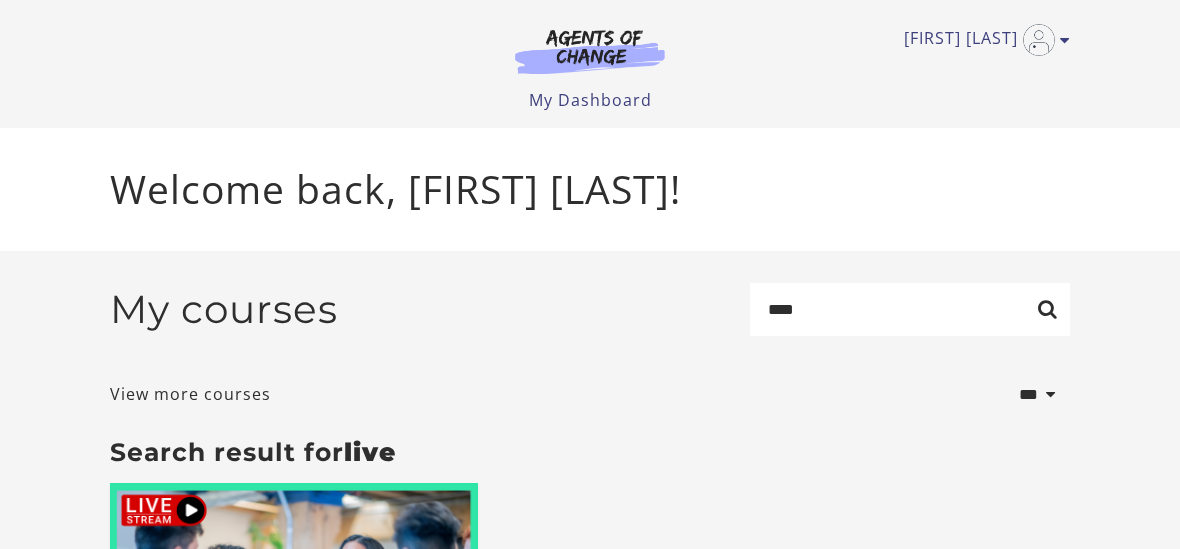 scroll, scrollTop: 0, scrollLeft: 0, axis: both 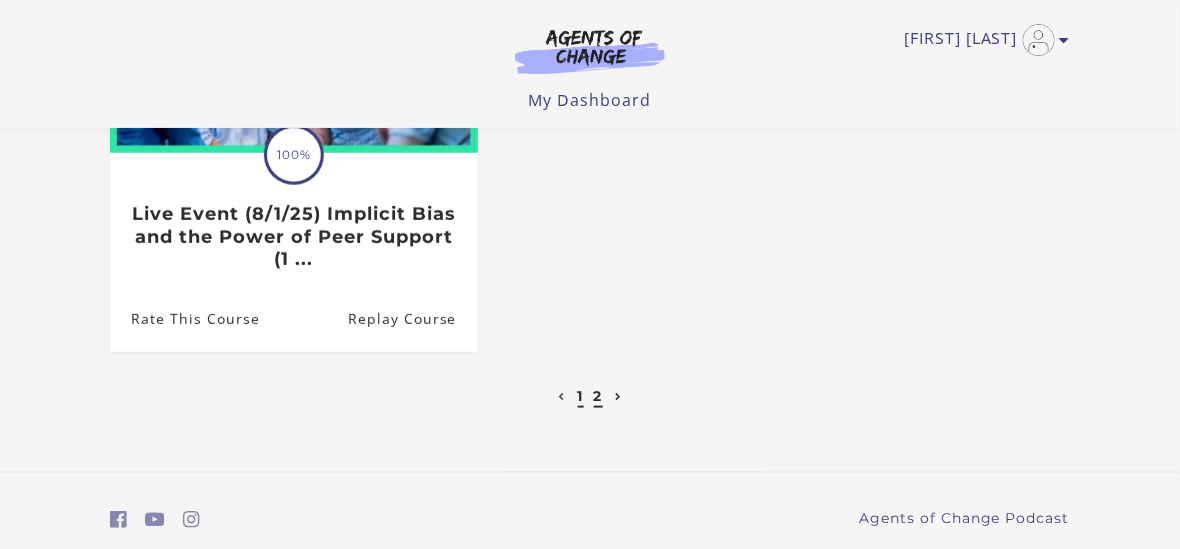 click on "1" at bounding box center [581, 396] 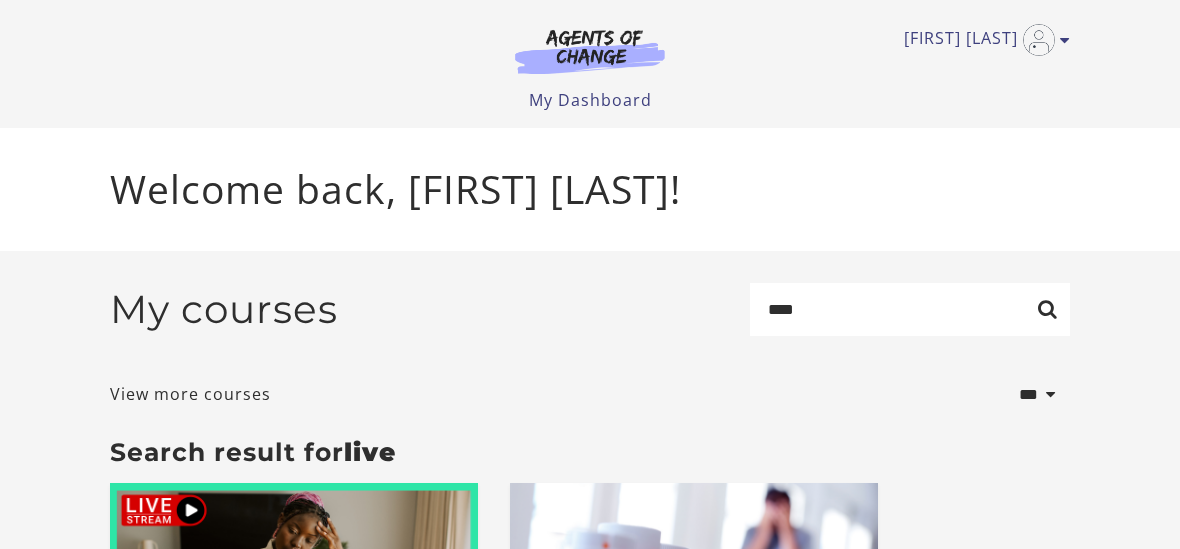 scroll, scrollTop: 0, scrollLeft: 0, axis: both 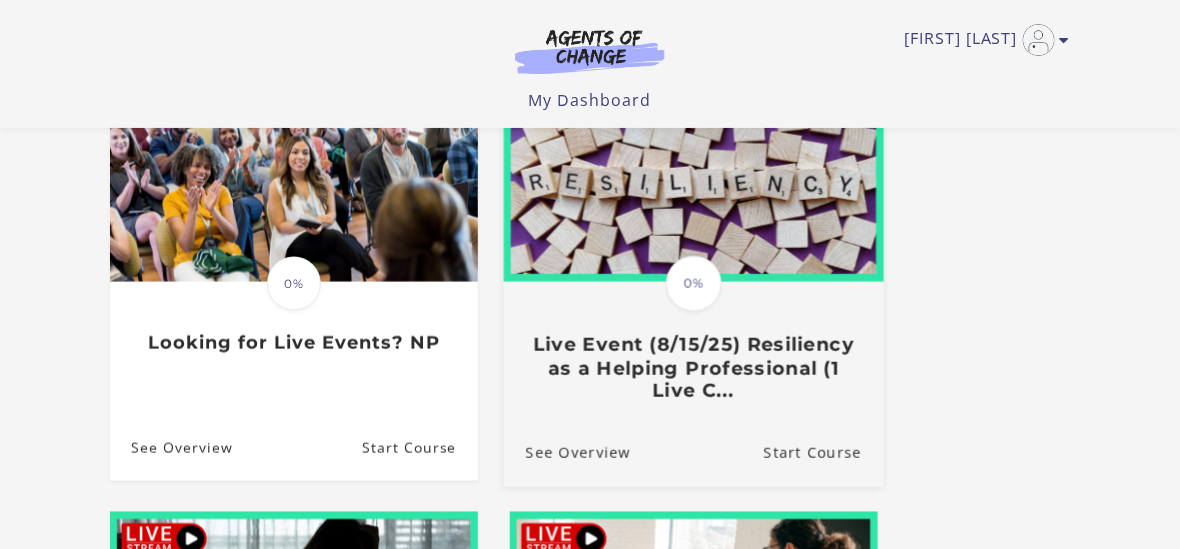 click at bounding box center [694, 179] 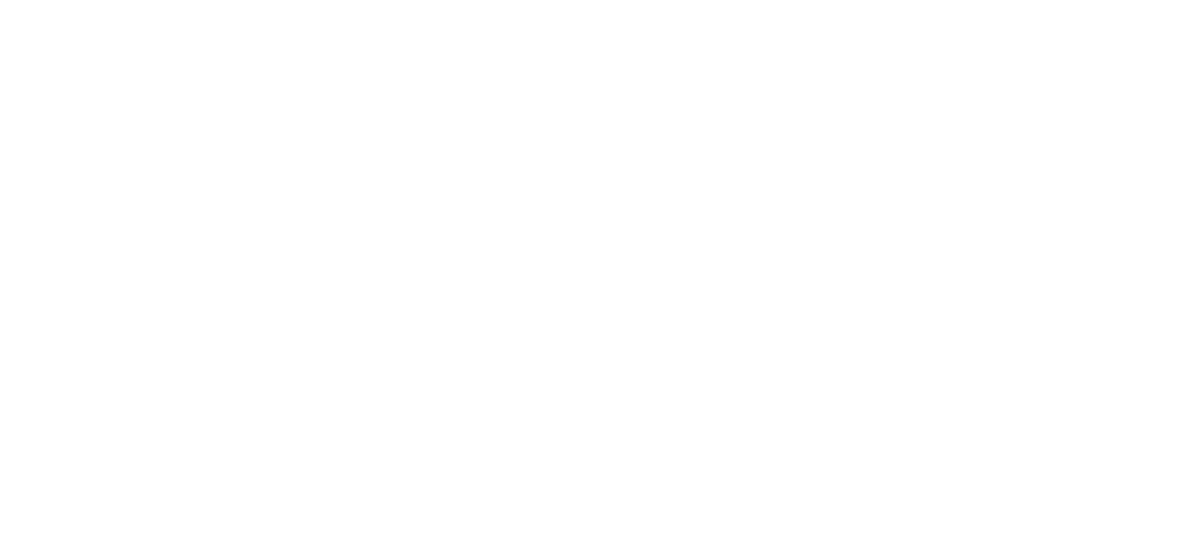 scroll, scrollTop: 0, scrollLeft: 0, axis: both 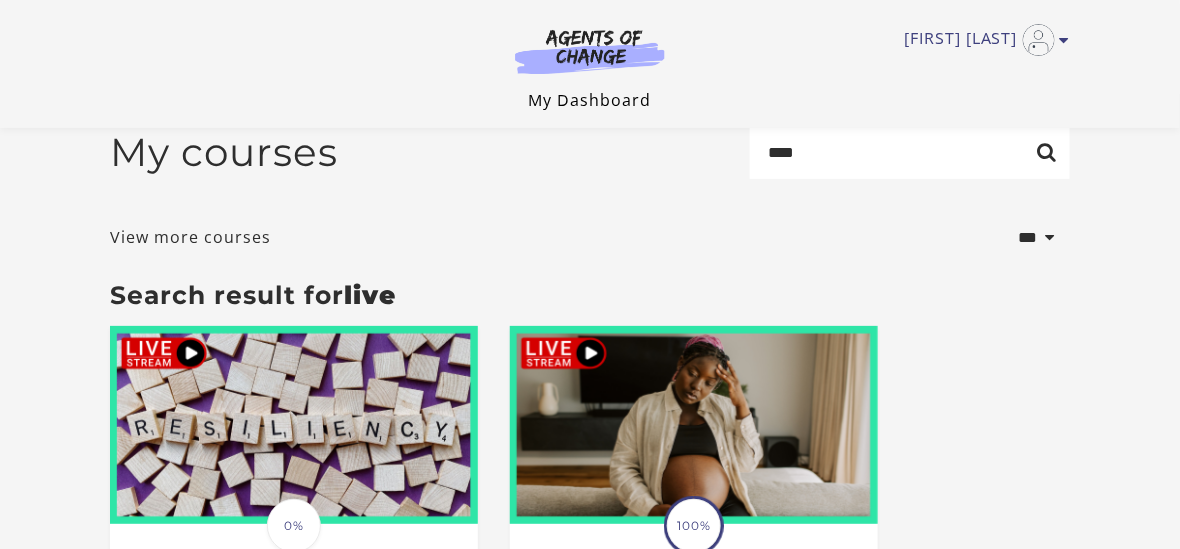 click on "My Dashboard" at bounding box center [590, 100] 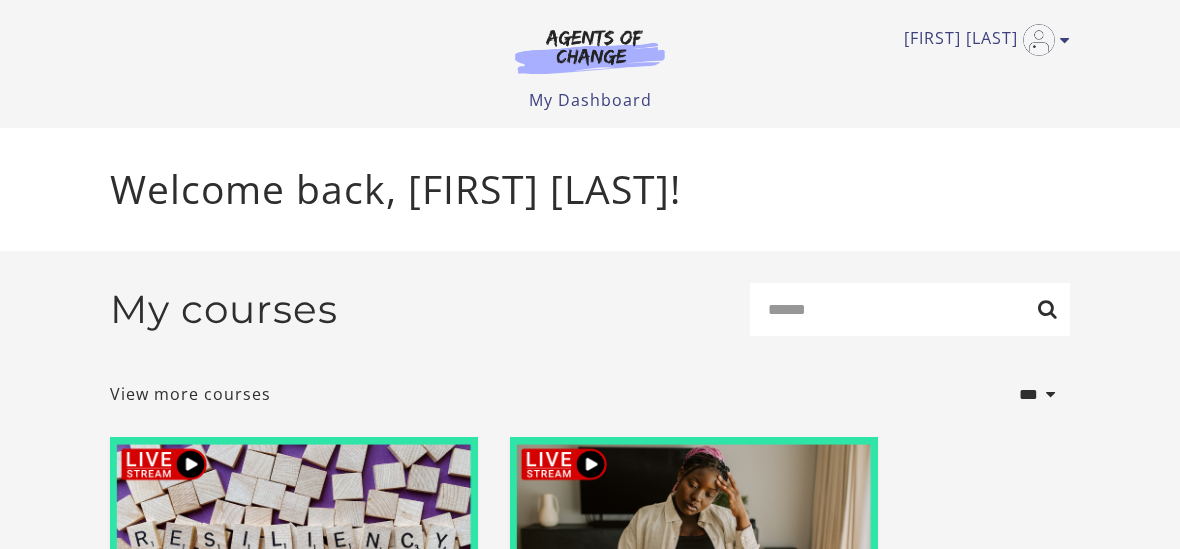 scroll, scrollTop: 0, scrollLeft: 0, axis: both 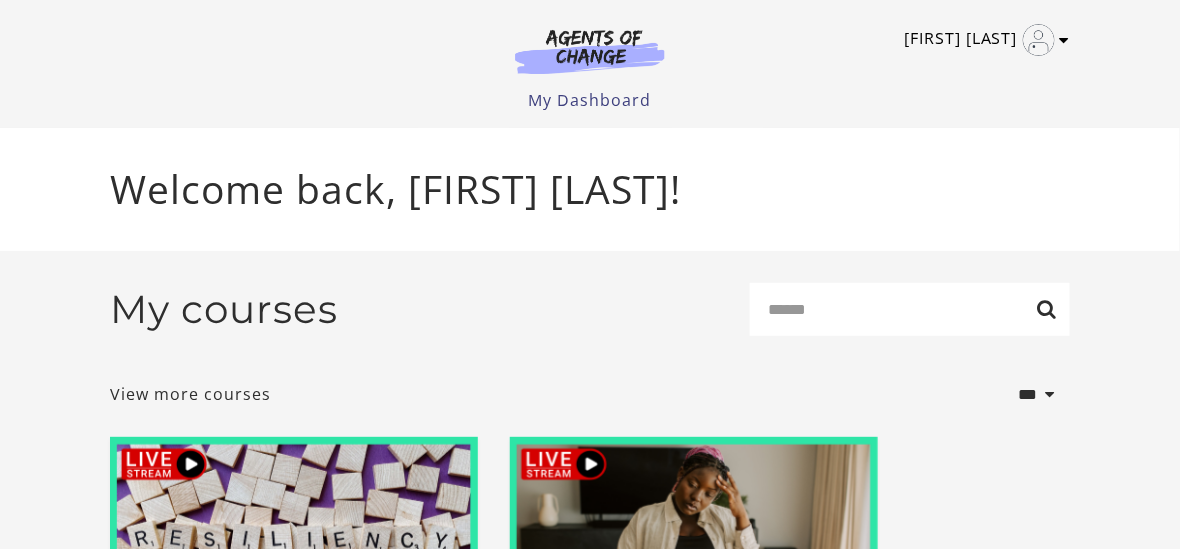click at bounding box center (1065, 40) 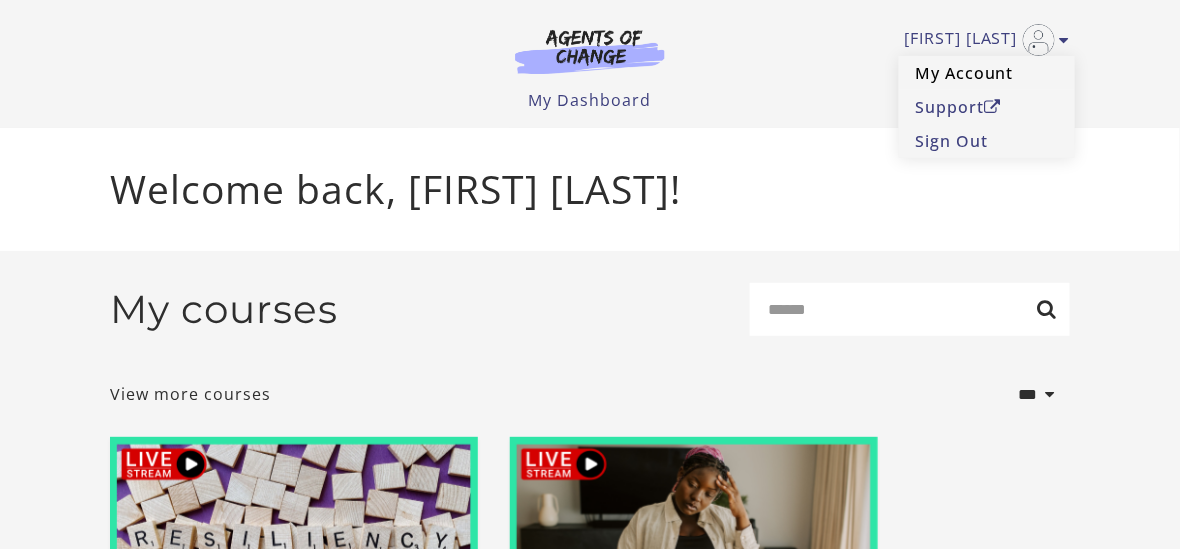 click on "My Account" at bounding box center [987, 73] 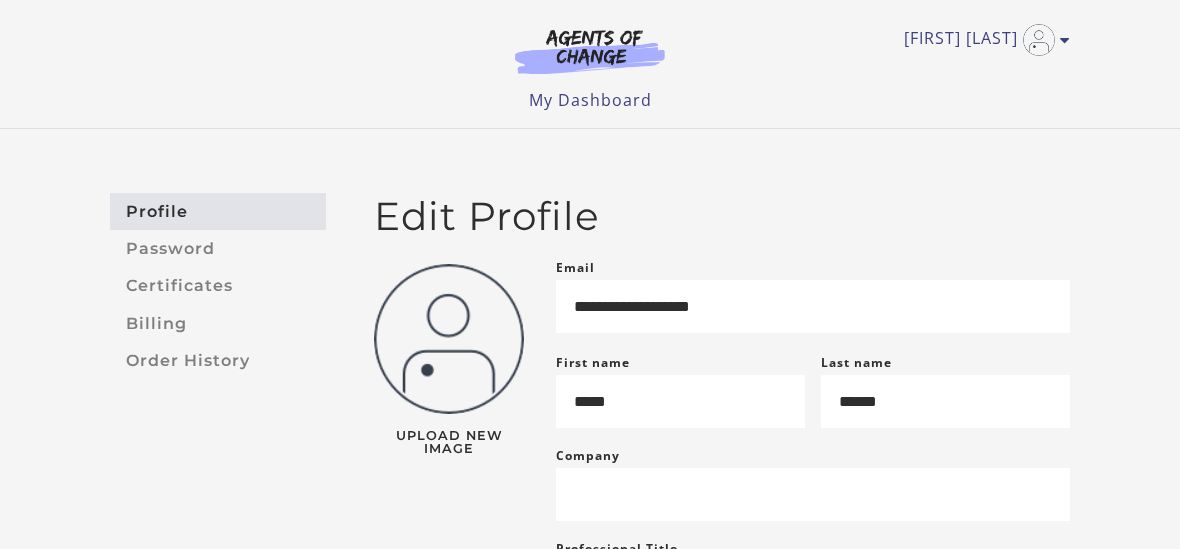 scroll, scrollTop: 0, scrollLeft: 0, axis: both 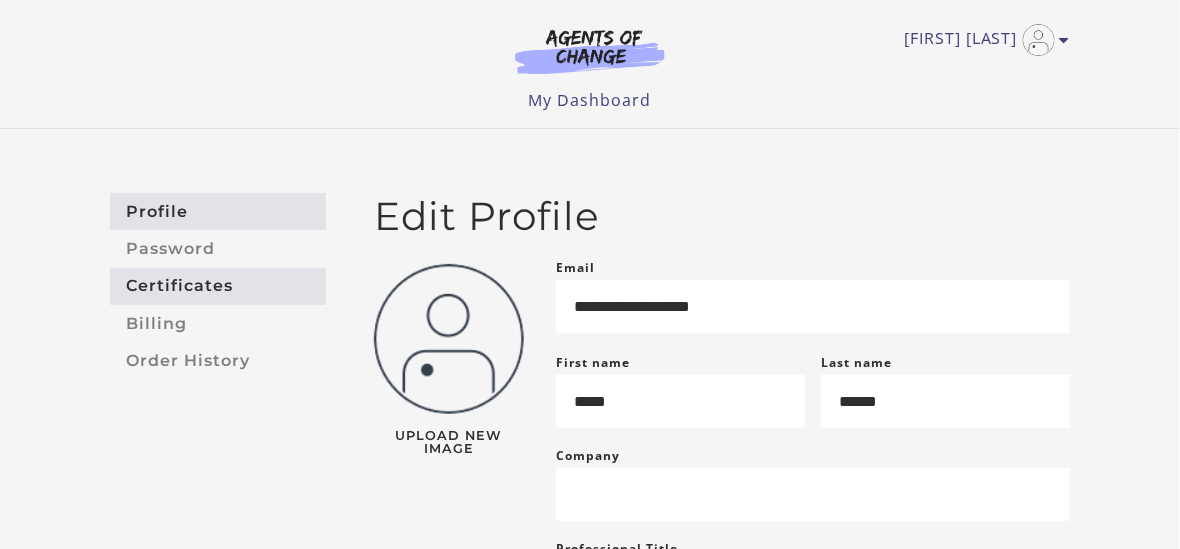 click on "Certificates" at bounding box center [218, 286] 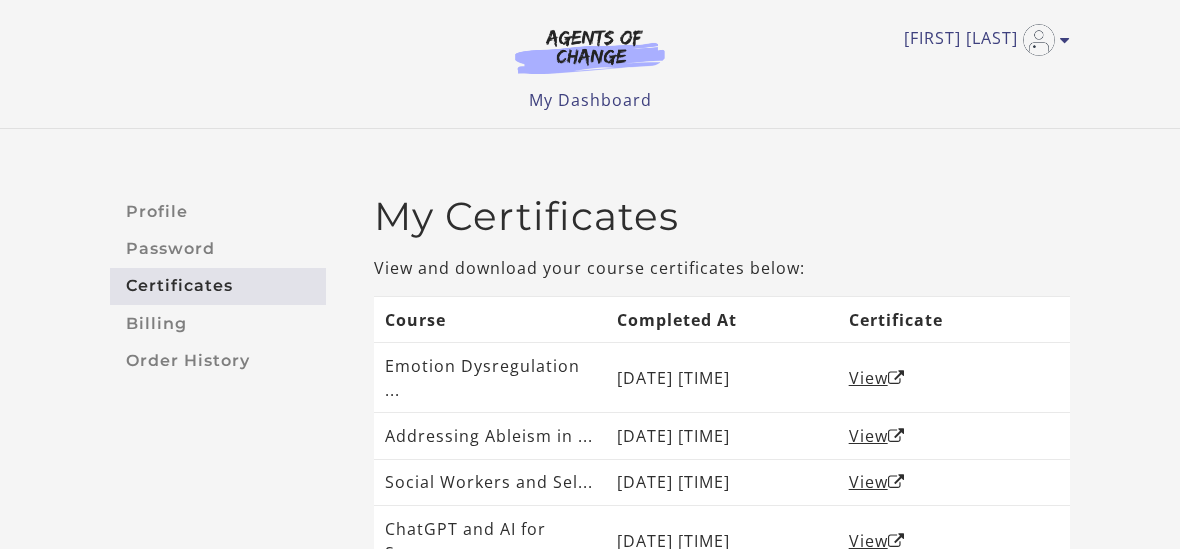 scroll, scrollTop: 0, scrollLeft: 0, axis: both 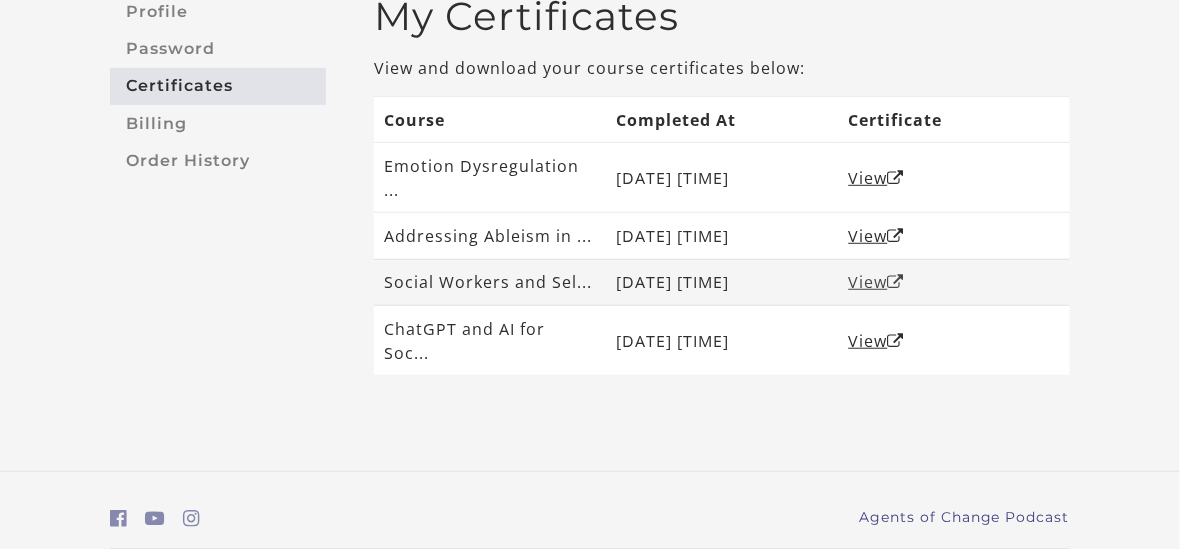 click on "View" at bounding box center (877, 282) 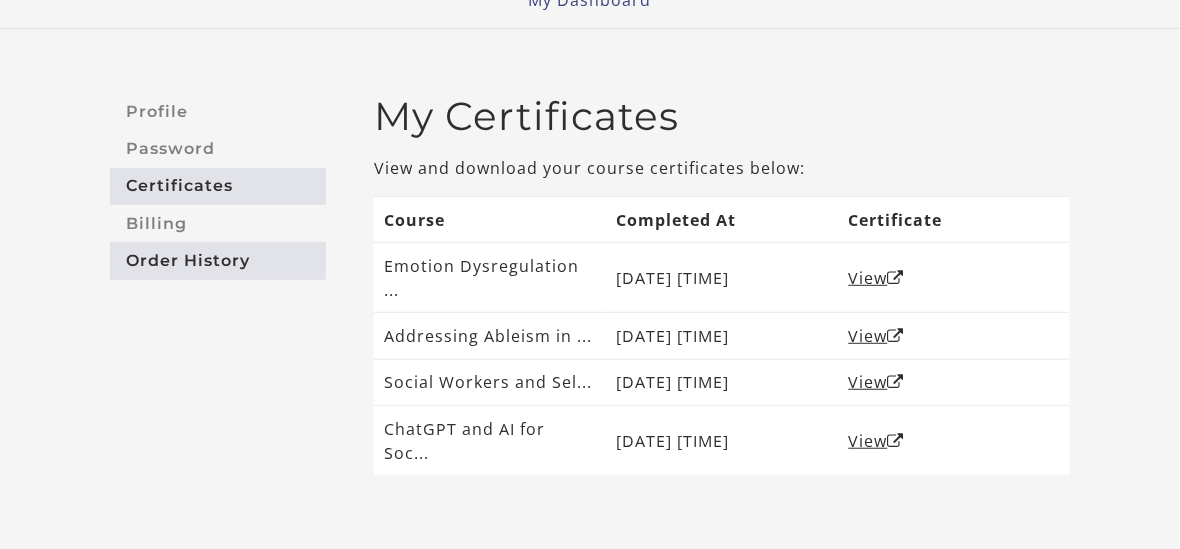 scroll, scrollTop: 0, scrollLeft: 0, axis: both 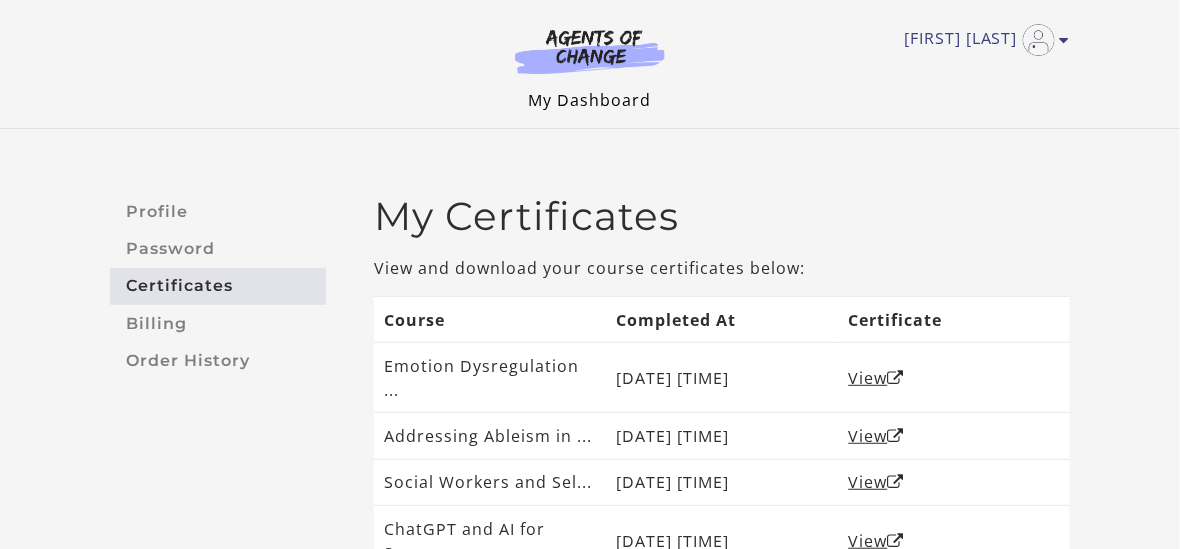 click on "My Dashboard" at bounding box center (590, 100) 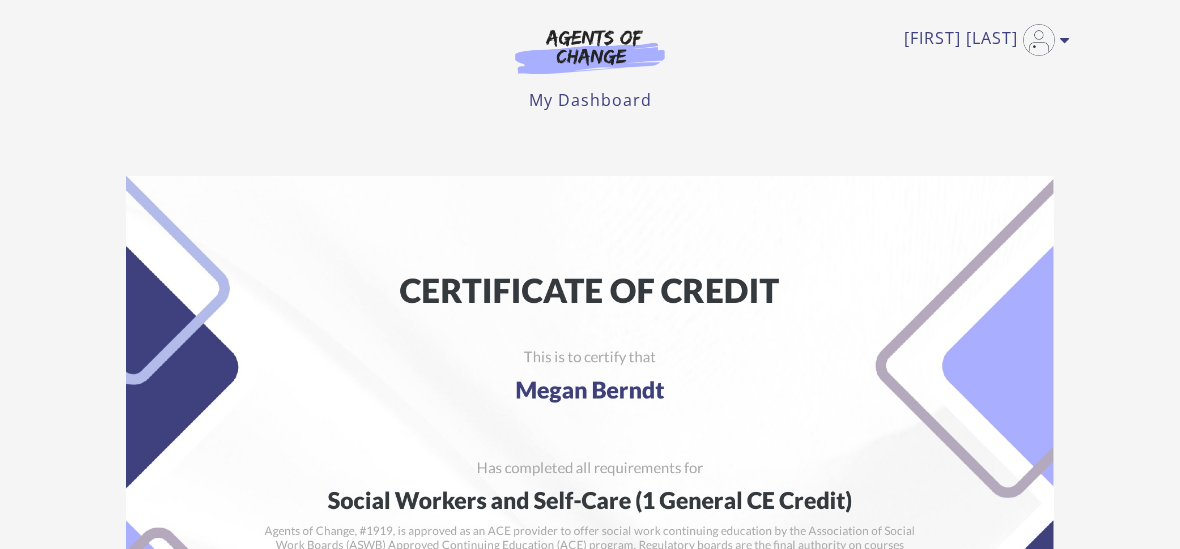 scroll, scrollTop: 0, scrollLeft: 0, axis: both 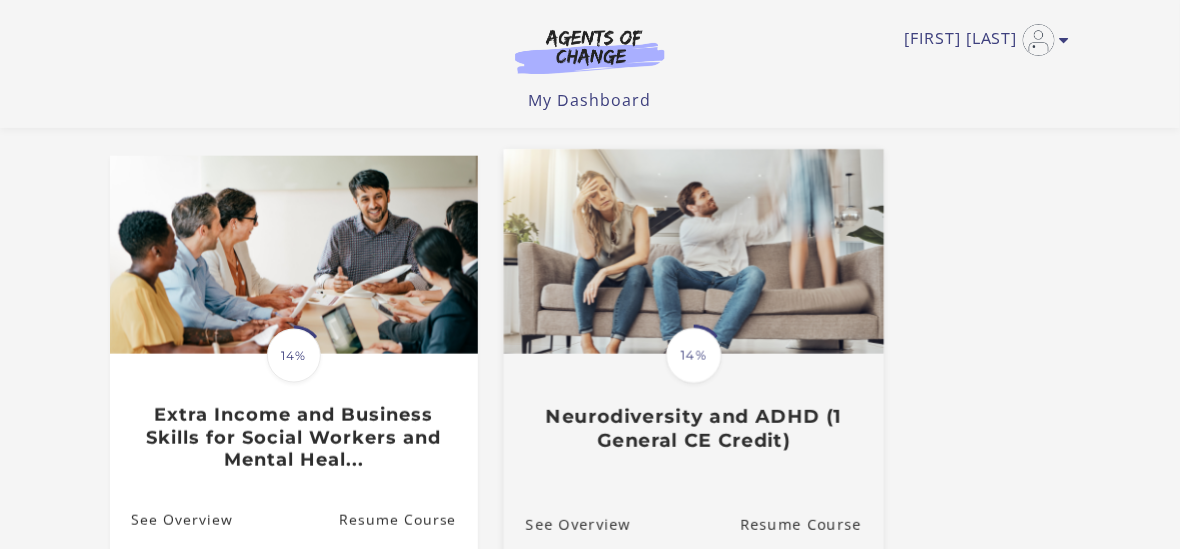 click on "Neurodiversity and ADHD (1 General CE Credit)" at bounding box center (694, 428) 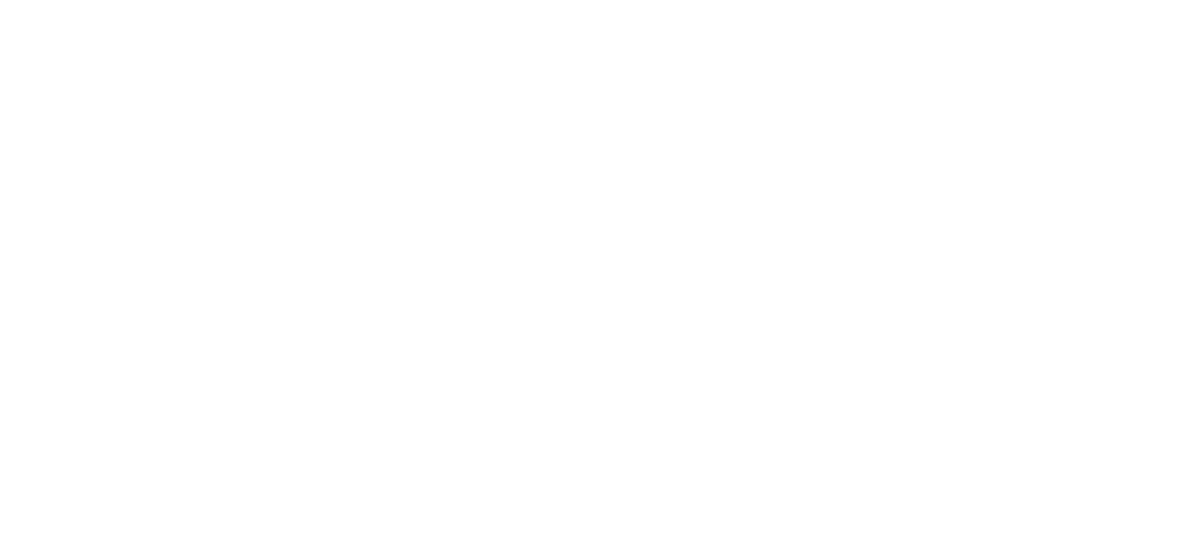 scroll, scrollTop: 0, scrollLeft: 0, axis: both 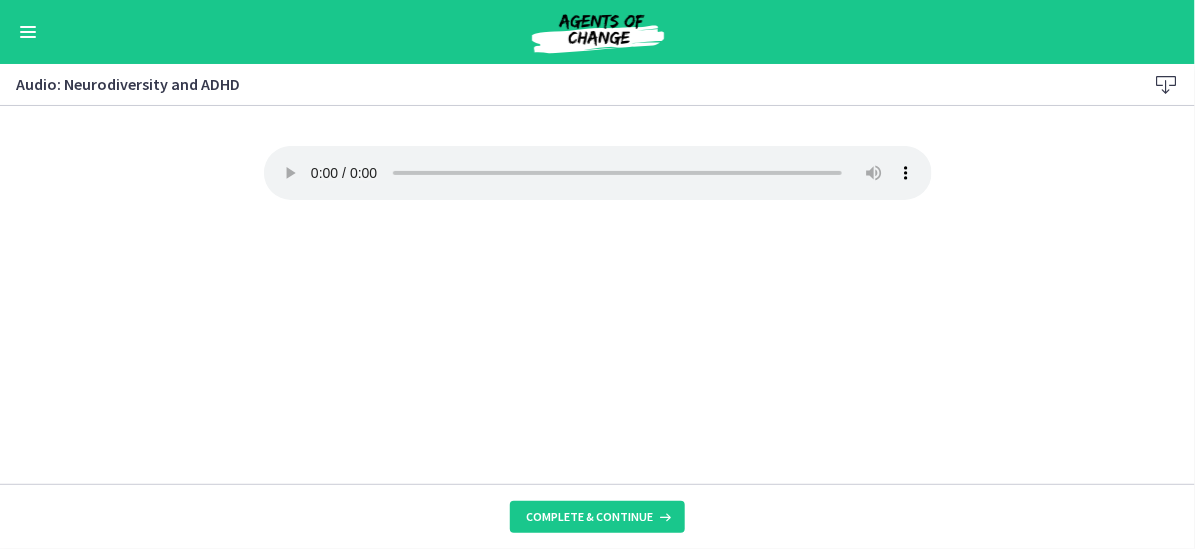click on "Your browser doesn't support the audio element. Download it
here" 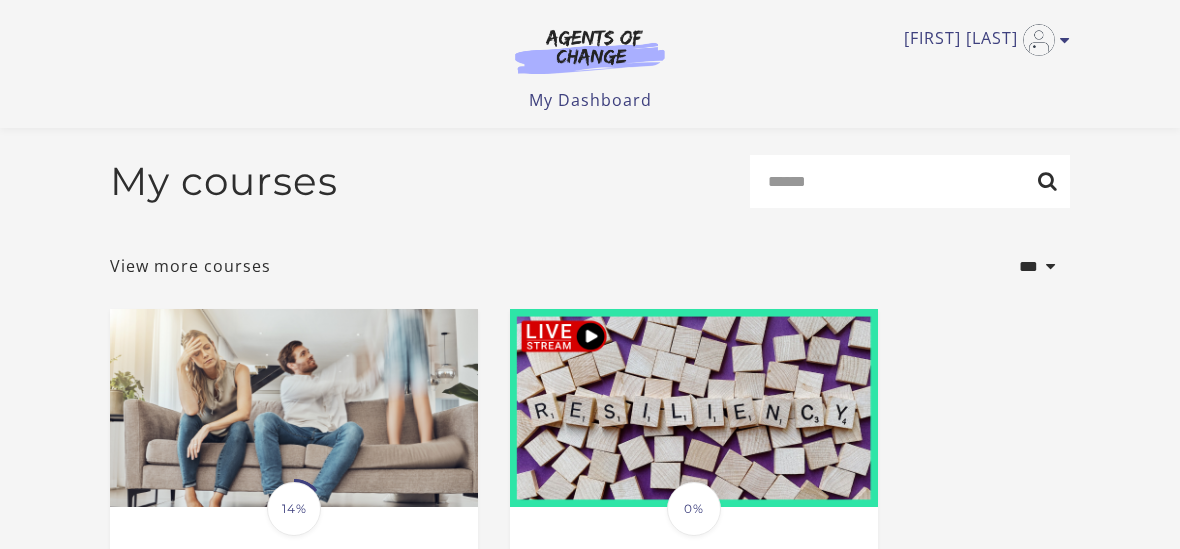 scroll, scrollTop: 582, scrollLeft: 0, axis: vertical 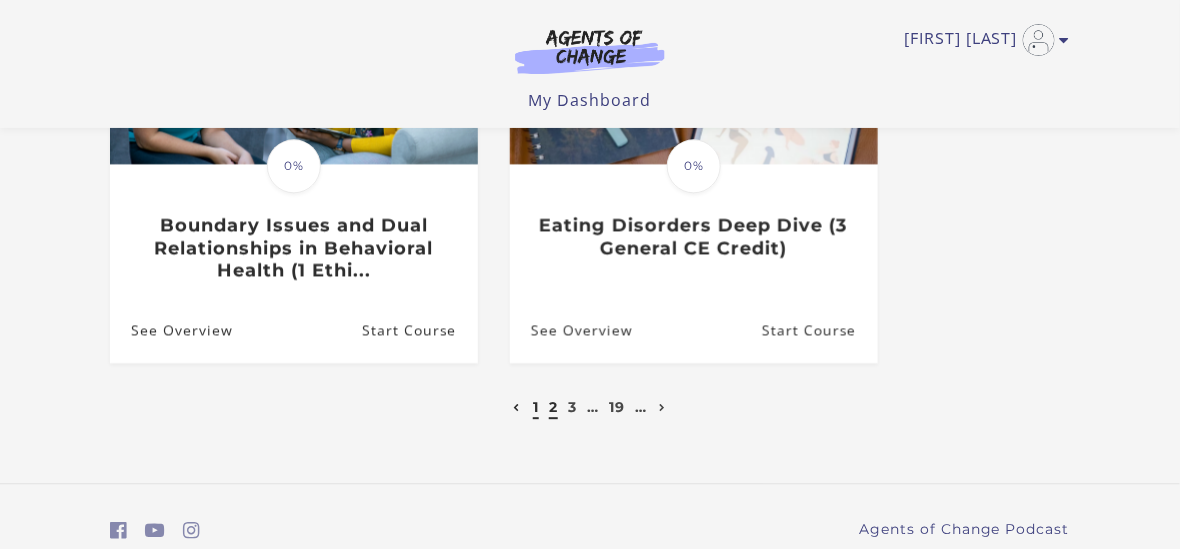 click on "2" at bounding box center (553, 407) 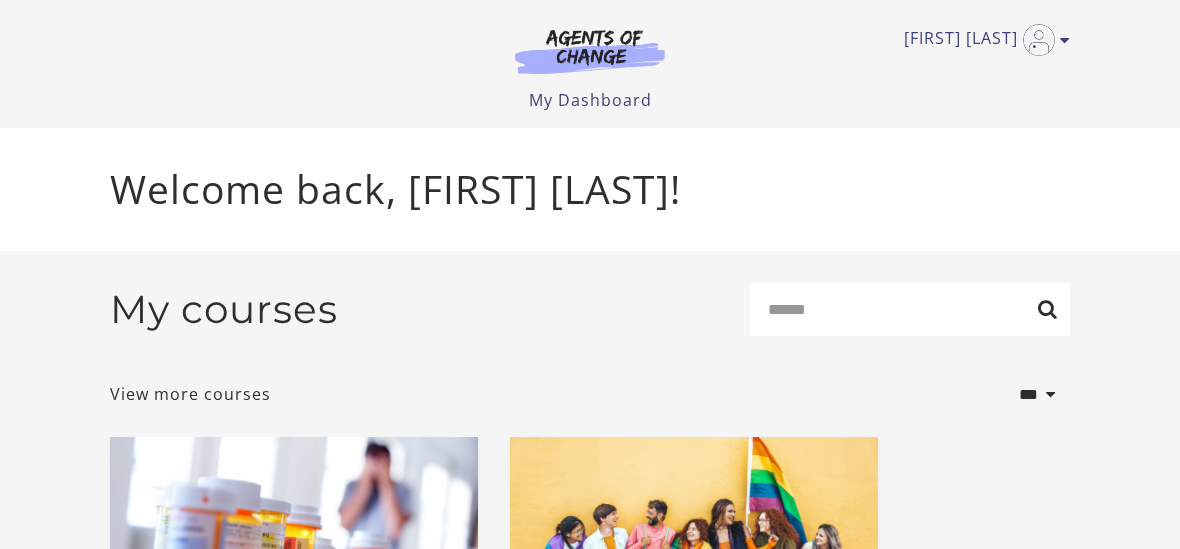 scroll, scrollTop: 0, scrollLeft: 0, axis: both 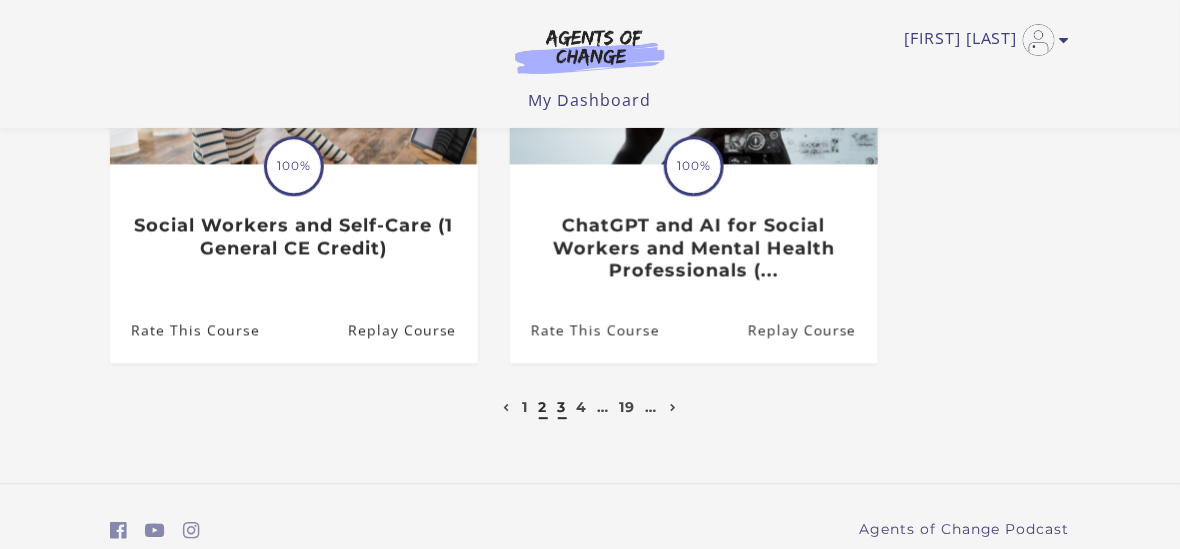 click on "3" at bounding box center (562, 407) 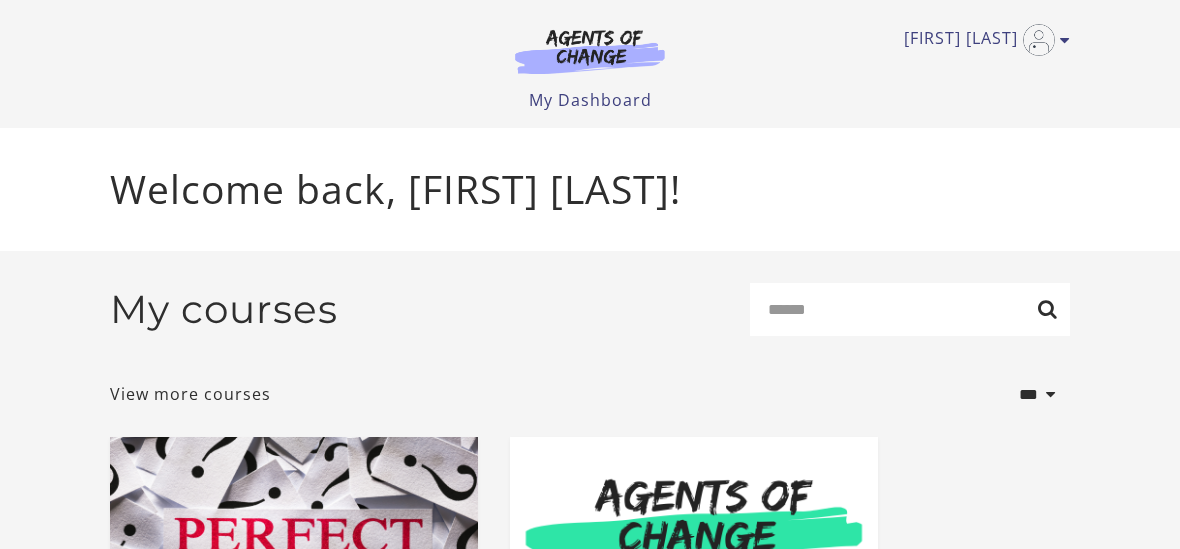 scroll, scrollTop: 0, scrollLeft: 0, axis: both 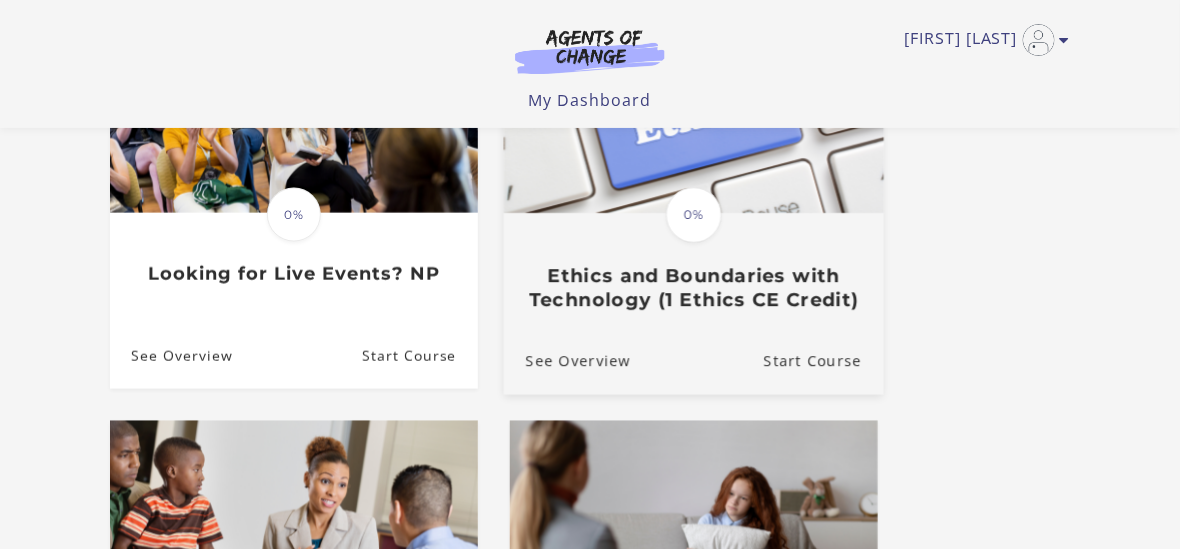 click on "Ethics and Boundaries with Technology (1 Ethics CE Credit)" at bounding box center (694, 288) 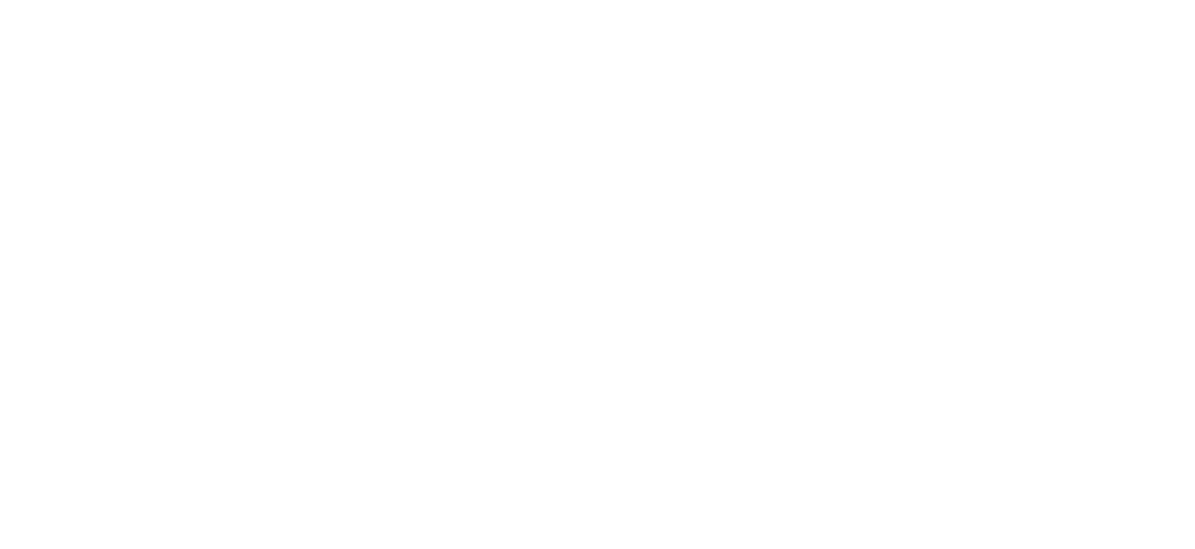 scroll, scrollTop: 0, scrollLeft: 0, axis: both 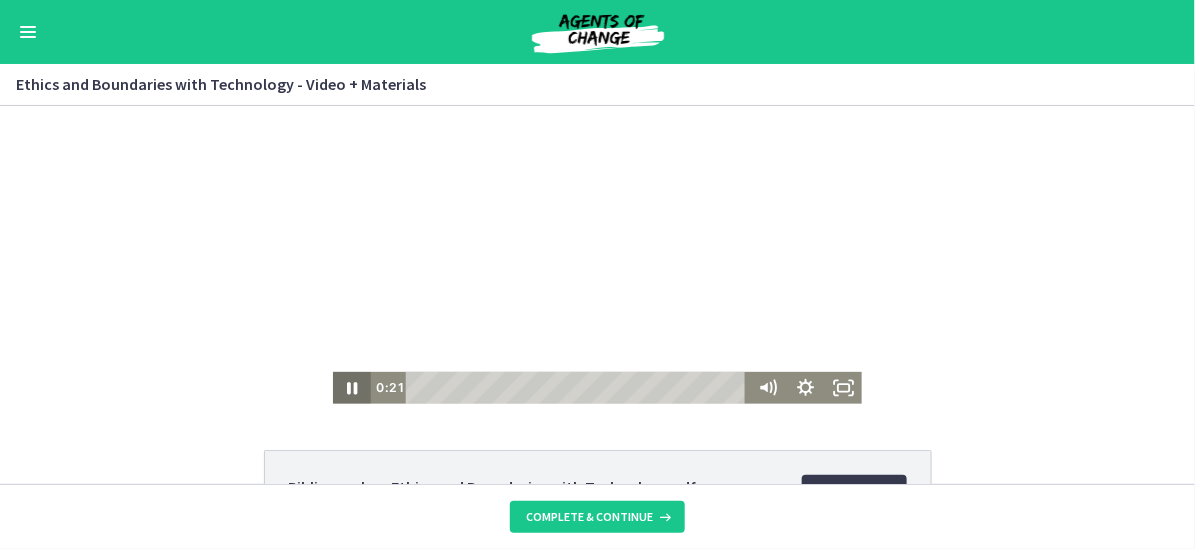 click 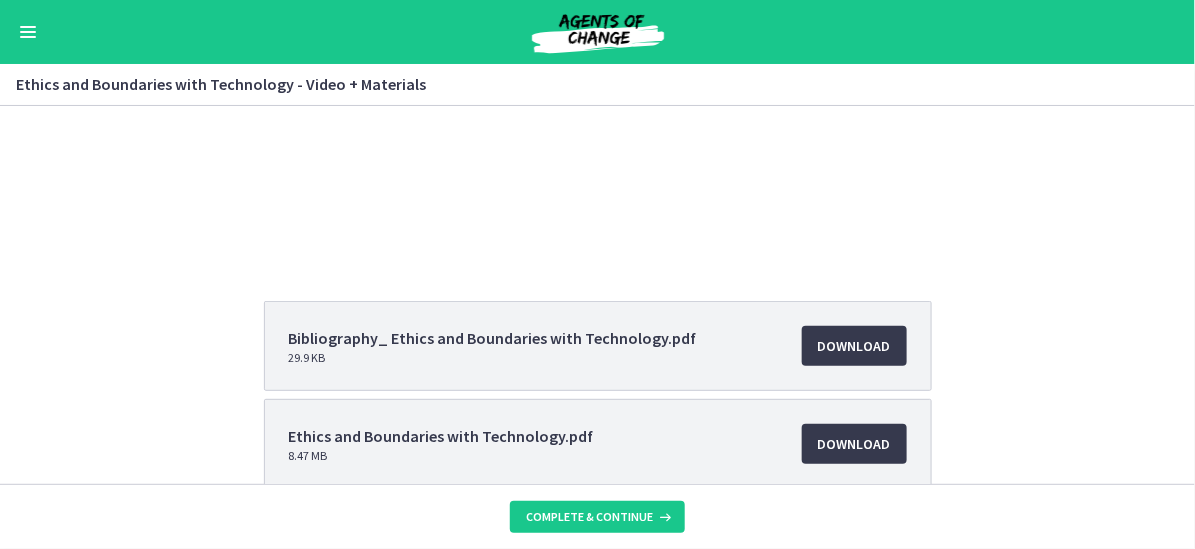 scroll, scrollTop: 200, scrollLeft: 0, axis: vertical 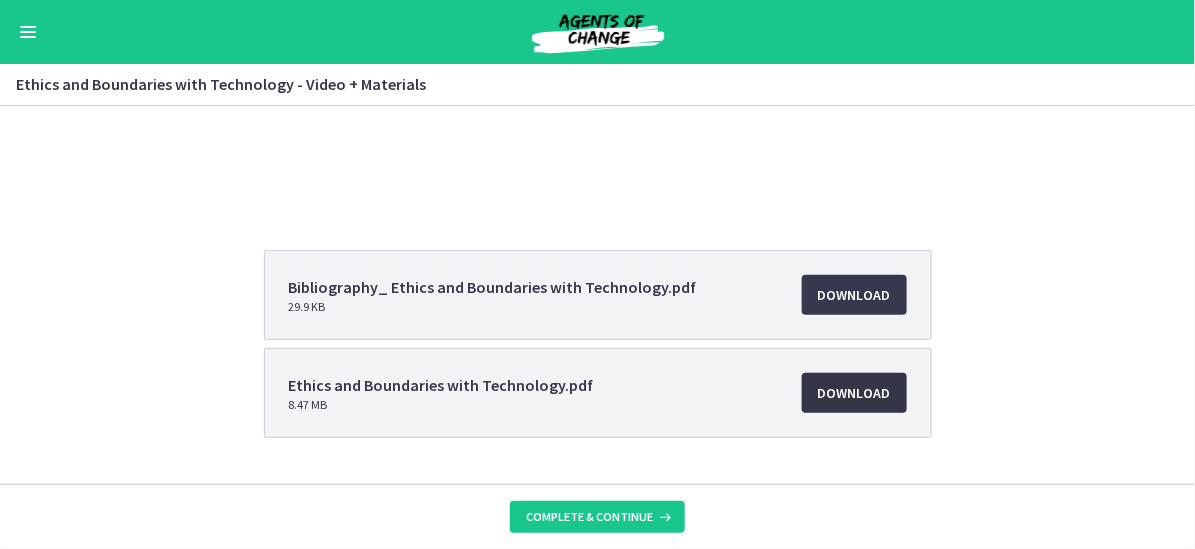 click on "Download
Opens in a new window" at bounding box center (854, 393) 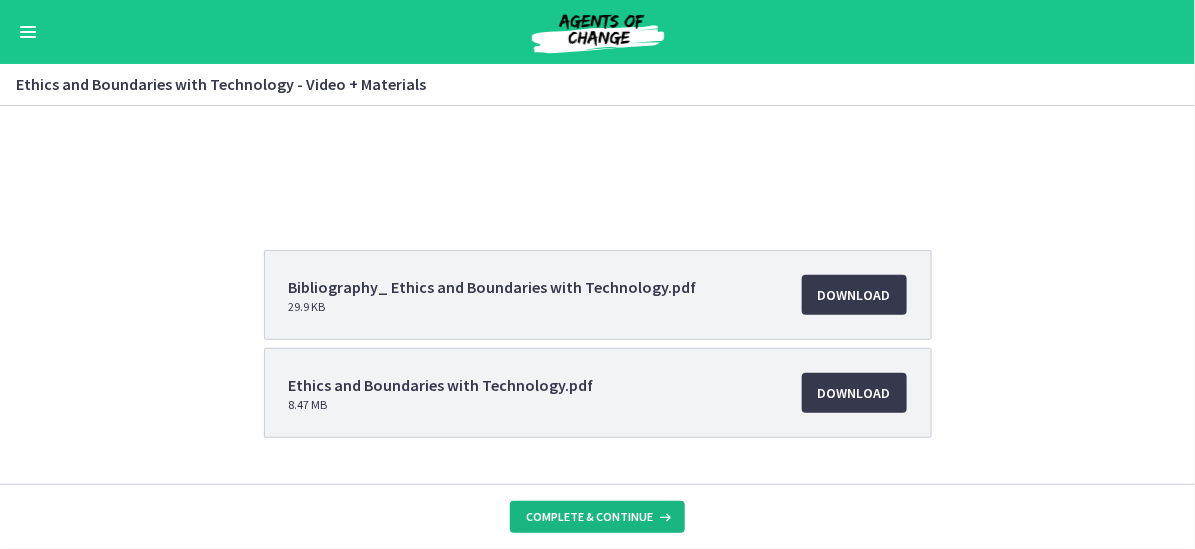 click on "Complete & continue" at bounding box center [589, 517] 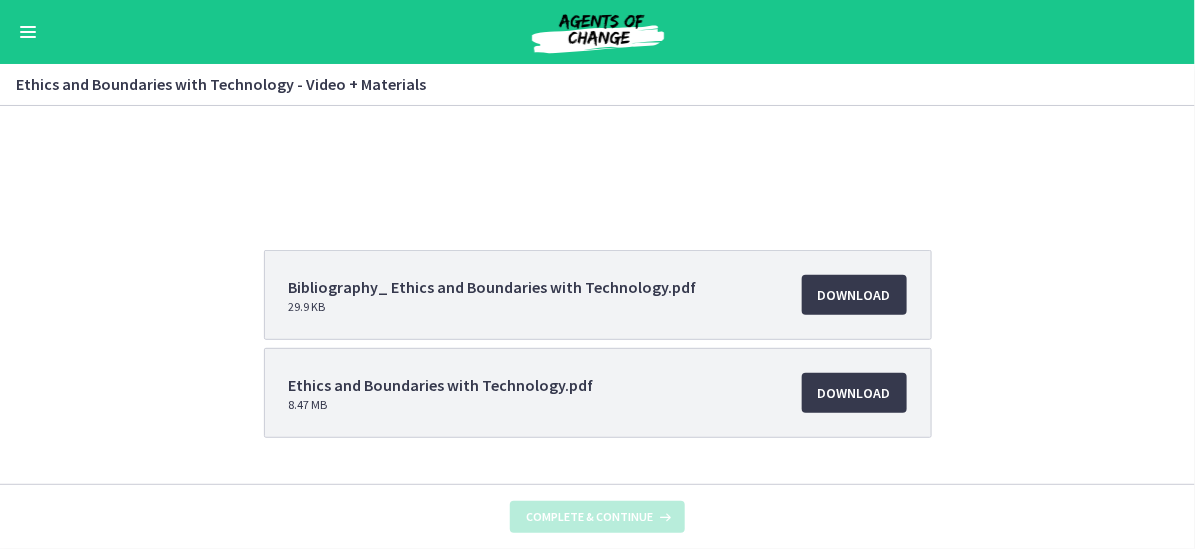 scroll, scrollTop: 0, scrollLeft: 0, axis: both 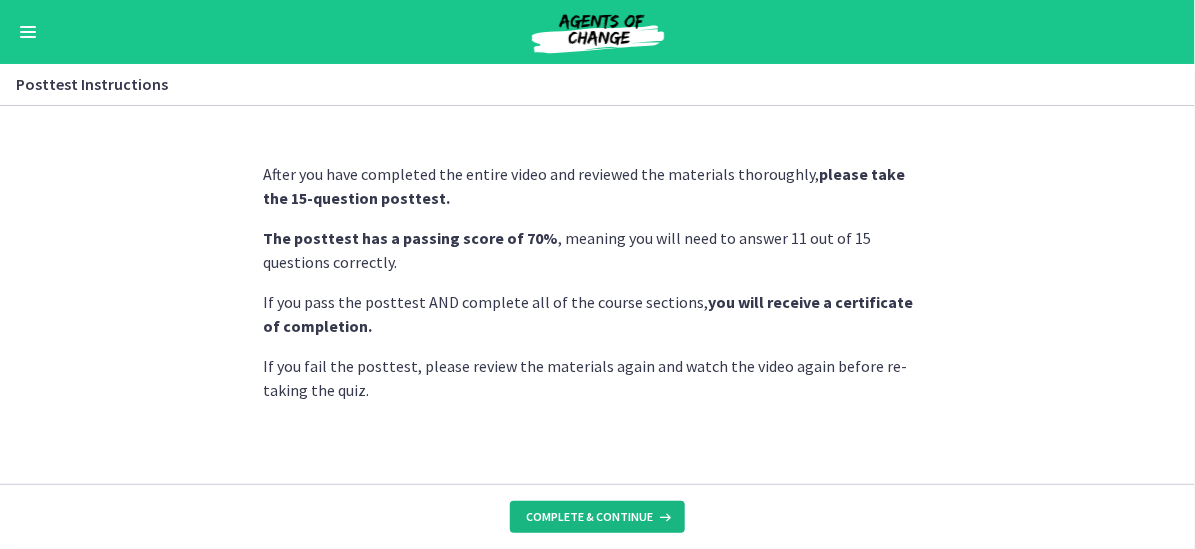 click on "Complete & continue" at bounding box center [597, 517] 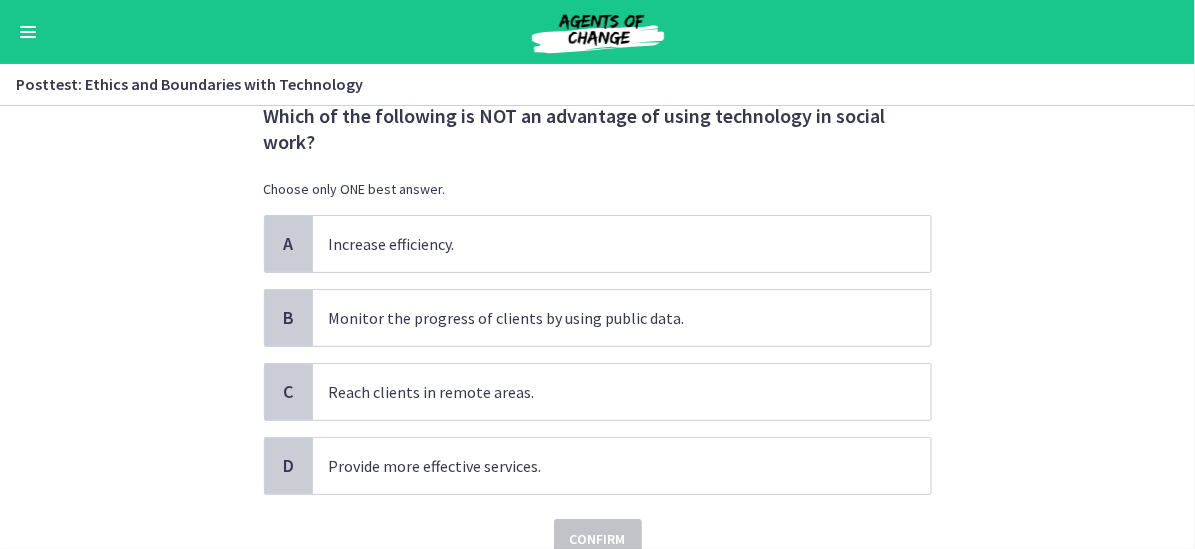 scroll, scrollTop: 100, scrollLeft: 0, axis: vertical 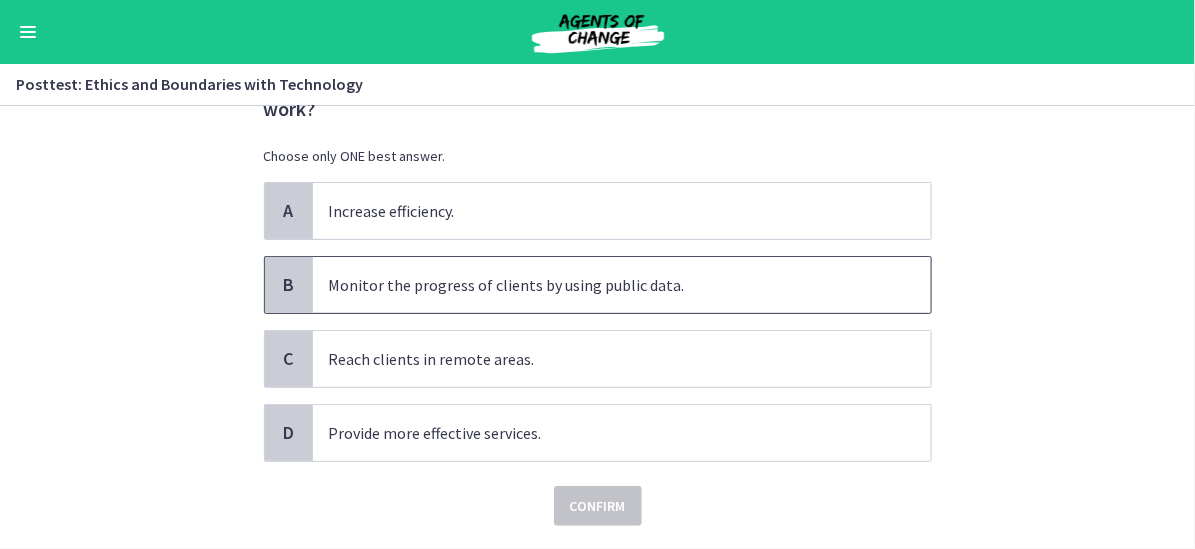 click on "Monitor the progress of clients by using public data." at bounding box center [602, 285] 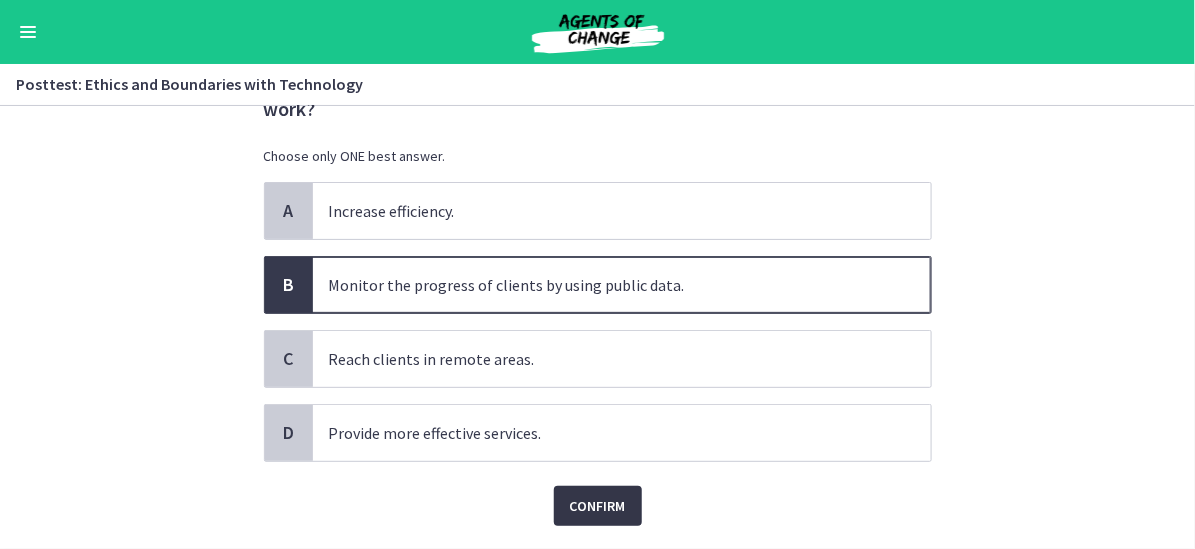 click on "Confirm" at bounding box center [598, 506] 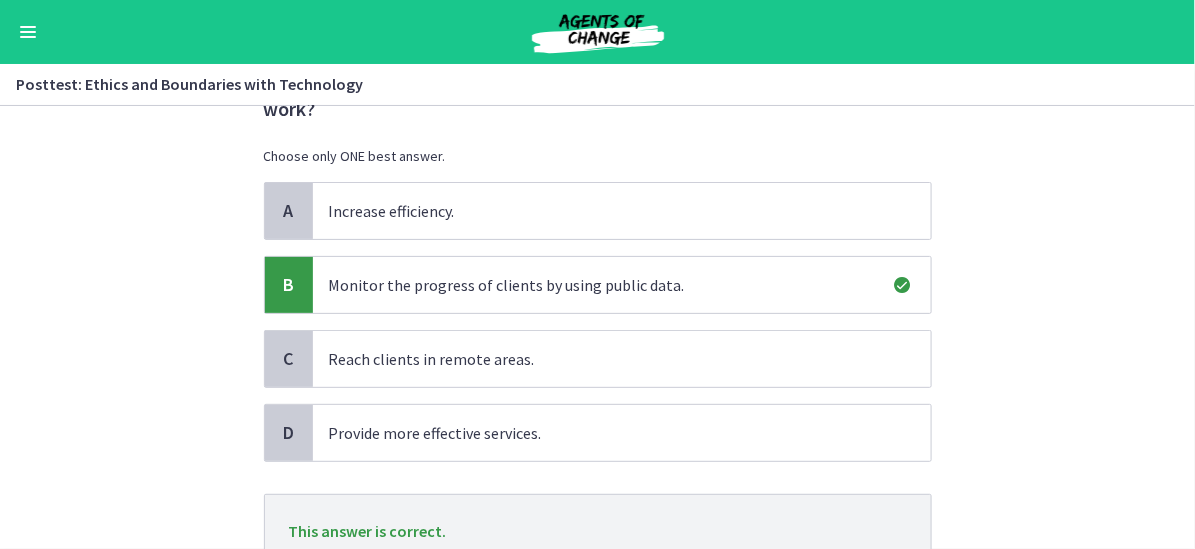 scroll, scrollTop: 260, scrollLeft: 0, axis: vertical 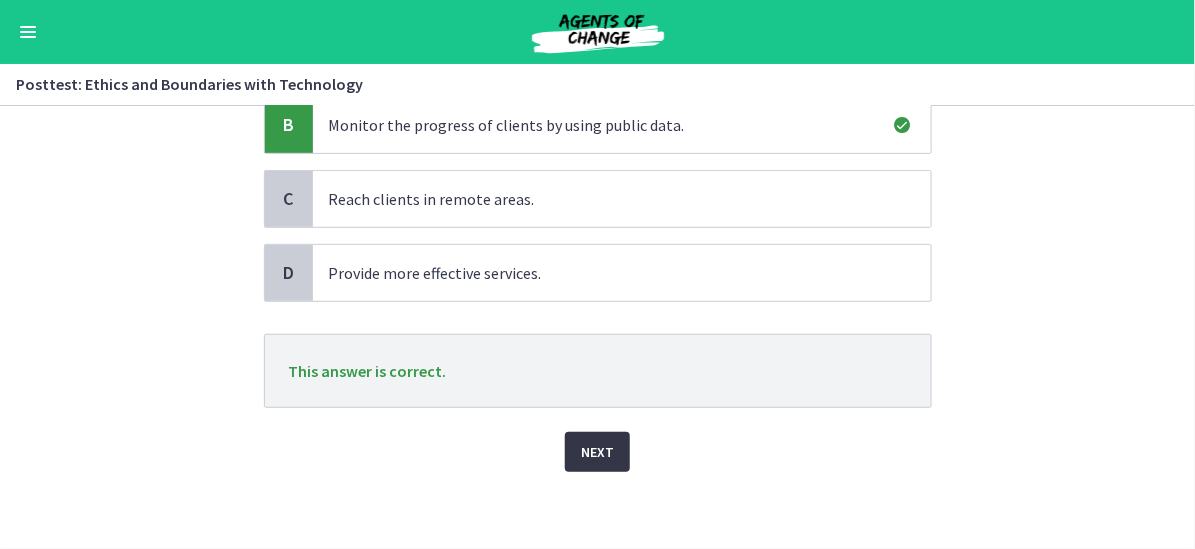 click on "Next" at bounding box center [597, 452] 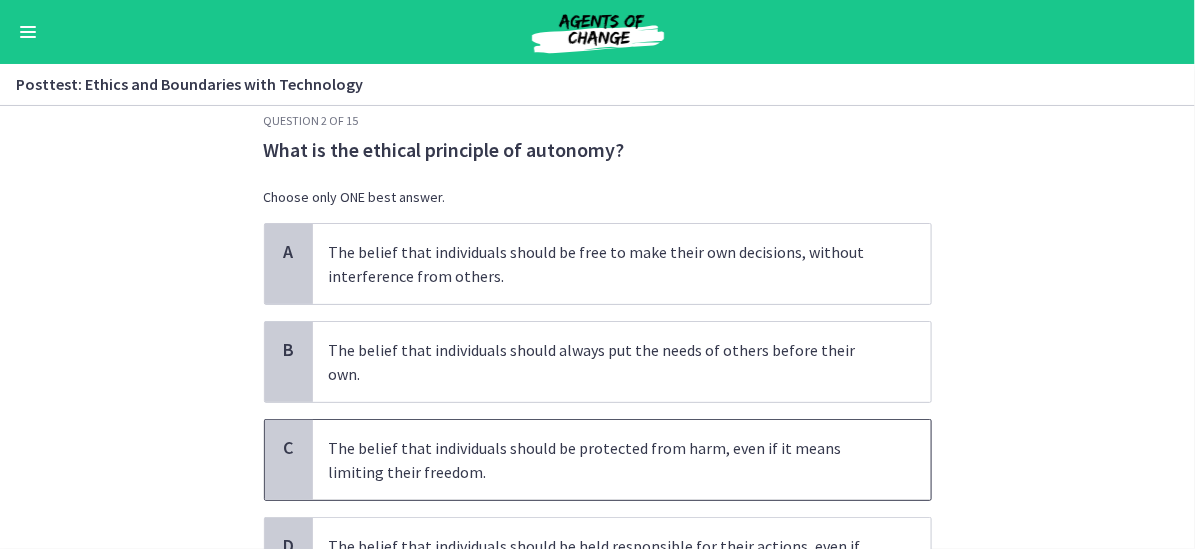 scroll, scrollTop: 0, scrollLeft: 0, axis: both 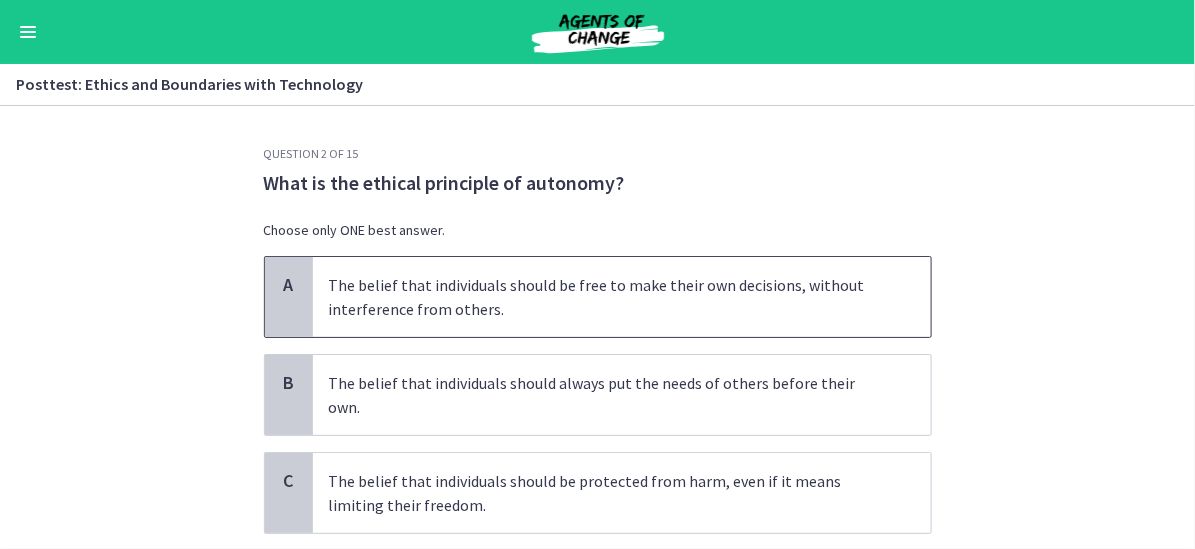 click on "The belief that individuals should be free to make their own decisions, without interference from others." at bounding box center [602, 297] 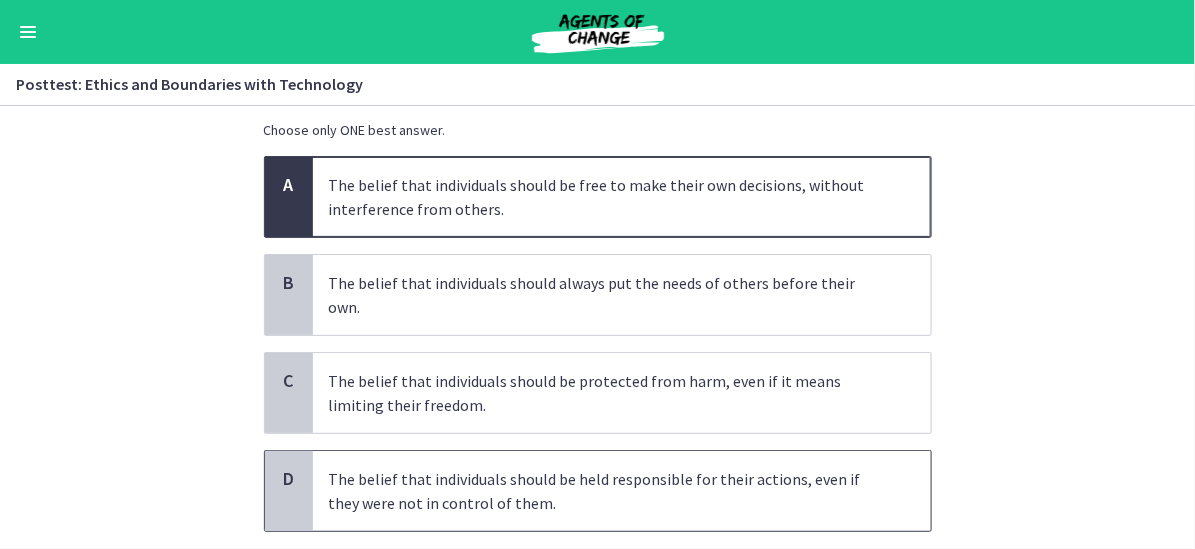scroll, scrollTop: 200, scrollLeft: 0, axis: vertical 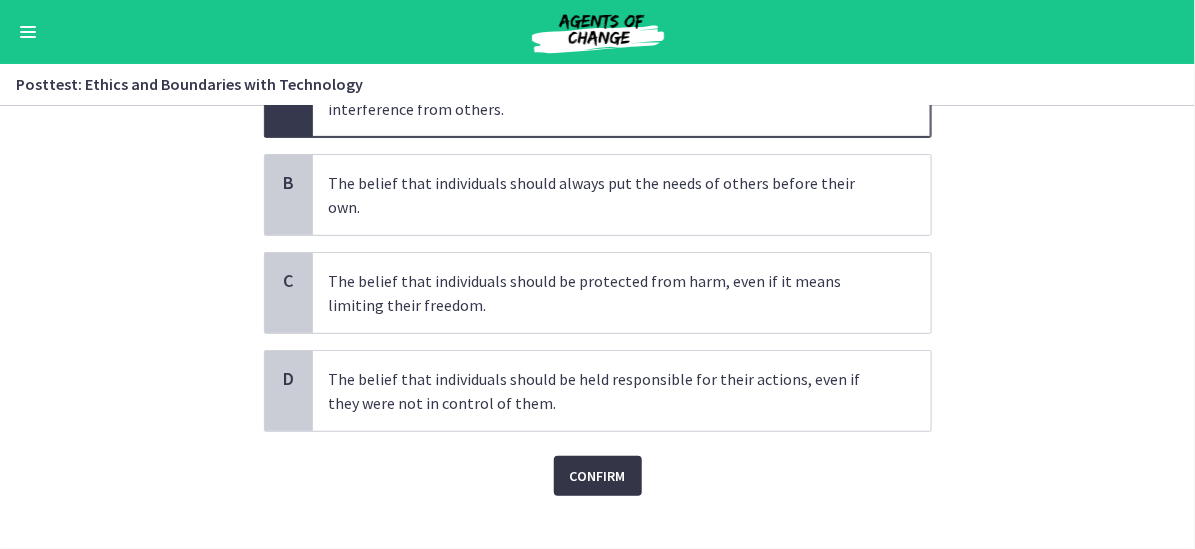 click on "Confirm" at bounding box center [598, 476] 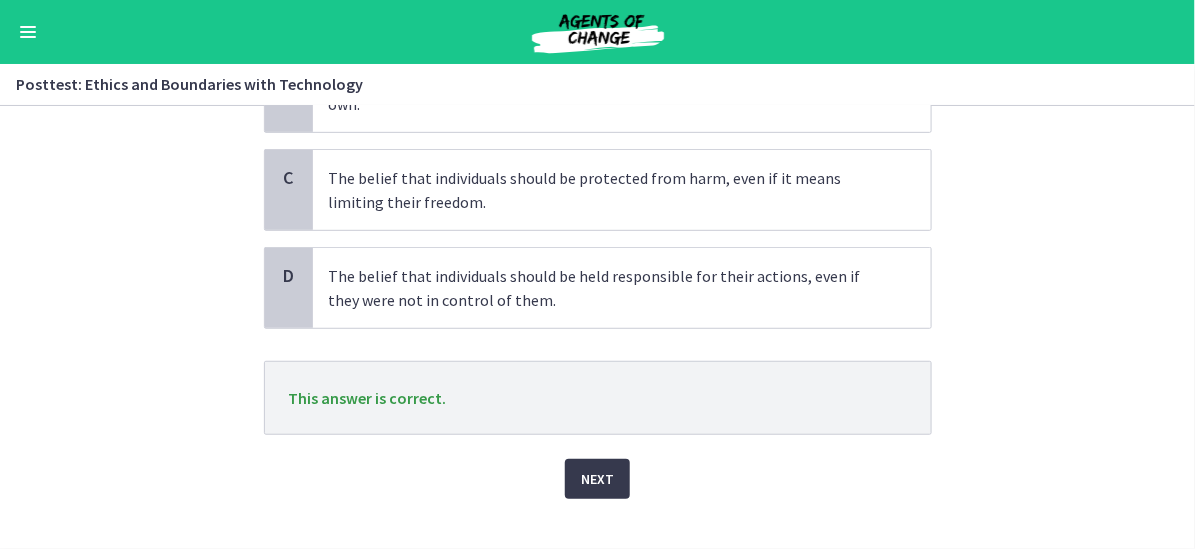 scroll, scrollTop: 305, scrollLeft: 0, axis: vertical 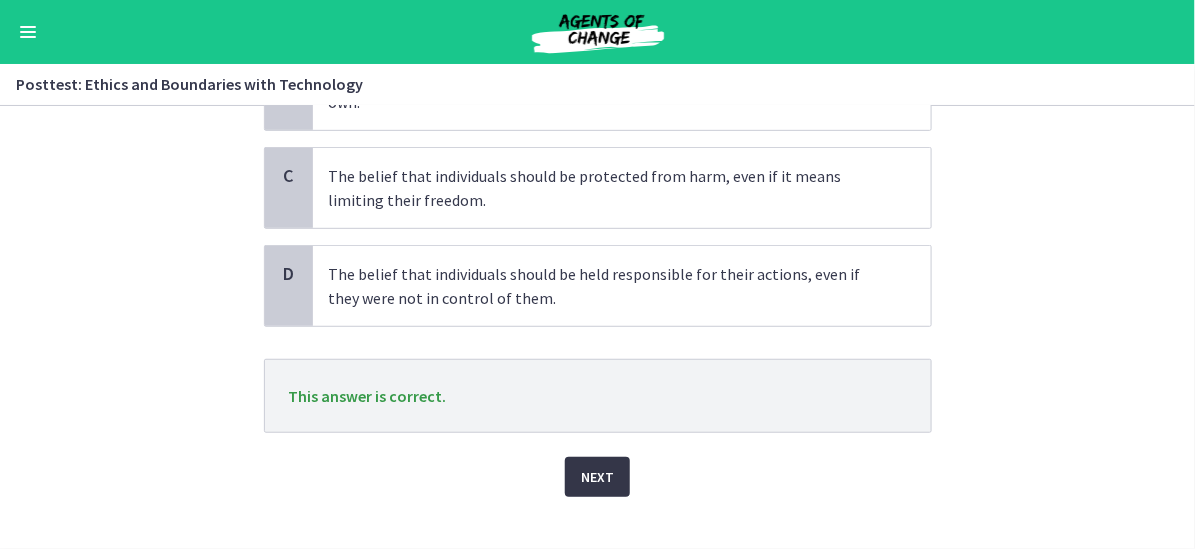 click on "Next" at bounding box center (597, 477) 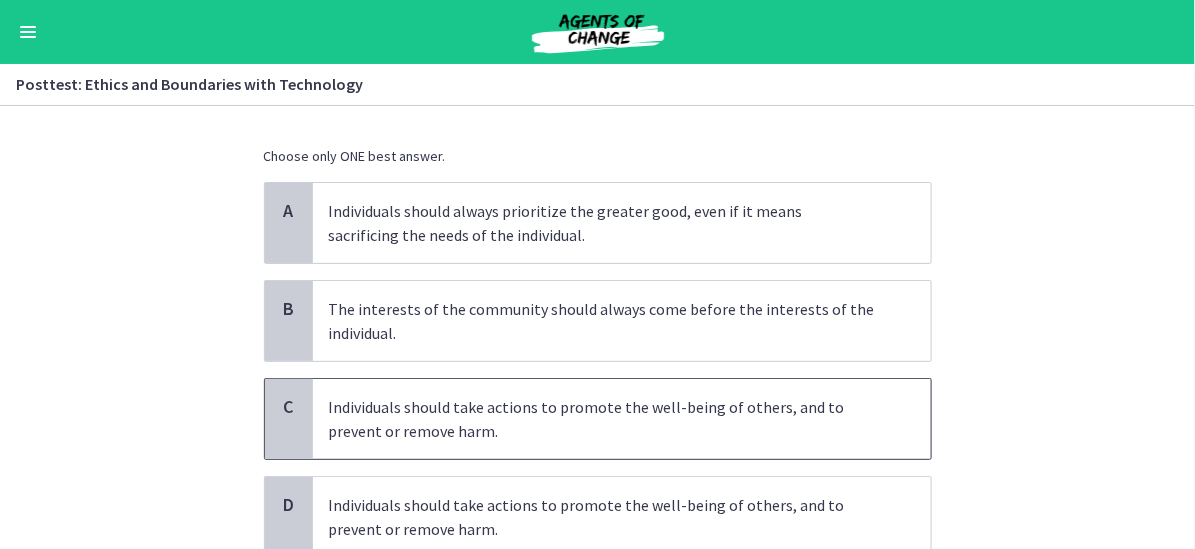 scroll, scrollTop: 0, scrollLeft: 0, axis: both 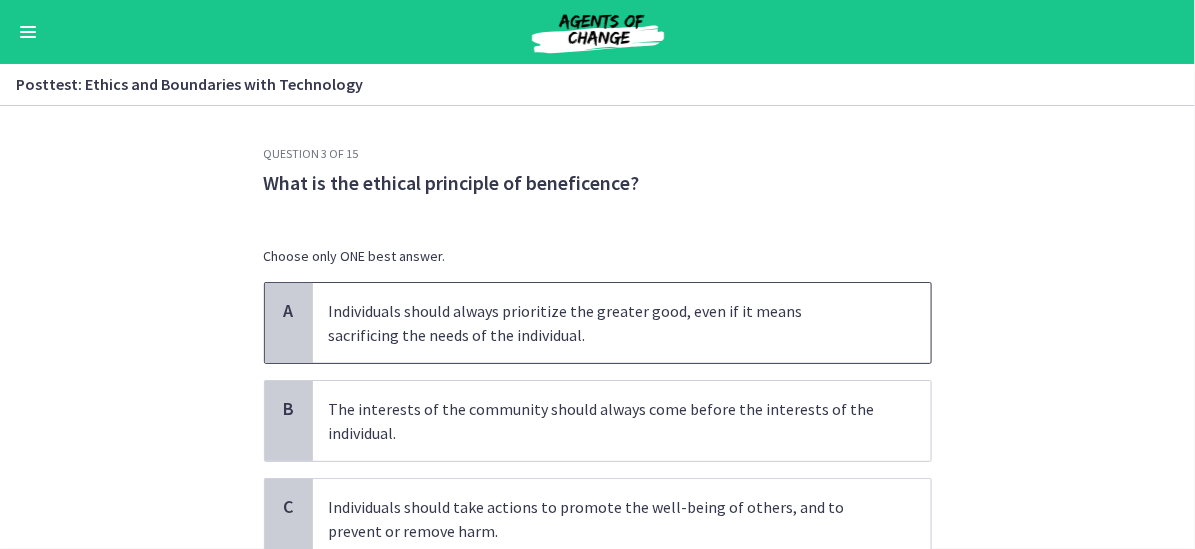 click on "Individuals should always prioritize the greater good, even if it means sacrificing the needs of the individual." at bounding box center (602, 323) 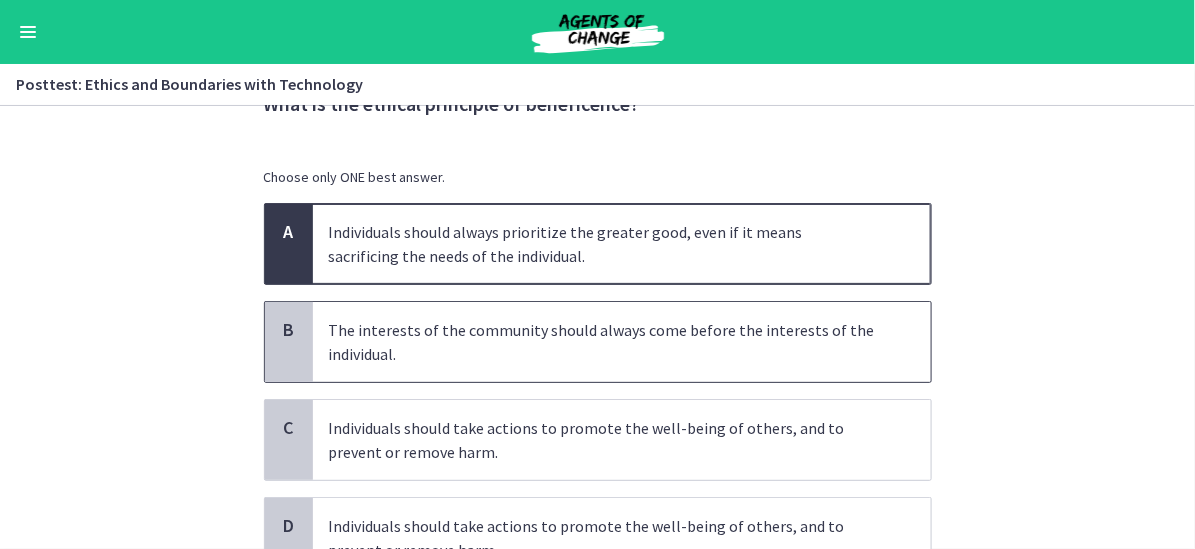 scroll, scrollTop: 200, scrollLeft: 0, axis: vertical 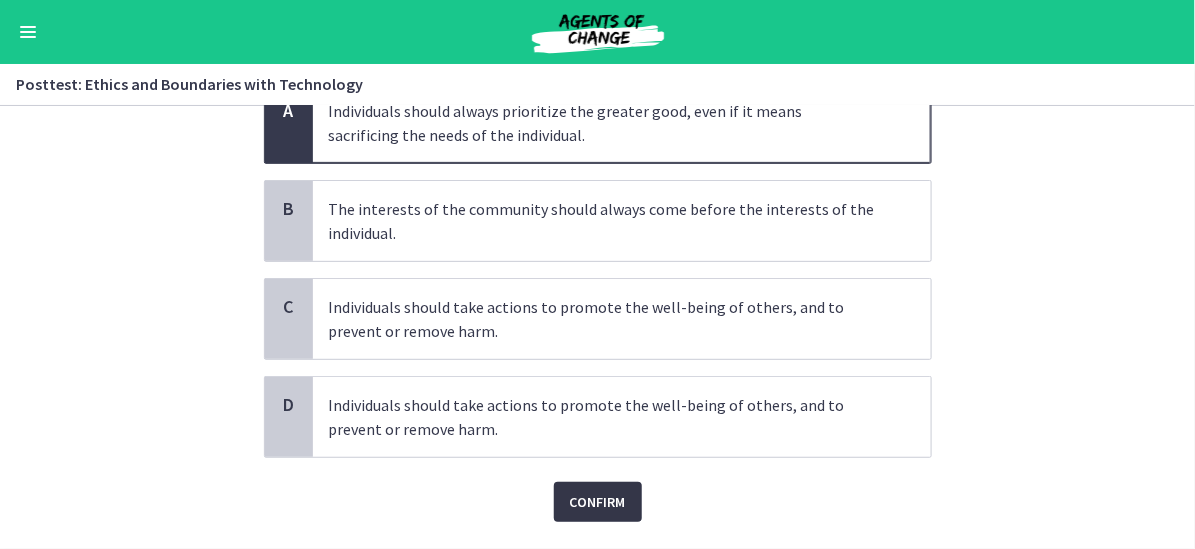 click on "Confirm" at bounding box center [598, 502] 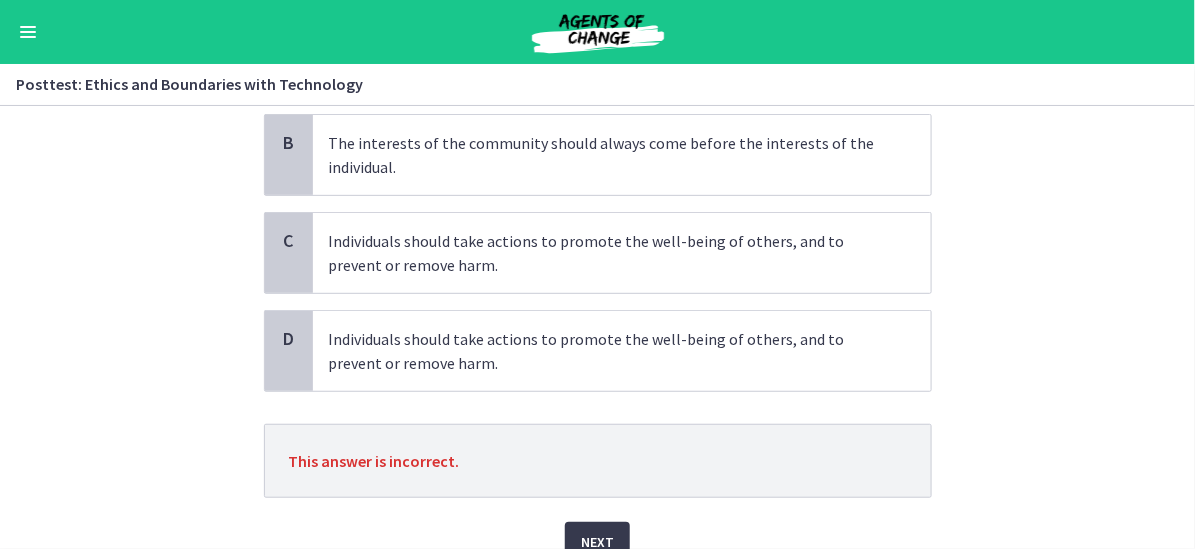 scroll, scrollTop: 300, scrollLeft: 0, axis: vertical 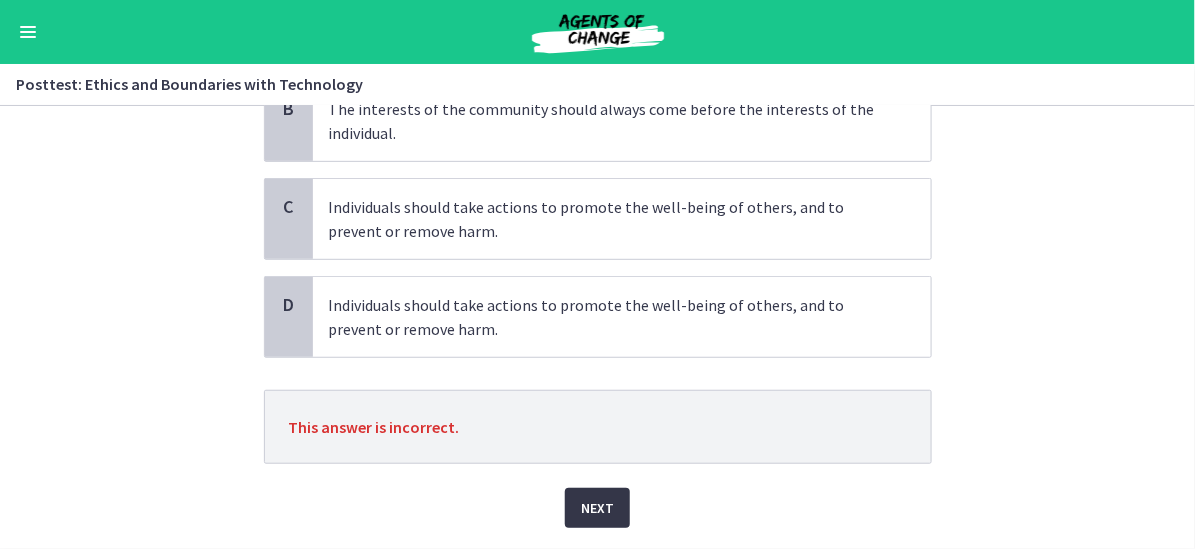 click on "Next" at bounding box center [597, 508] 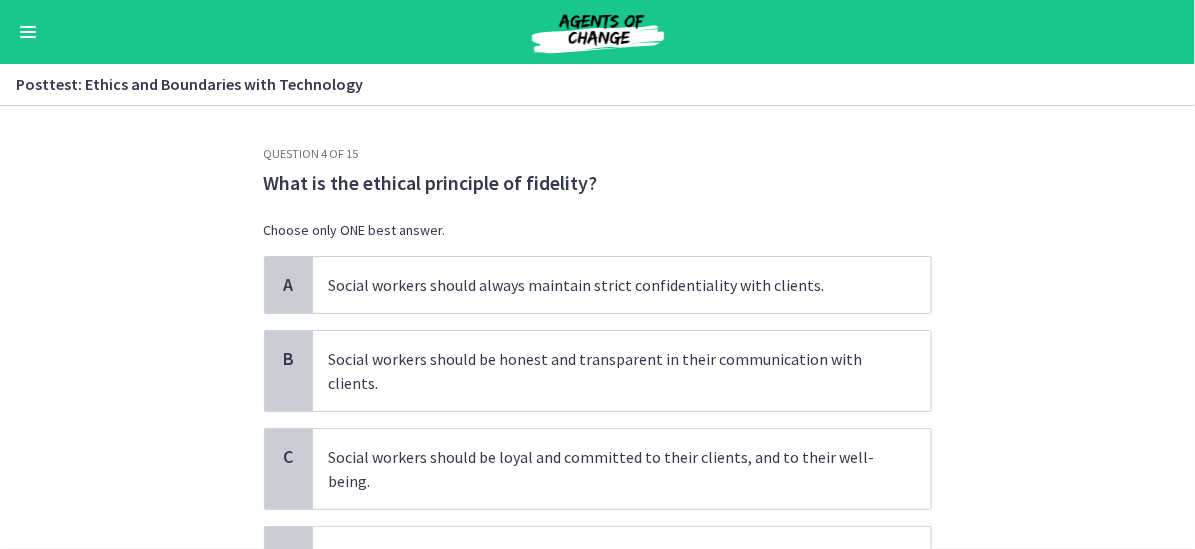 scroll, scrollTop: 100, scrollLeft: 0, axis: vertical 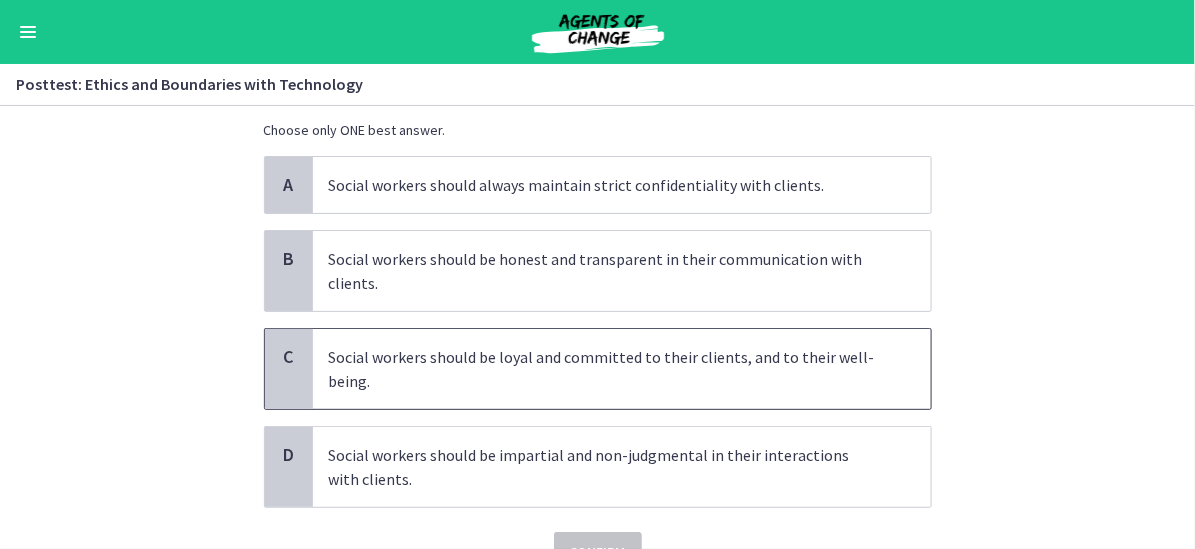 click on "Social workers should be loyal and committed to their clients, and to their well-being." at bounding box center (602, 369) 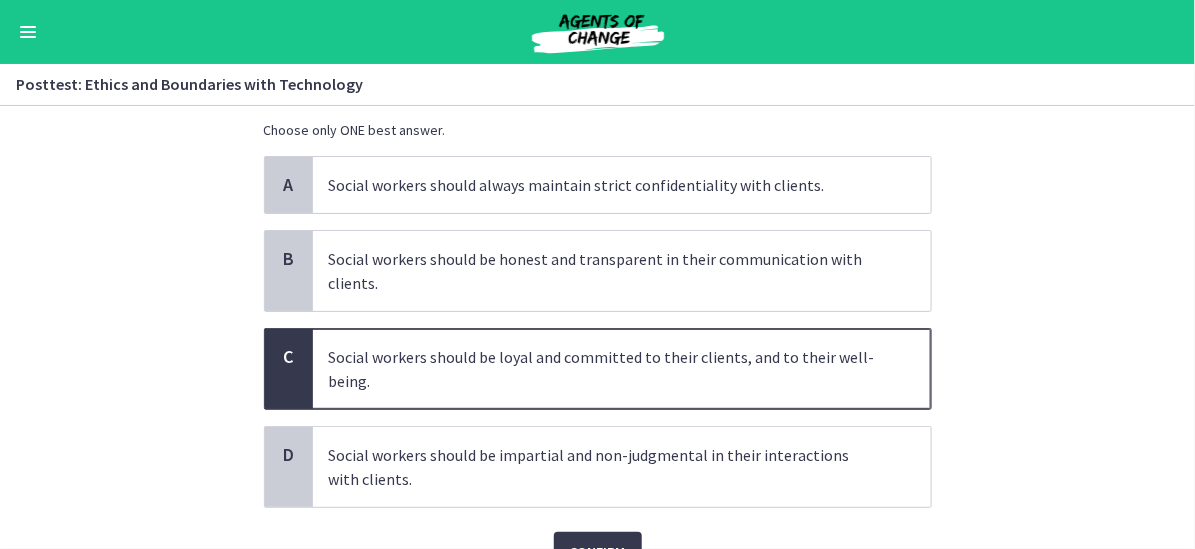 scroll, scrollTop: 200, scrollLeft: 0, axis: vertical 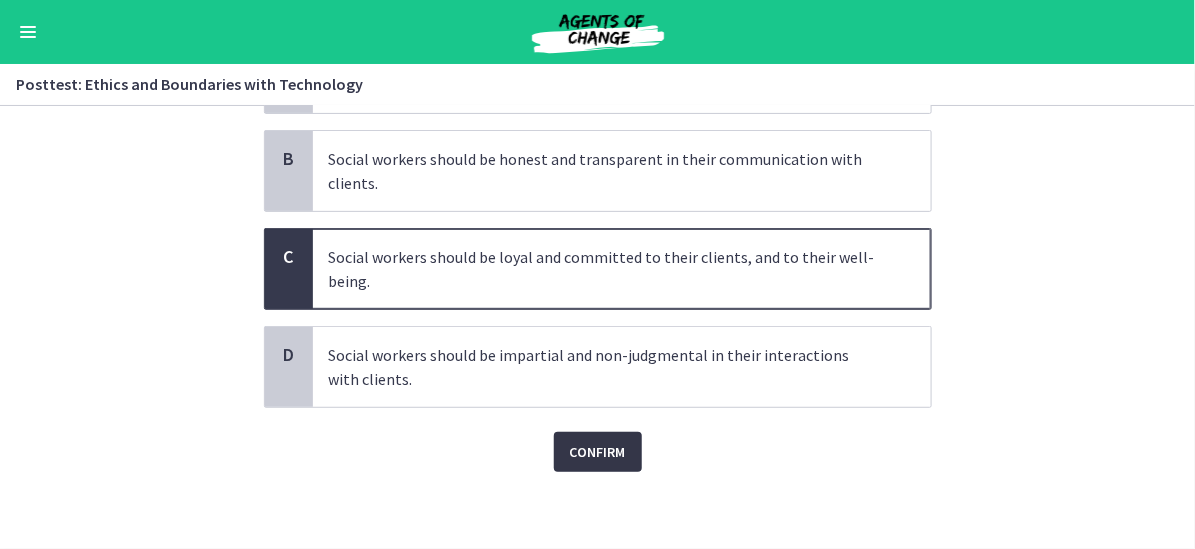 click on "Confirm" at bounding box center [598, 452] 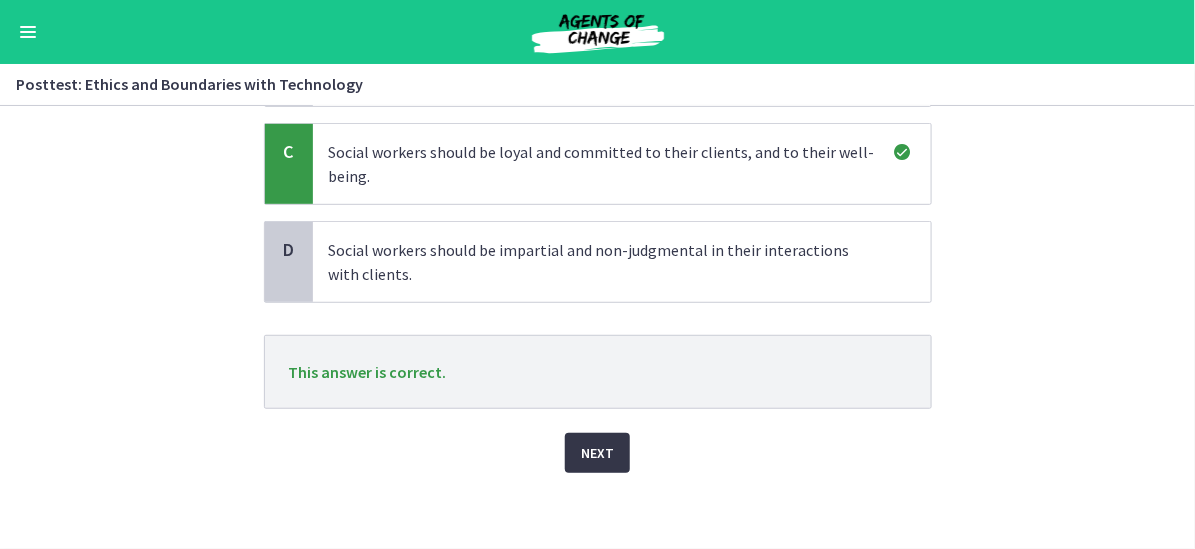 scroll, scrollTop: 305, scrollLeft: 0, axis: vertical 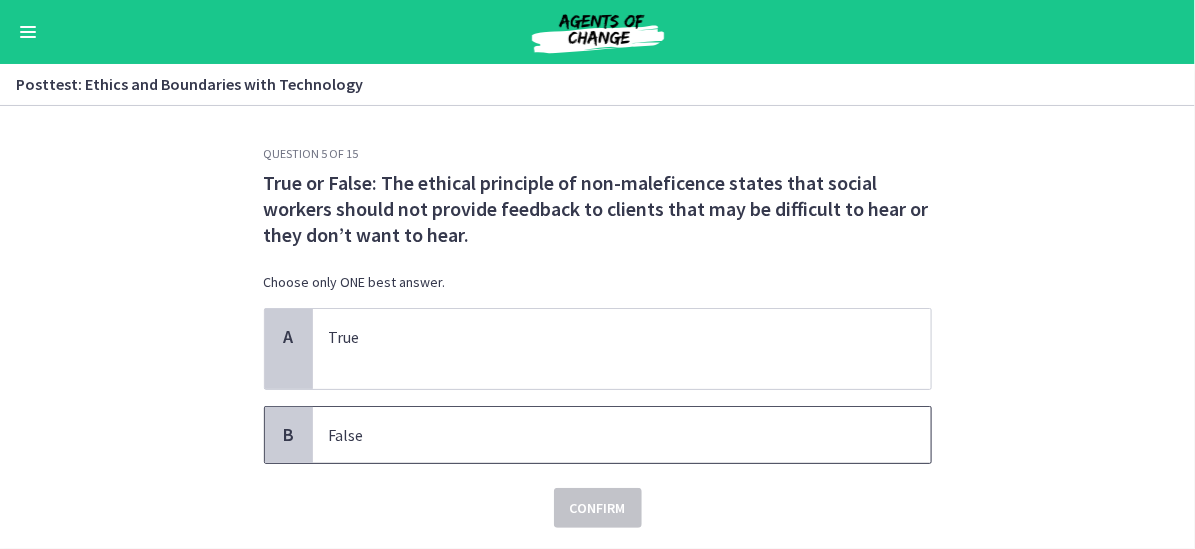 click on "False" at bounding box center [622, 435] 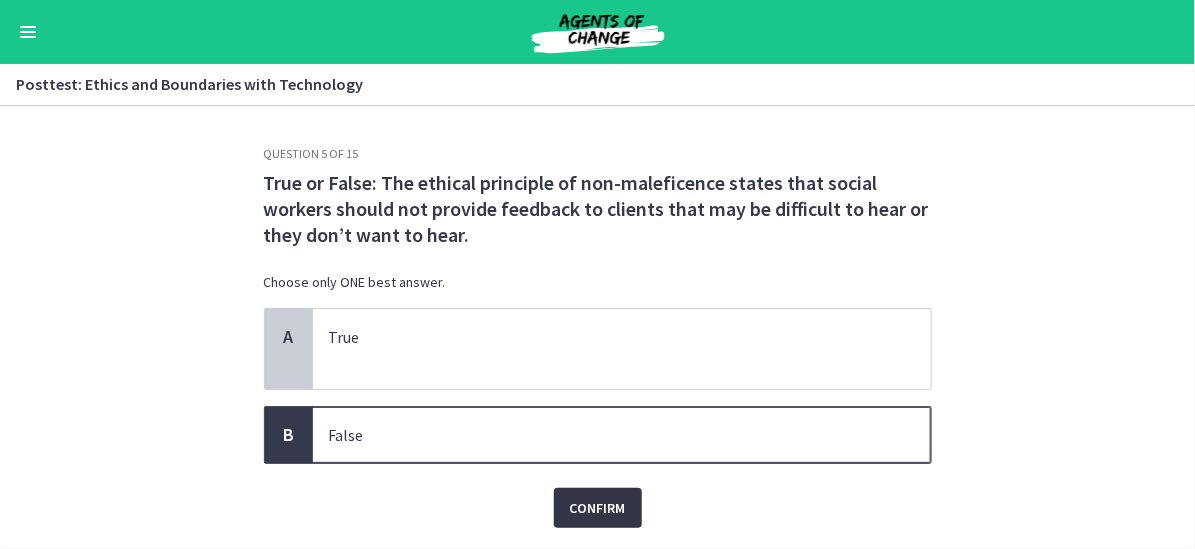 click on "Confirm" at bounding box center (598, 508) 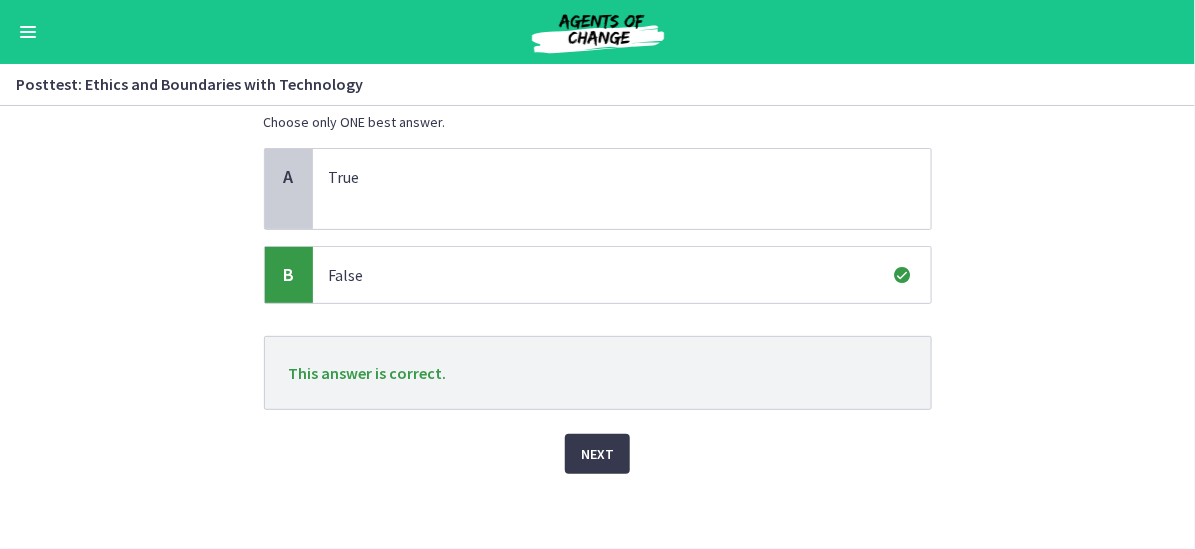 scroll, scrollTop: 163, scrollLeft: 0, axis: vertical 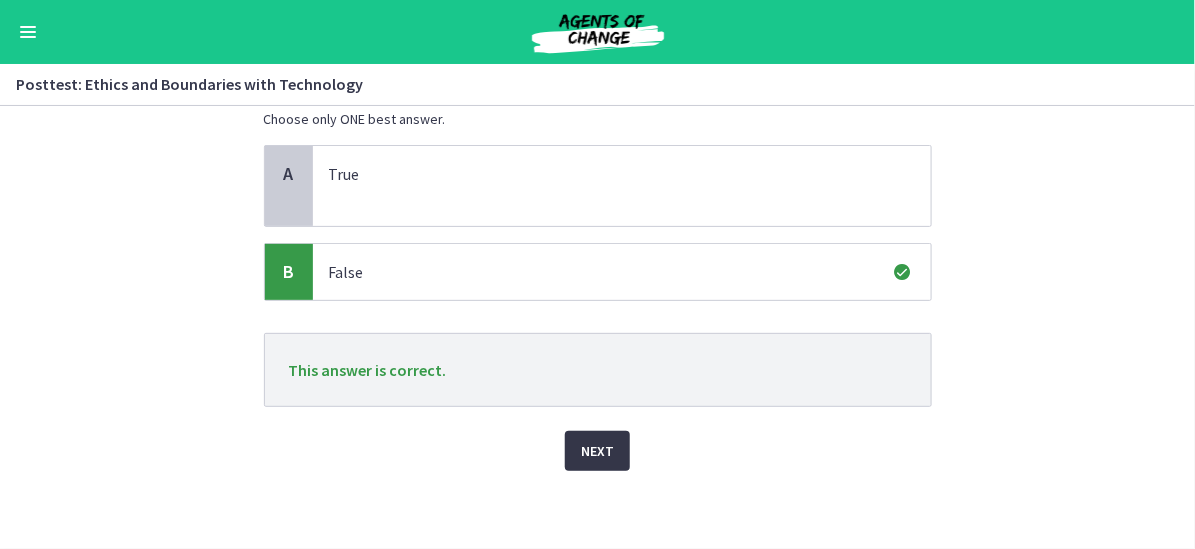 click on "Next" at bounding box center [597, 451] 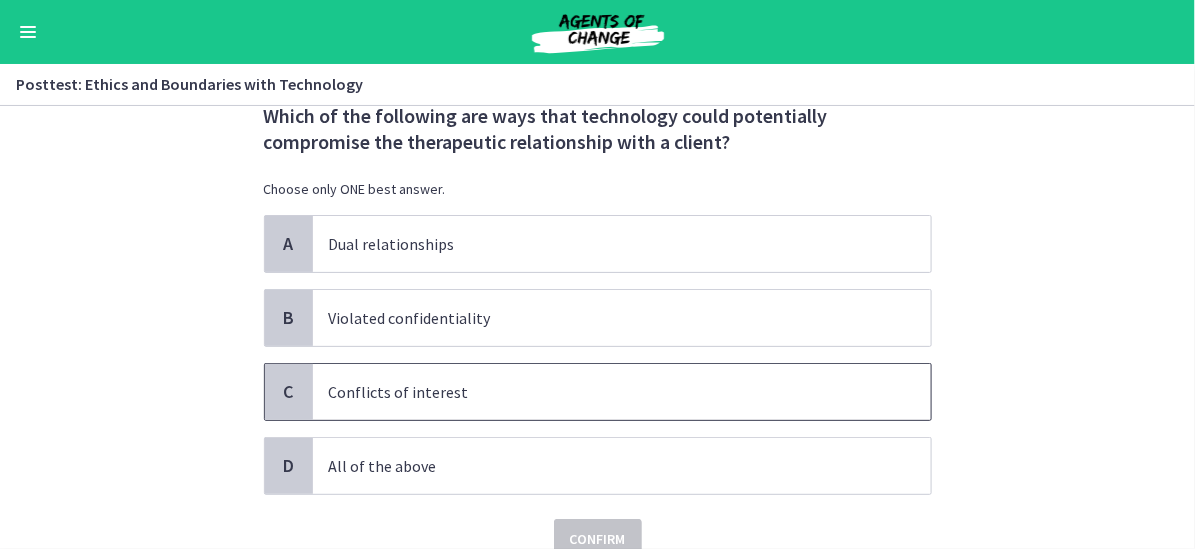 scroll, scrollTop: 100, scrollLeft: 0, axis: vertical 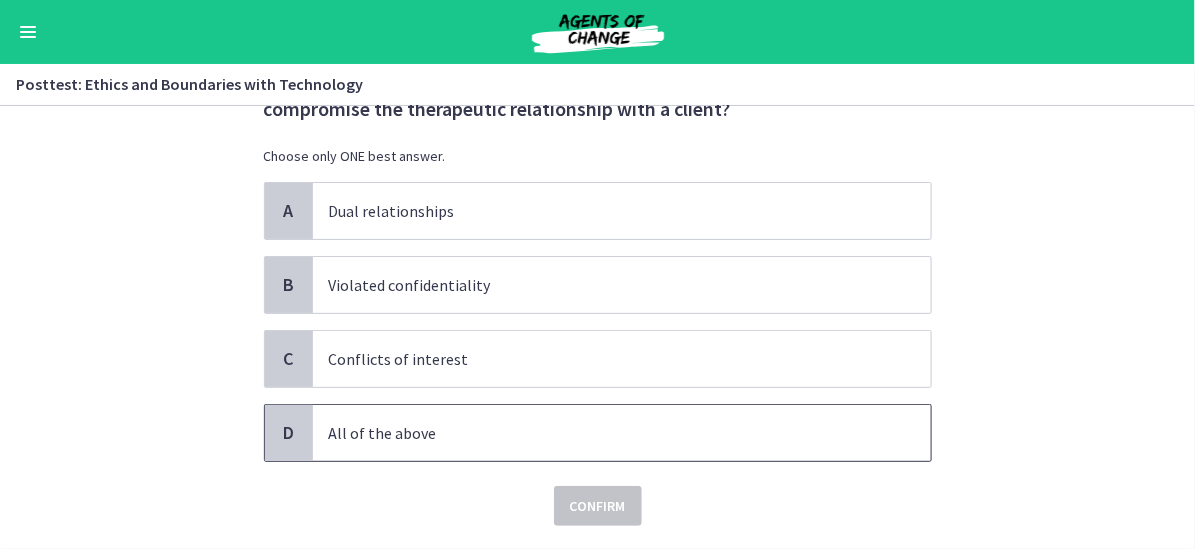 click on "All of the above" at bounding box center (602, 433) 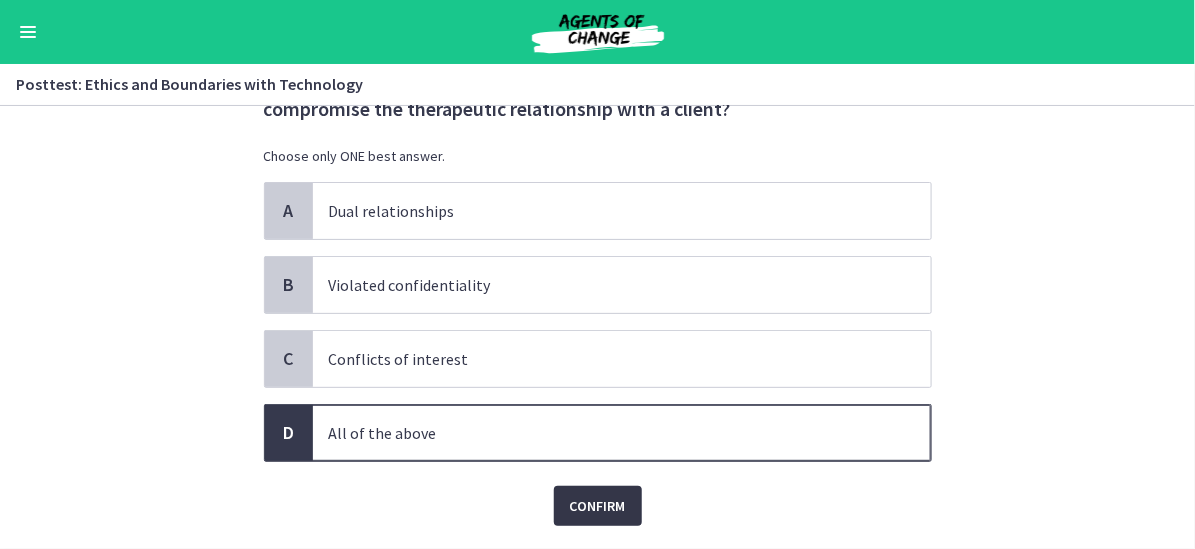 click on "Confirm" at bounding box center [598, 506] 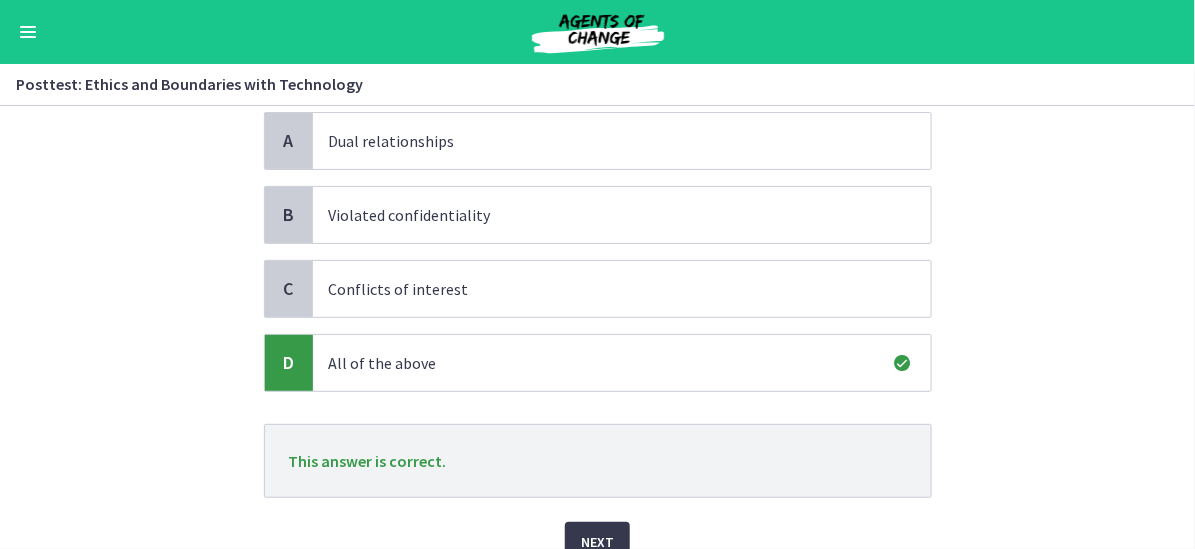 scroll, scrollTop: 260, scrollLeft: 0, axis: vertical 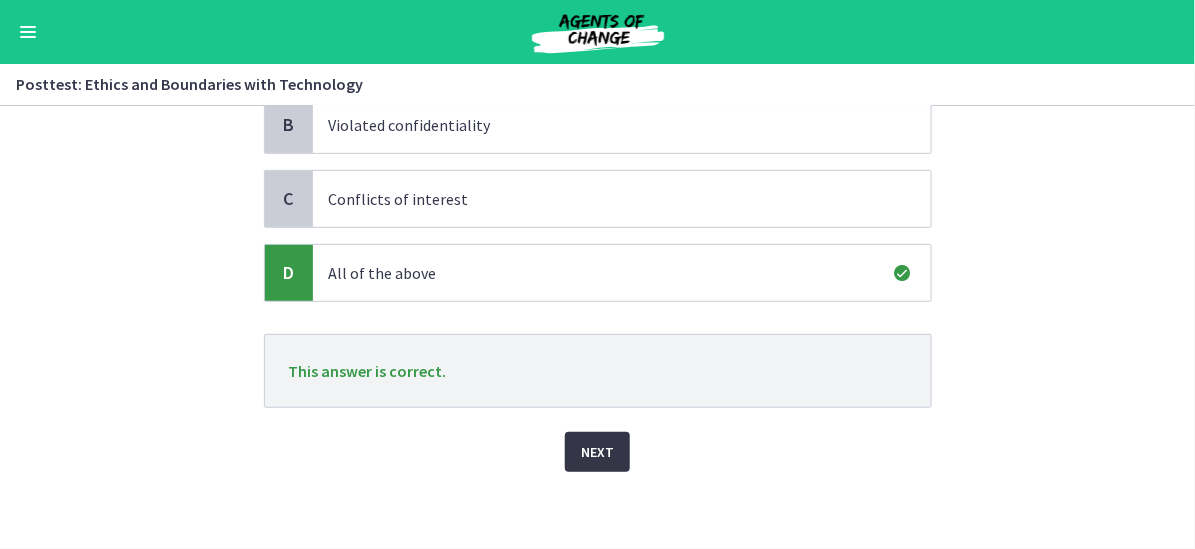 click on "Next" at bounding box center [597, 452] 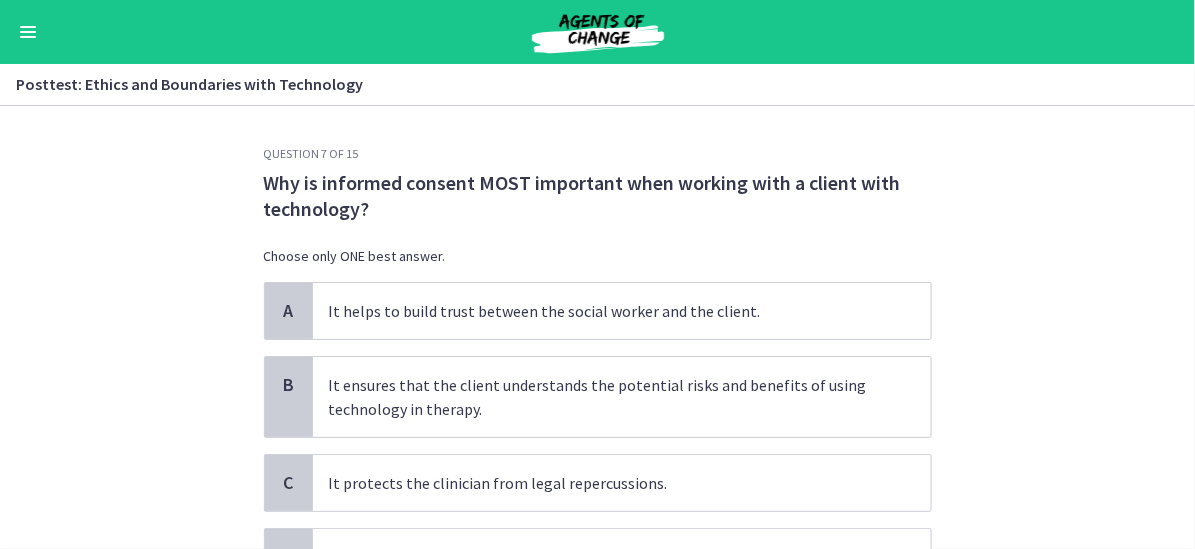 scroll, scrollTop: 100, scrollLeft: 0, axis: vertical 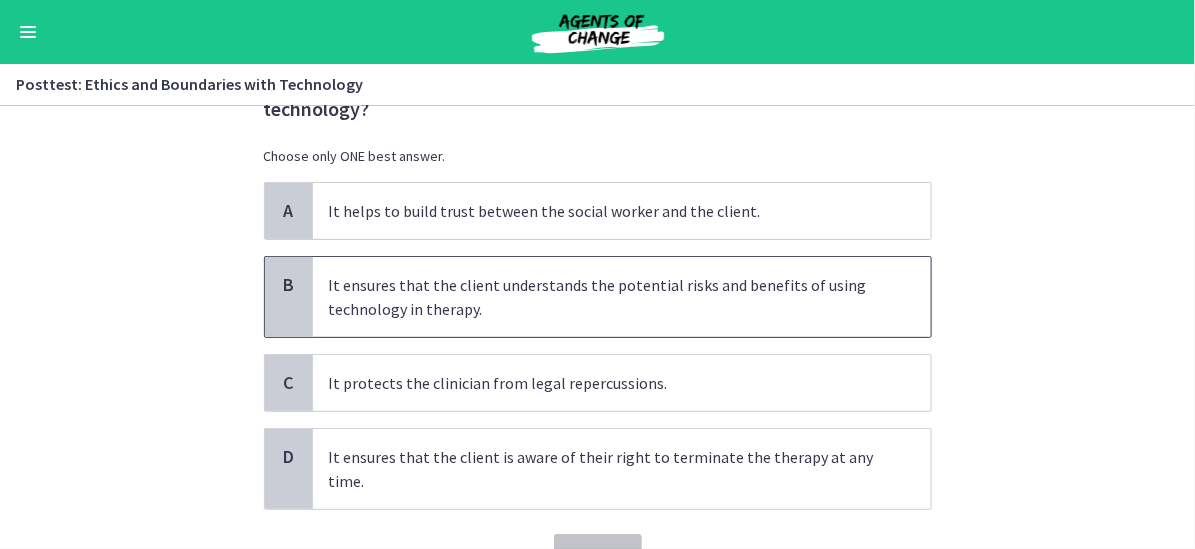 click on "It ensures that the client understands the potential risks and benefits of using technology in therapy." at bounding box center [602, 297] 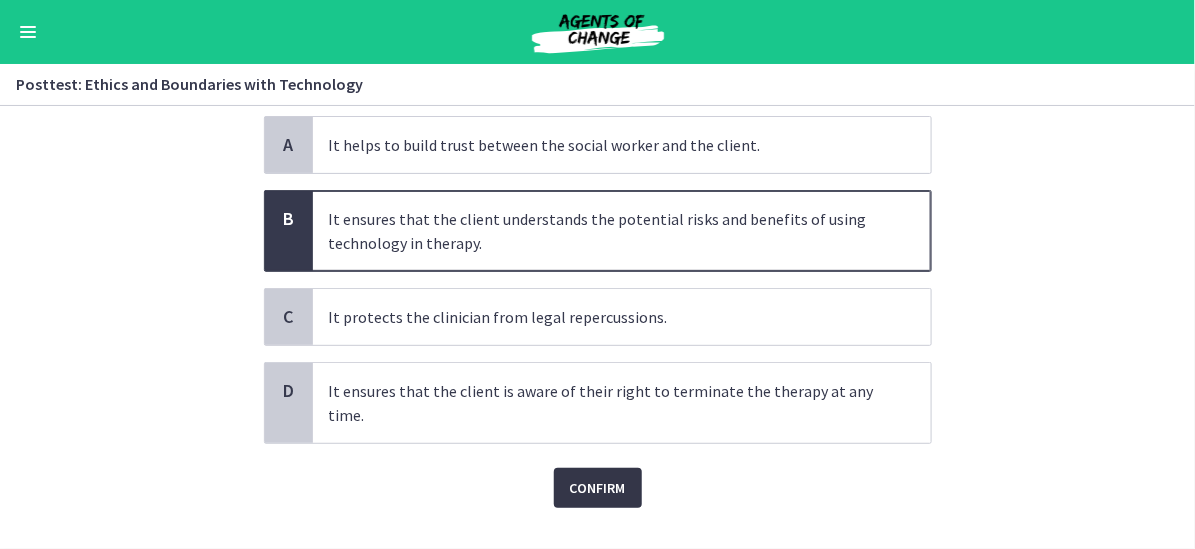 scroll, scrollTop: 200, scrollLeft: 0, axis: vertical 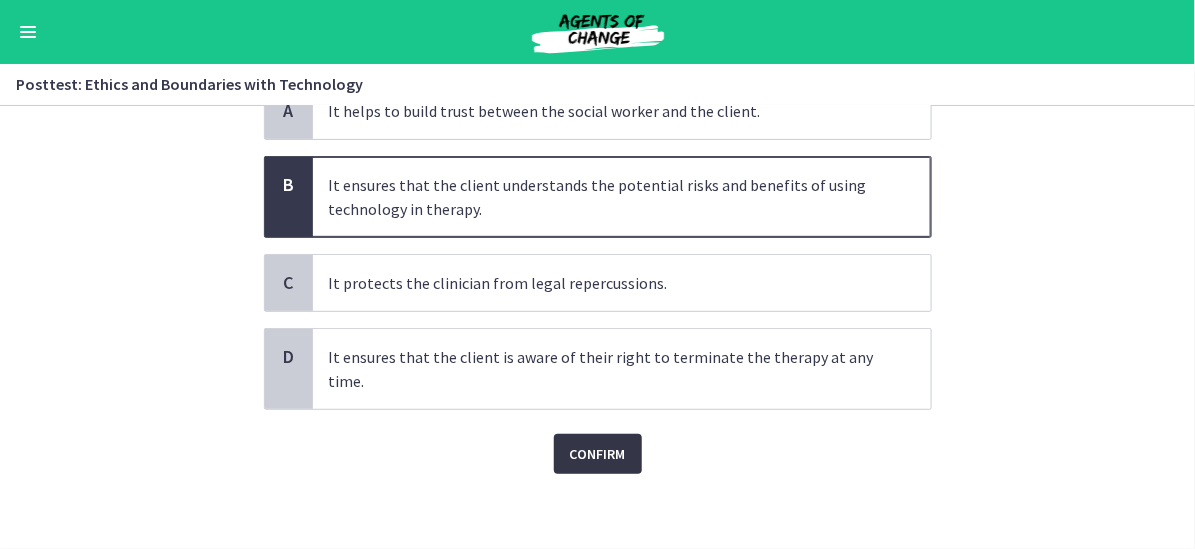 click on "Confirm" at bounding box center [598, 454] 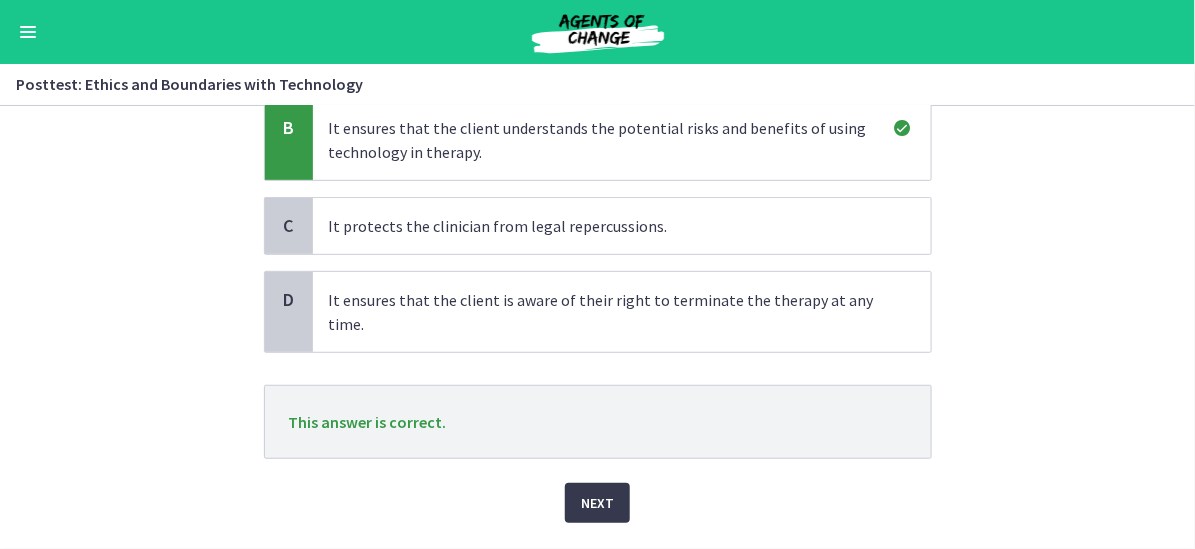 scroll, scrollTop: 308, scrollLeft: 0, axis: vertical 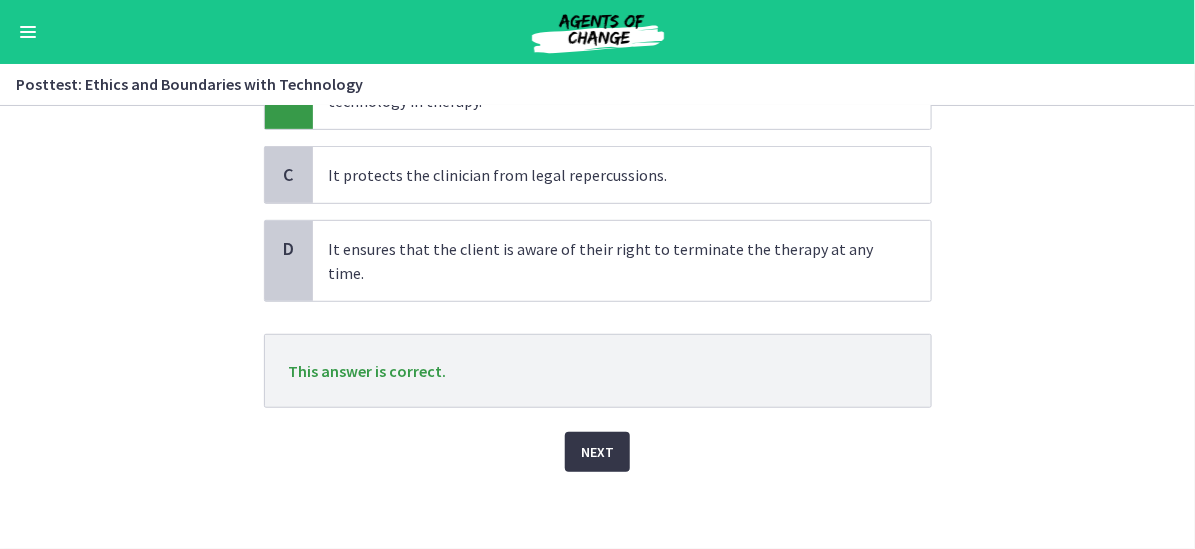 click on "Next" at bounding box center (597, 452) 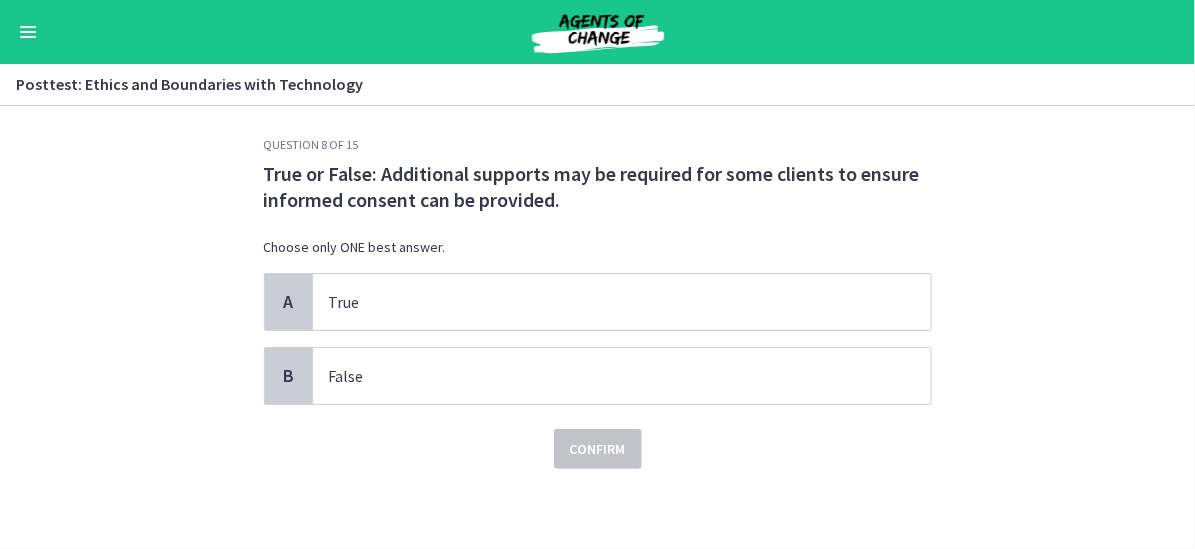 scroll, scrollTop: 0, scrollLeft: 0, axis: both 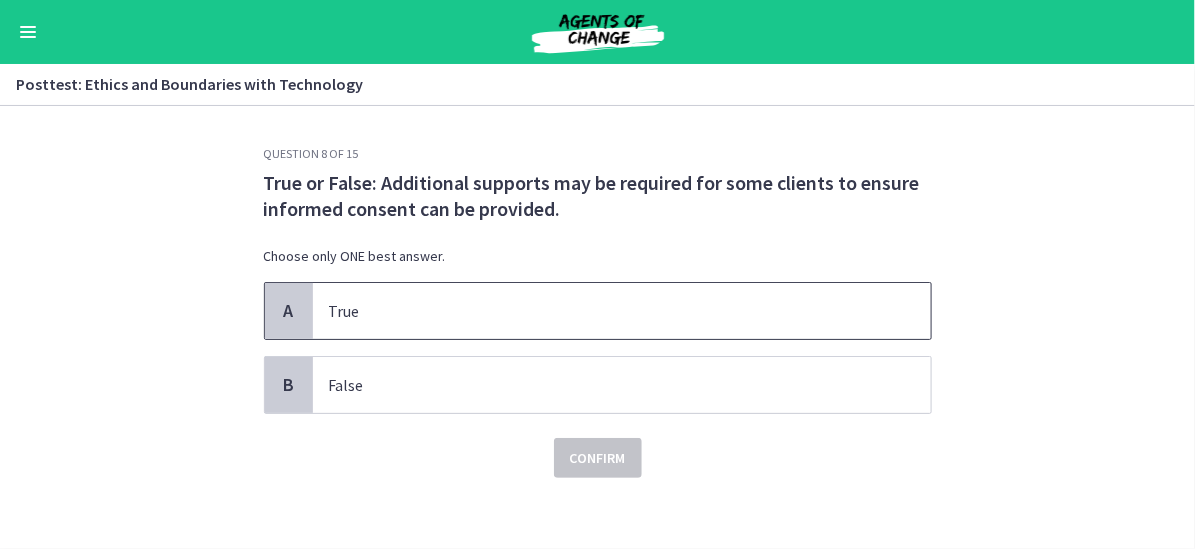 click on "True" at bounding box center [602, 311] 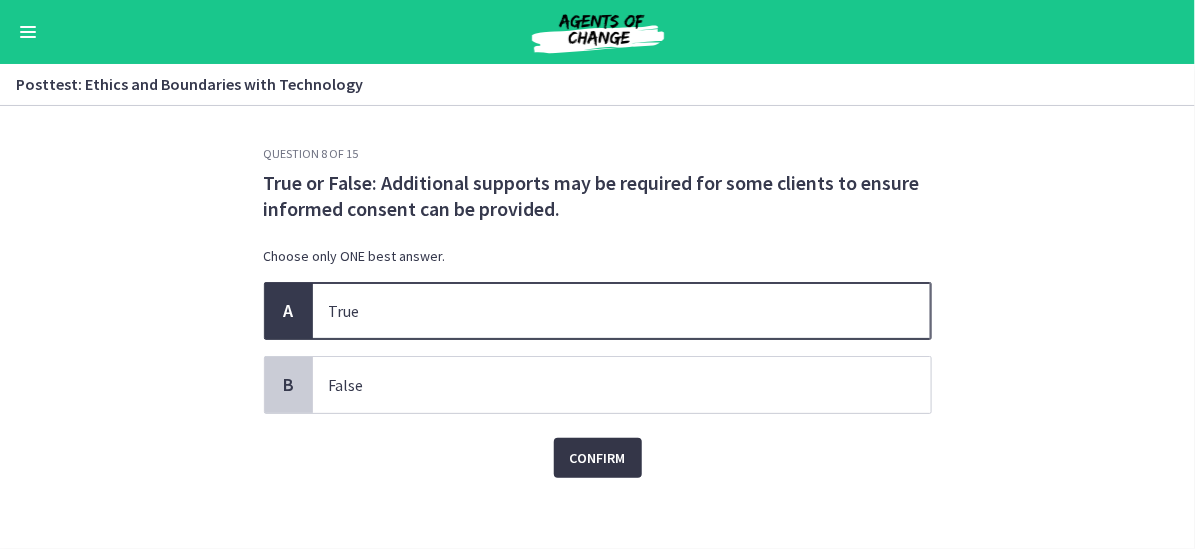 click on "Confirm" at bounding box center [598, 458] 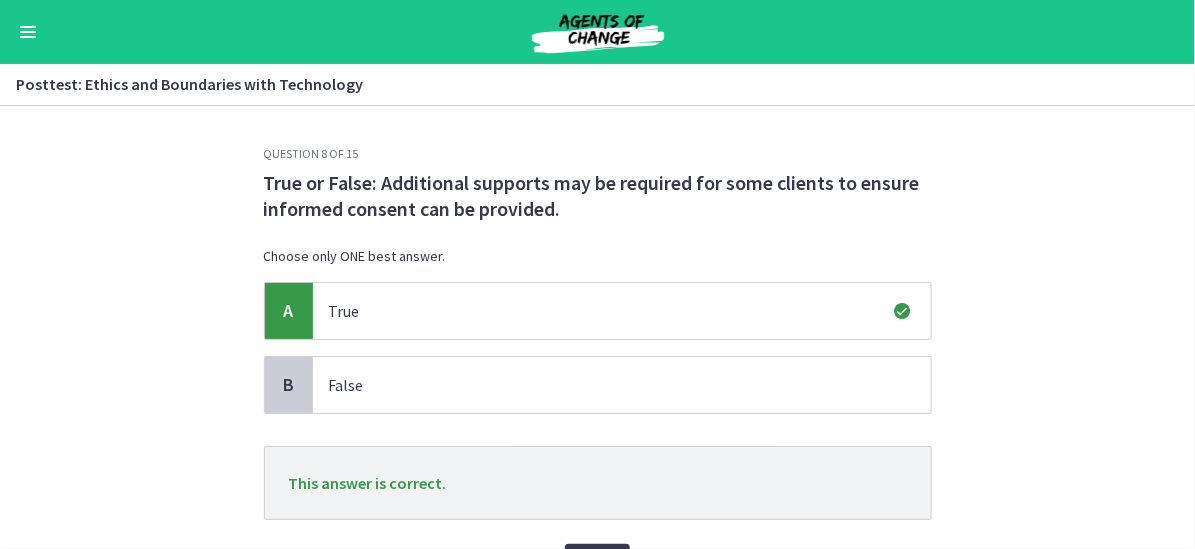scroll, scrollTop: 100, scrollLeft: 0, axis: vertical 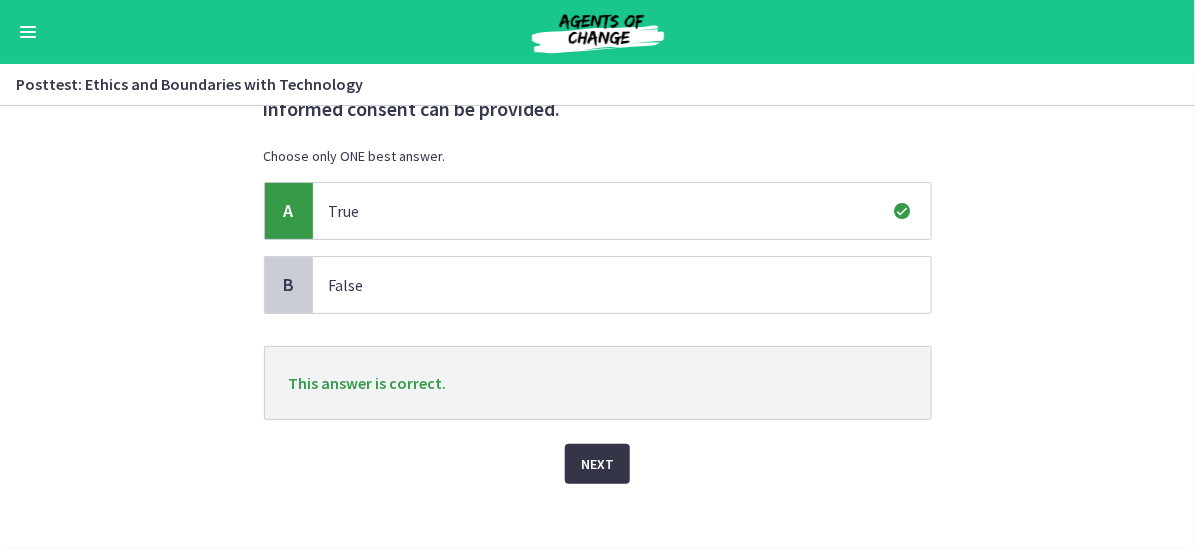 click on "Next" at bounding box center [597, 464] 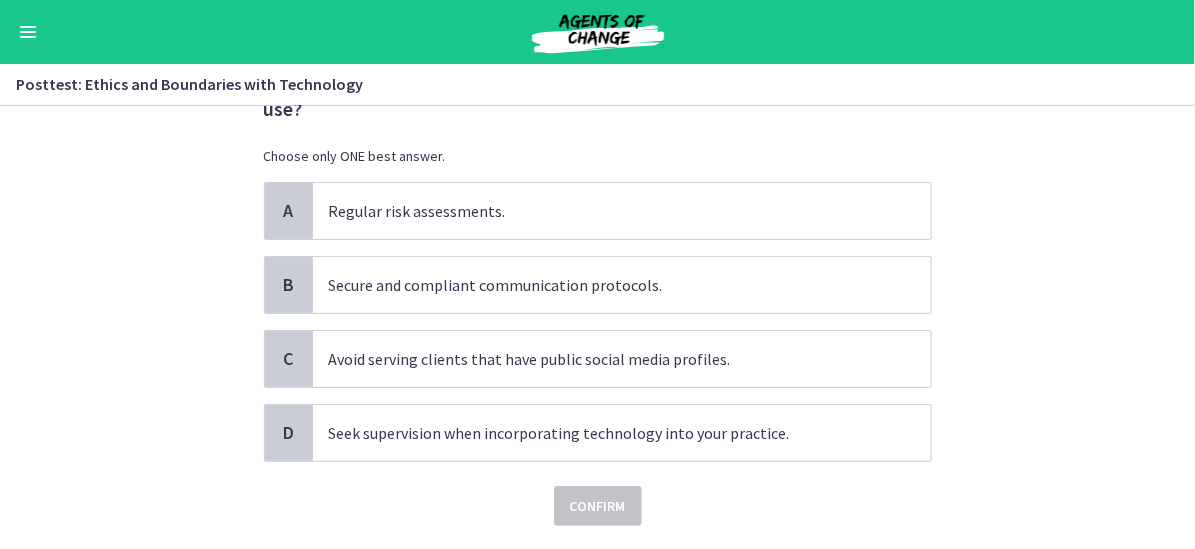 scroll, scrollTop: 0, scrollLeft: 0, axis: both 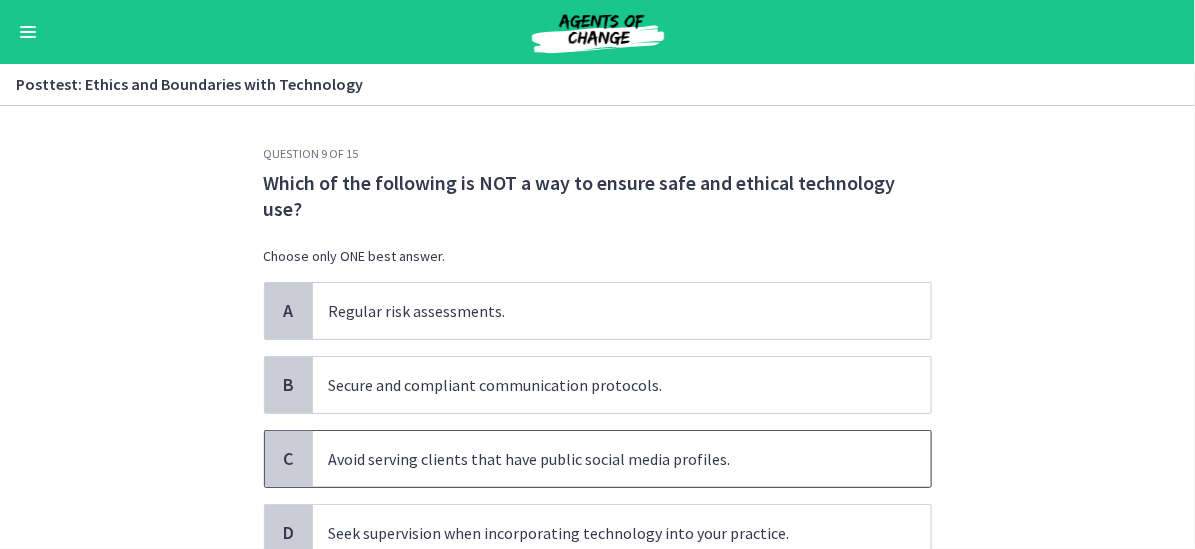 click on "Avoid serving clients that have public social media profiles." at bounding box center (602, 459) 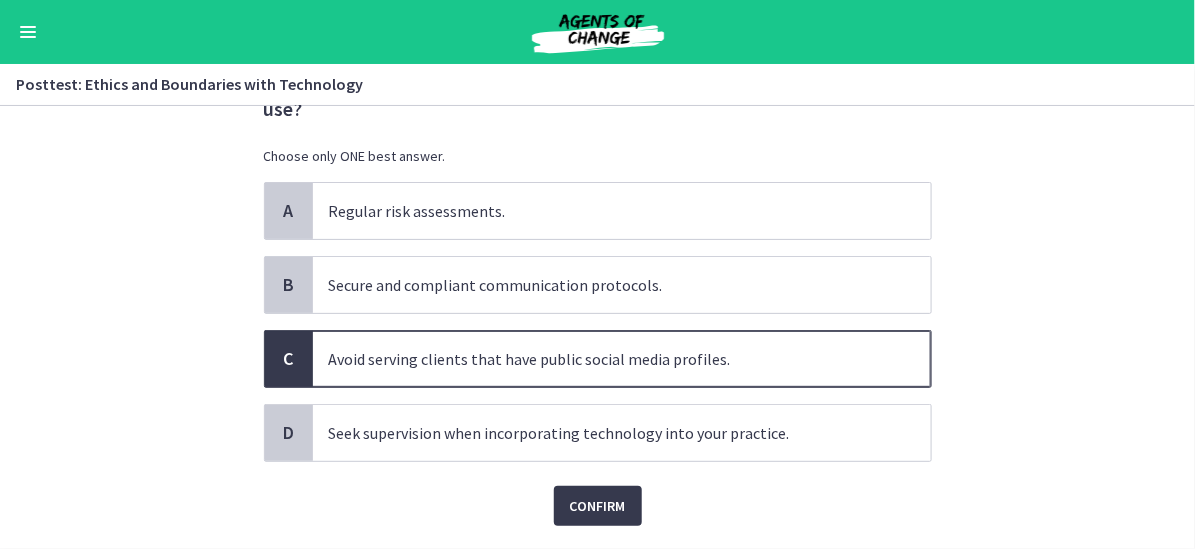 scroll, scrollTop: 154, scrollLeft: 0, axis: vertical 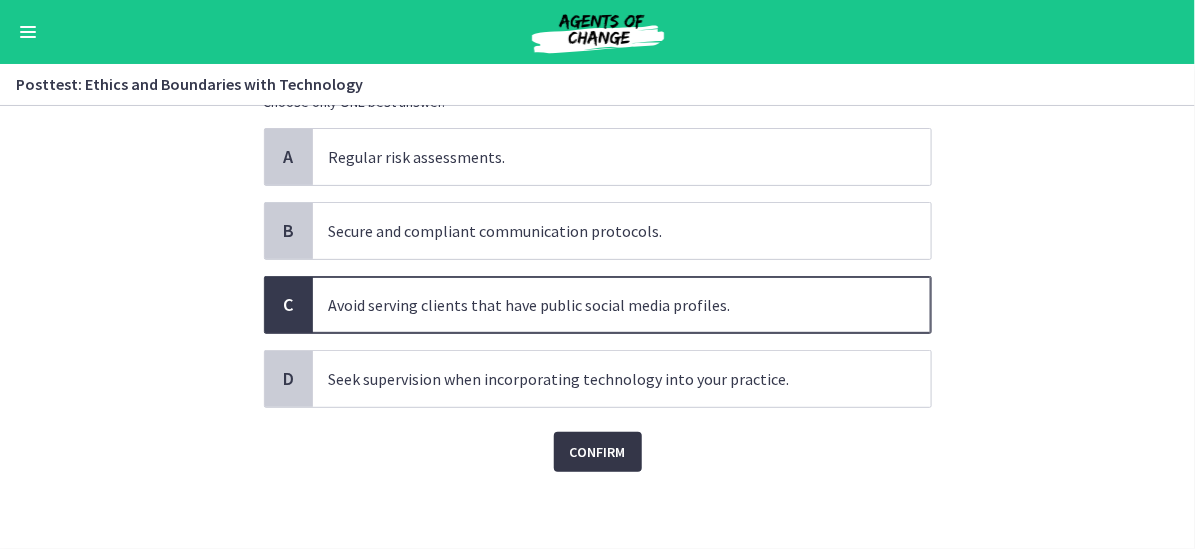 click on "Confirm" at bounding box center [598, 452] 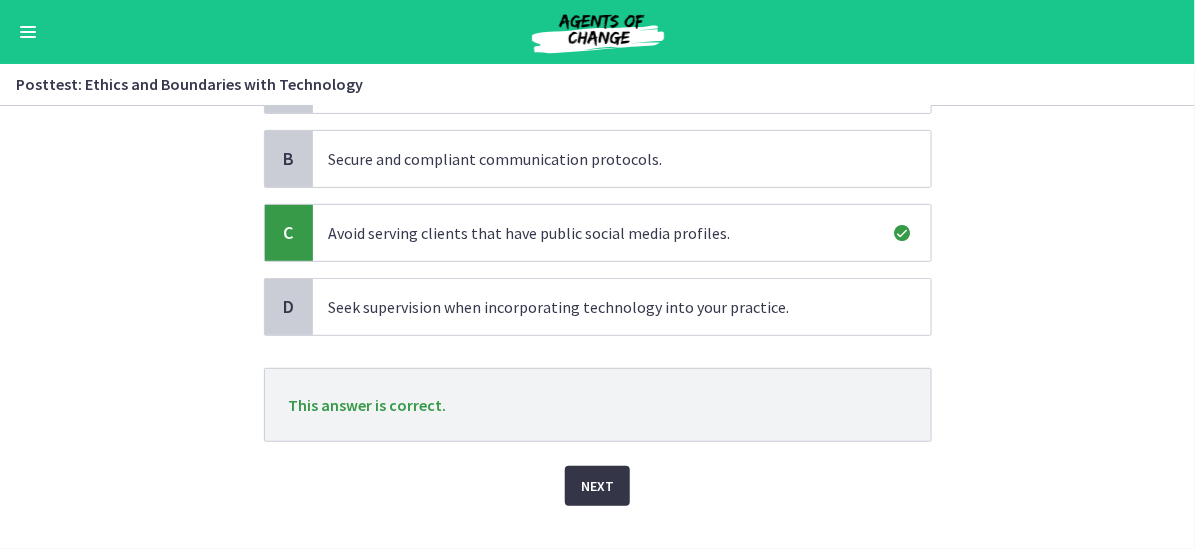 scroll, scrollTop: 254, scrollLeft: 0, axis: vertical 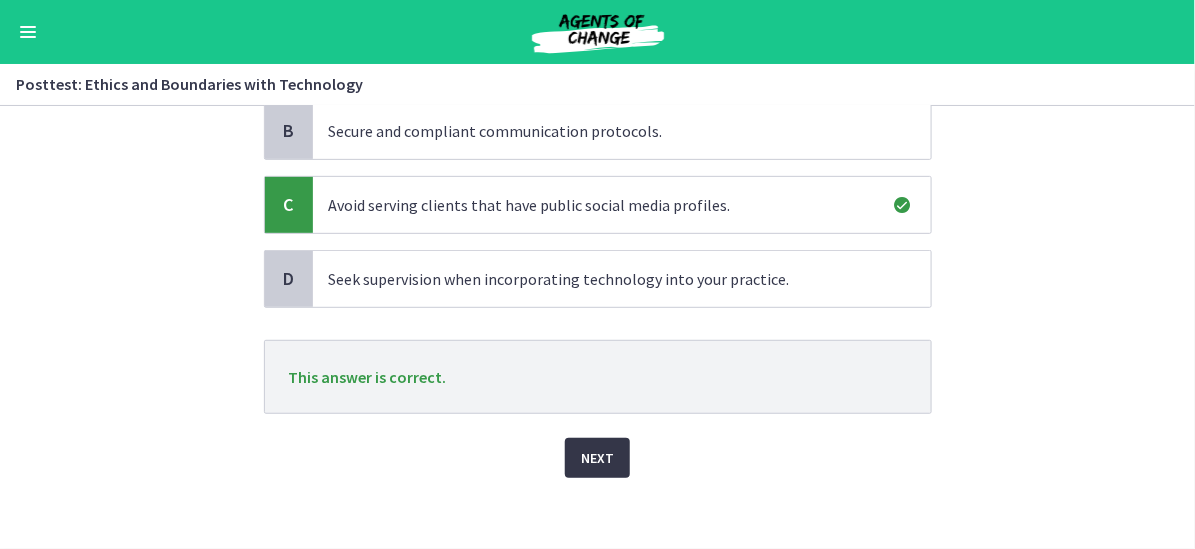 click on "Next" at bounding box center (597, 458) 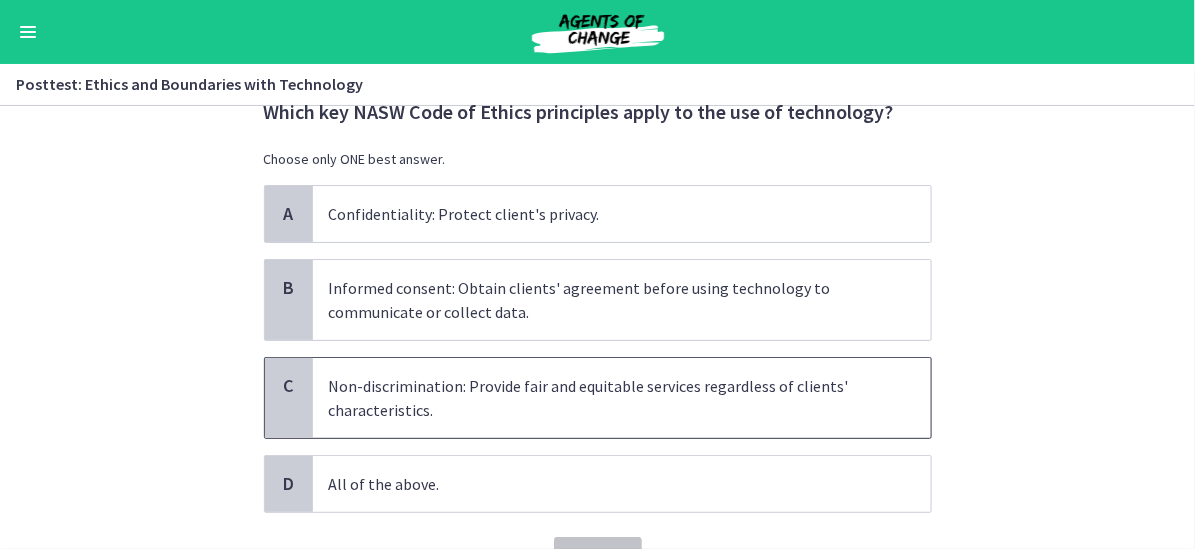 scroll, scrollTop: 100, scrollLeft: 0, axis: vertical 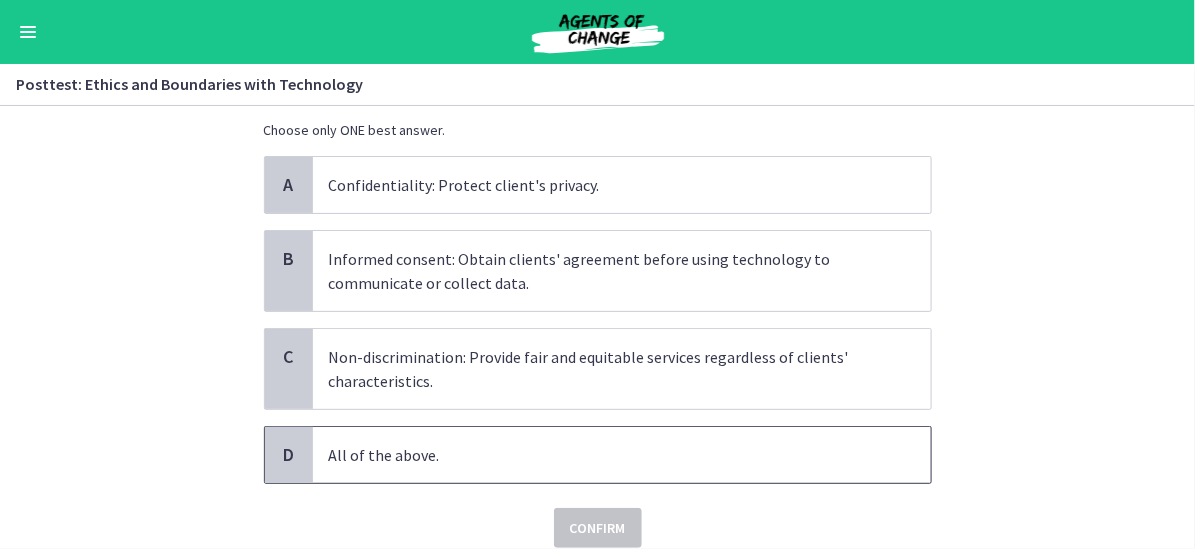 click on "All of the above." at bounding box center (602, 455) 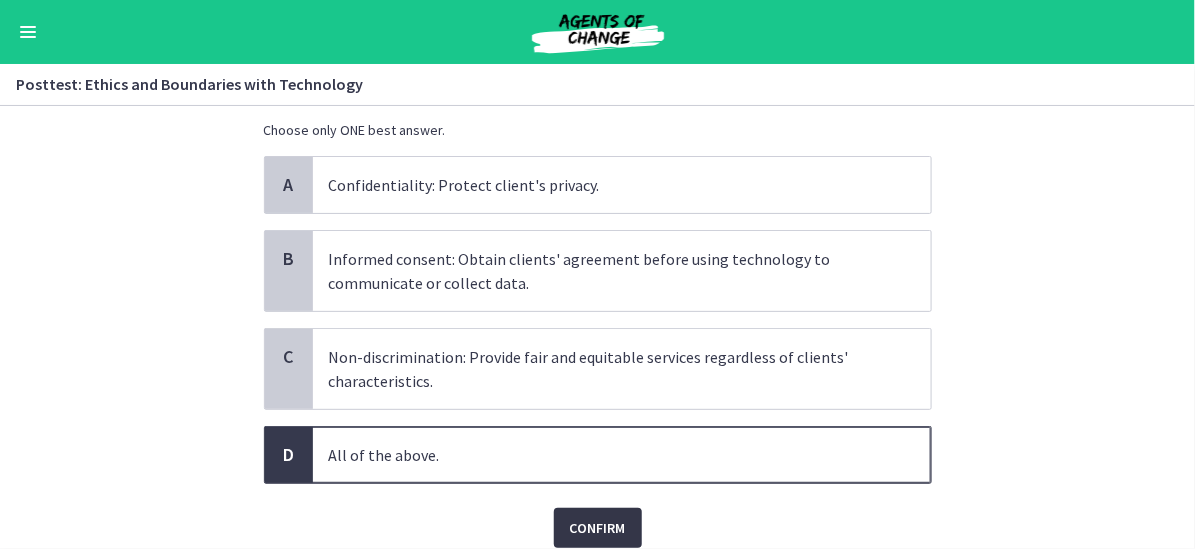 click on "Confirm" at bounding box center [598, 528] 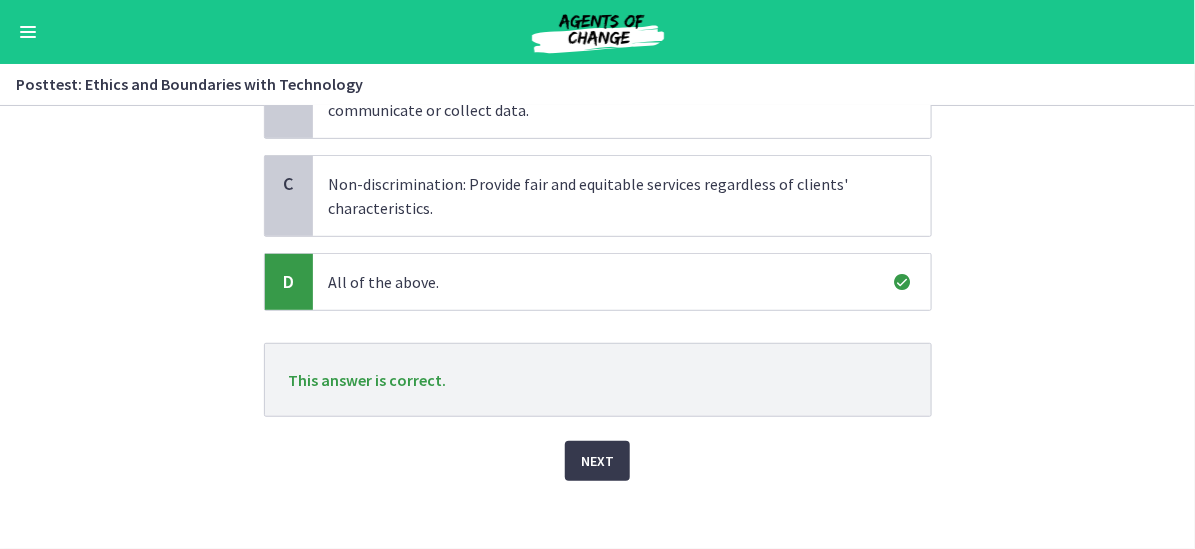scroll, scrollTop: 282, scrollLeft: 0, axis: vertical 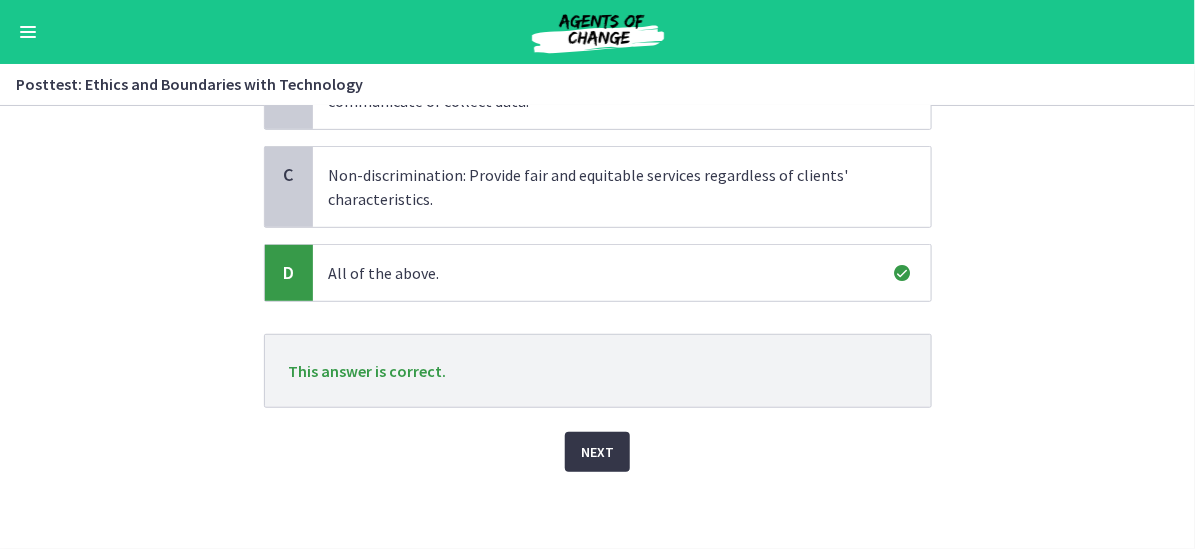 click on "Next" at bounding box center (597, 452) 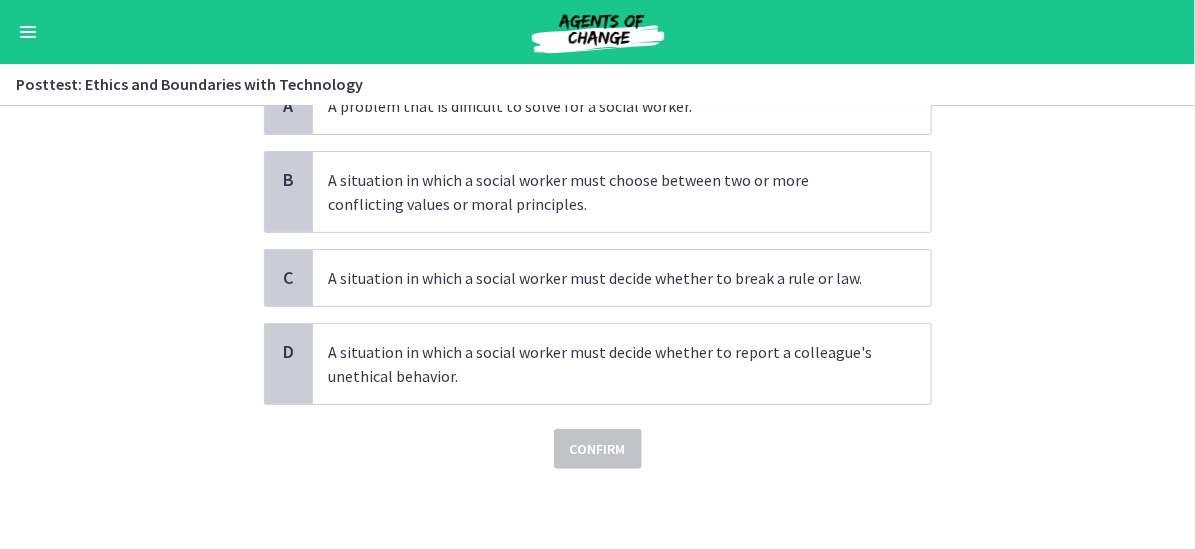 scroll, scrollTop: 0, scrollLeft: 0, axis: both 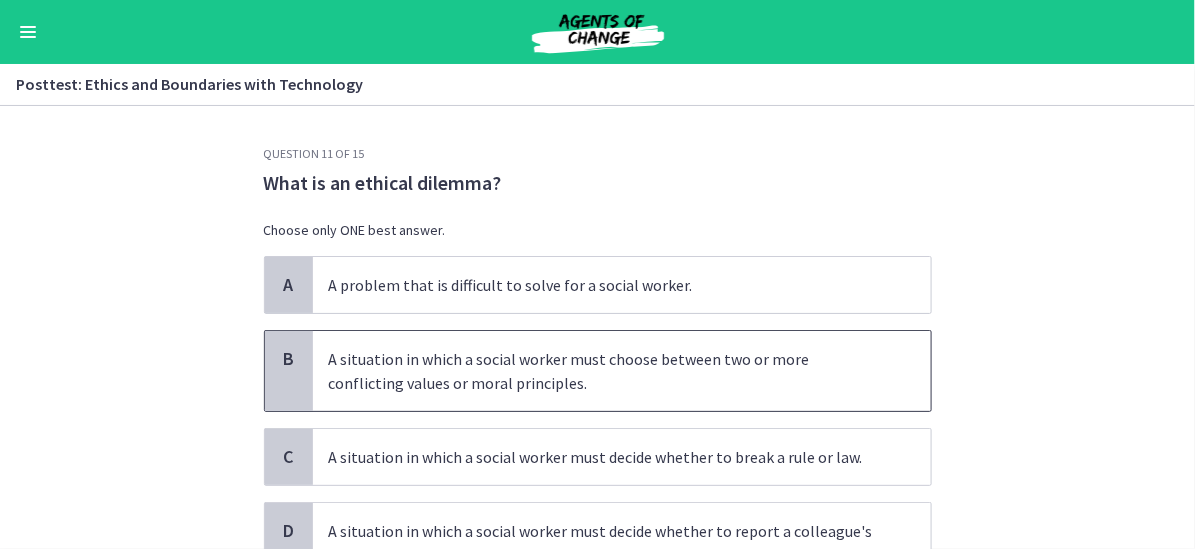 click on "A situation in which a social worker must choose between two or more conflicting values or moral principles." at bounding box center (602, 371) 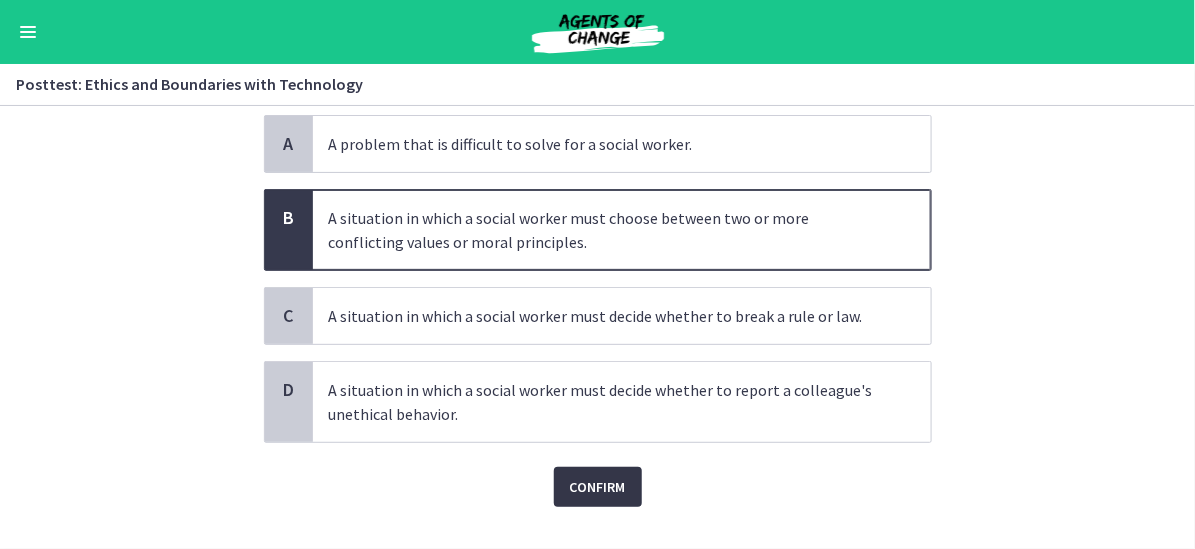 scroll, scrollTop: 176, scrollLeft: 0, axis: vertical 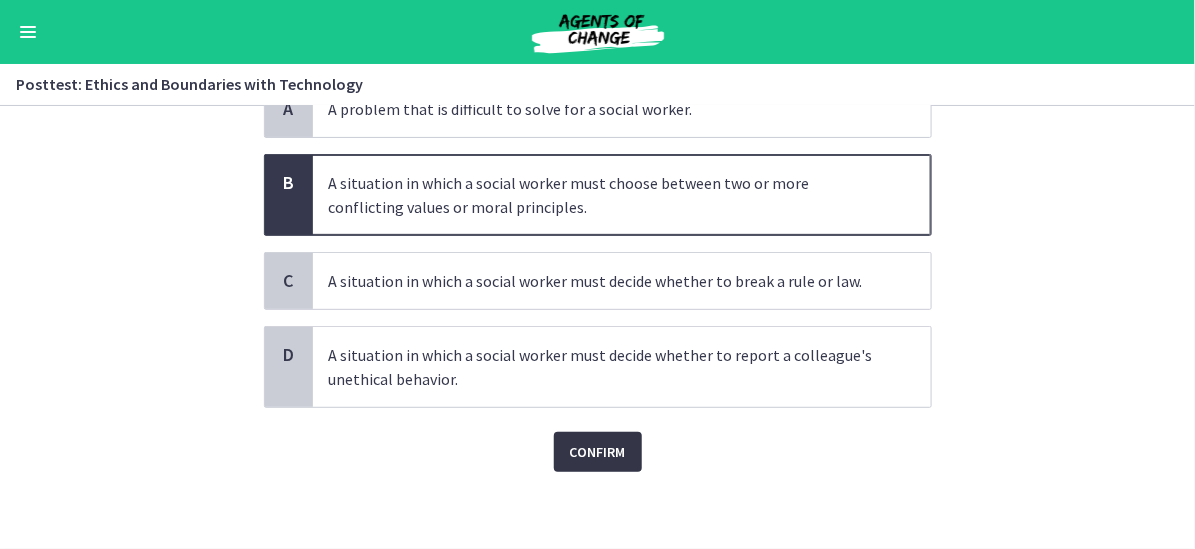 click on "Confirm" at bounding box center [598, 452] 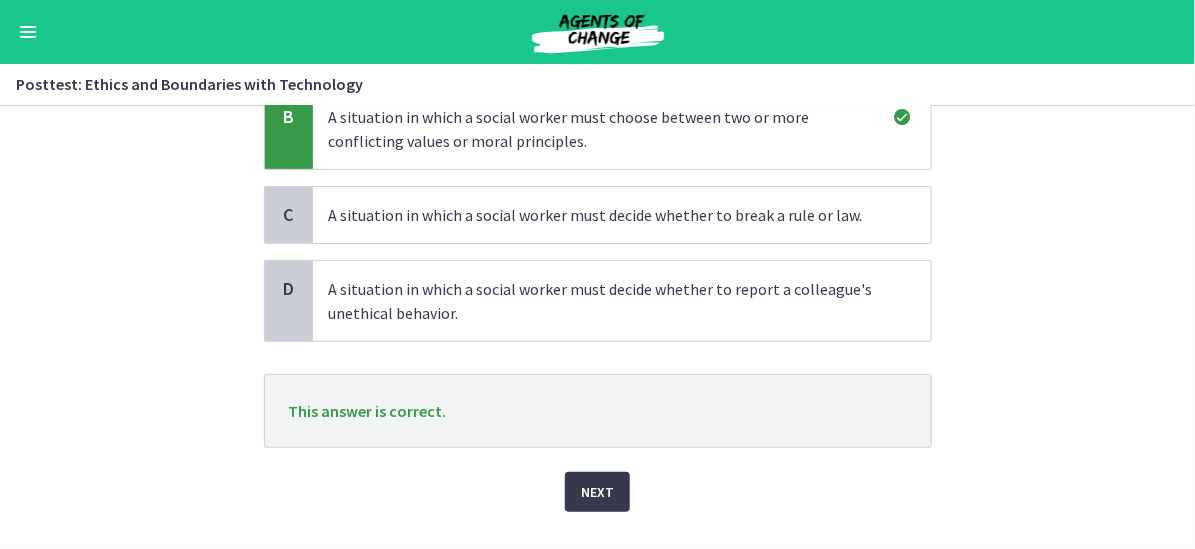 scroll, scrollTop: 276, scrollLeft: 0, axis: vertical 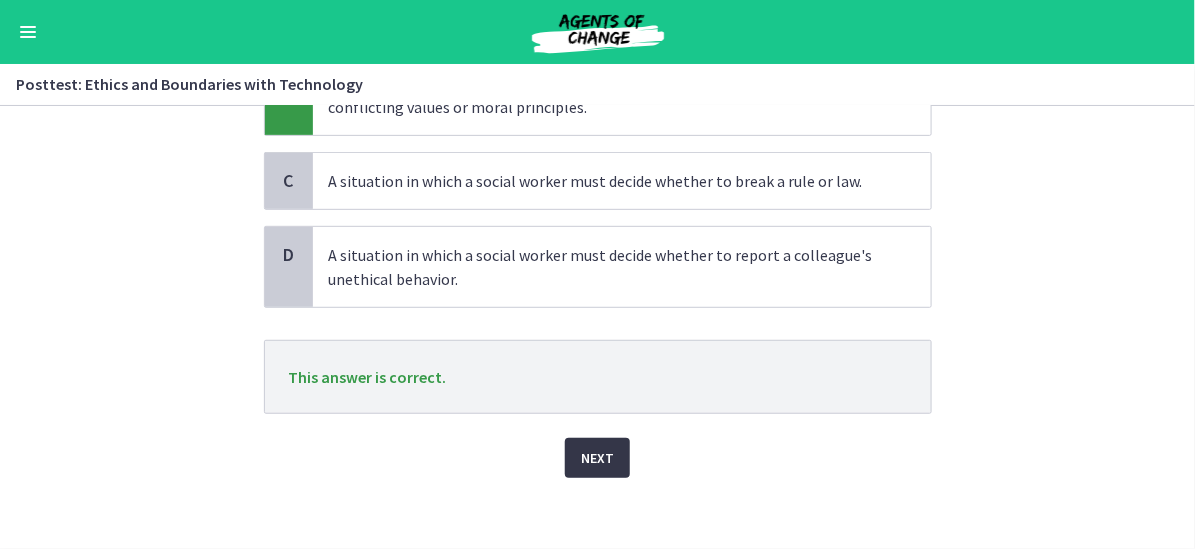 click on "Next" at bounding box center (597, 458) 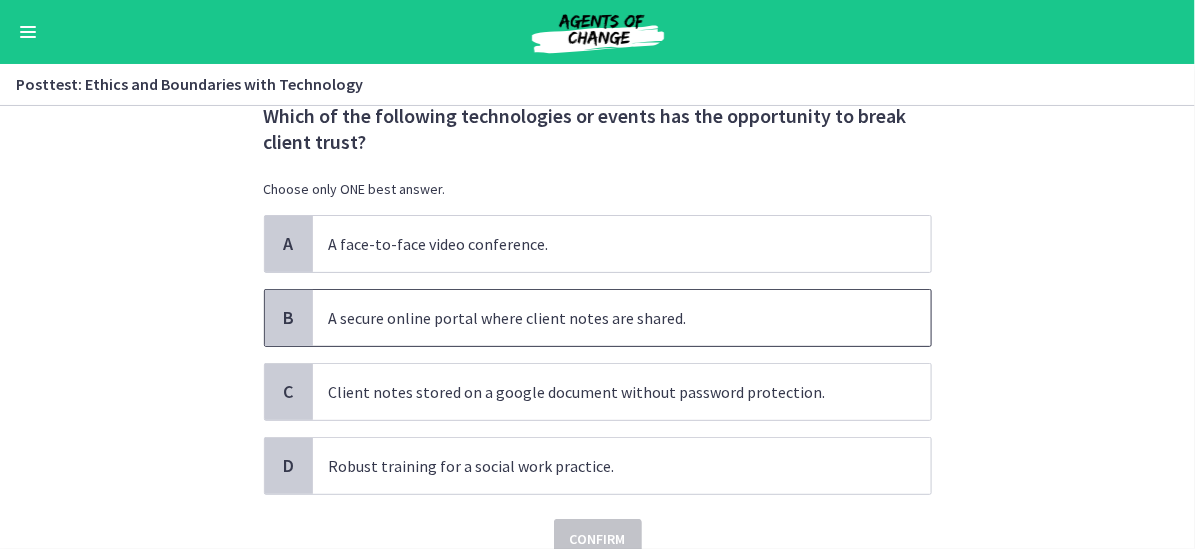 scroll, scrollTop: 100, scrollLeft: 0, axis: vertical 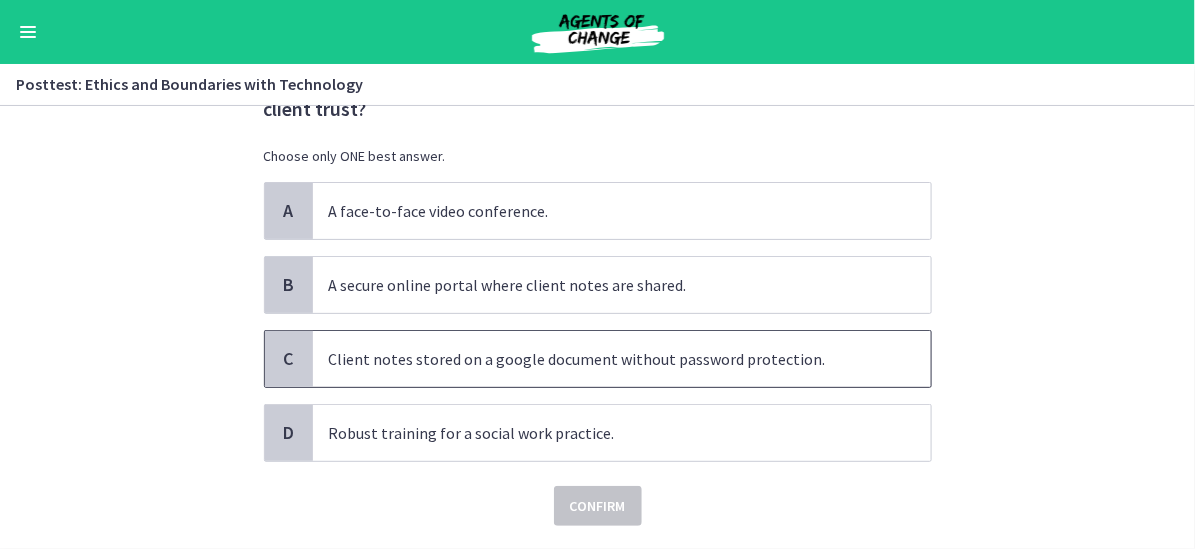 click on "Client notes stored on a google document without password protection." at bounding box center (622, 359) 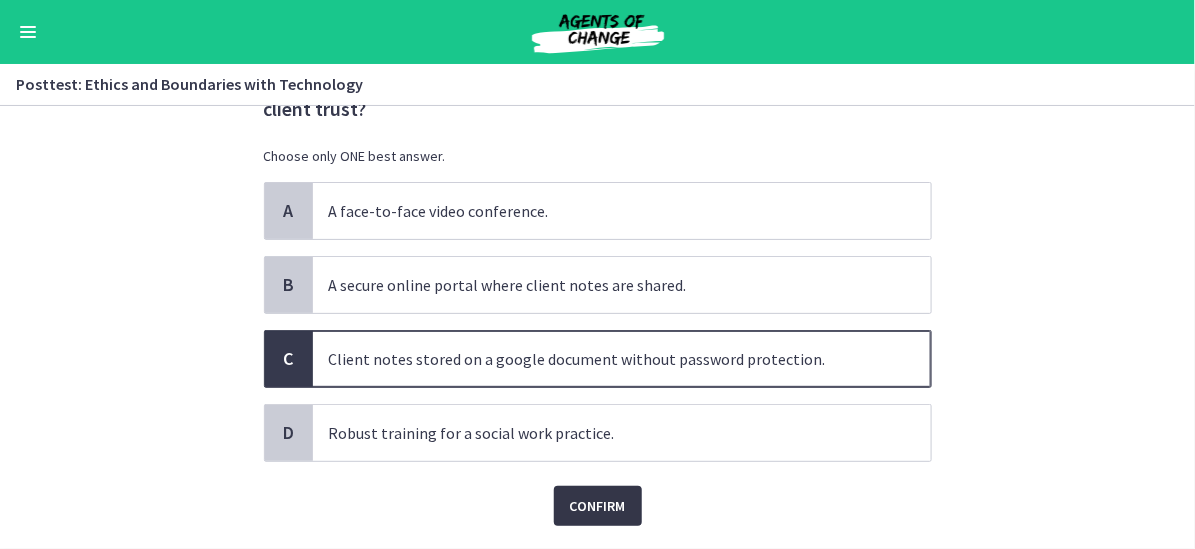 click on "Confirm" at bounding box center [598, 506] 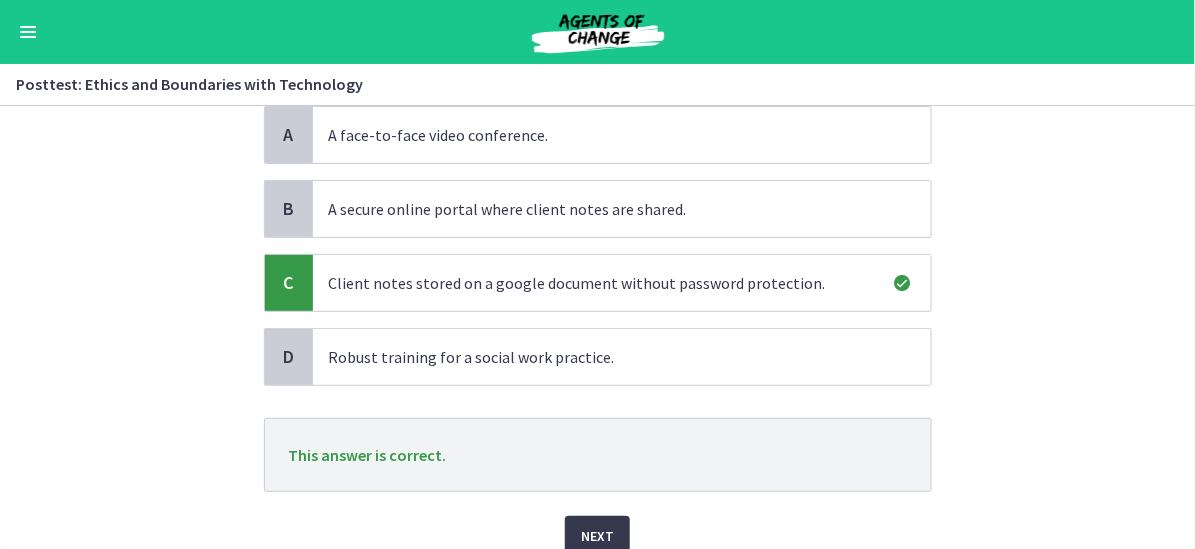 scroll, scrollTop: 260, scrollLeft: 0, axis: vertical 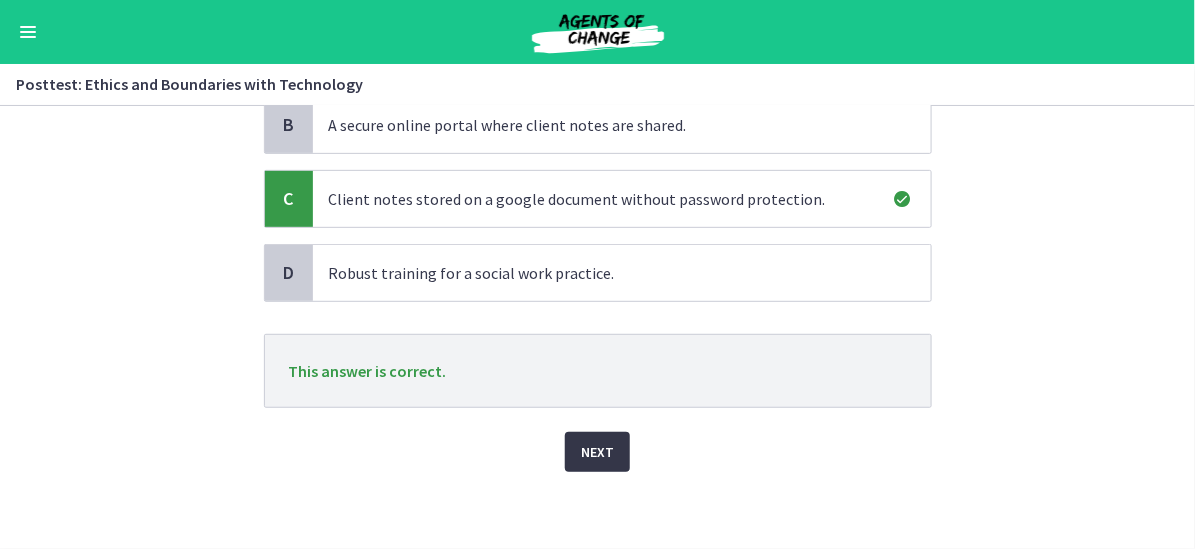 click on "Next" at bounding box center [597, 452] 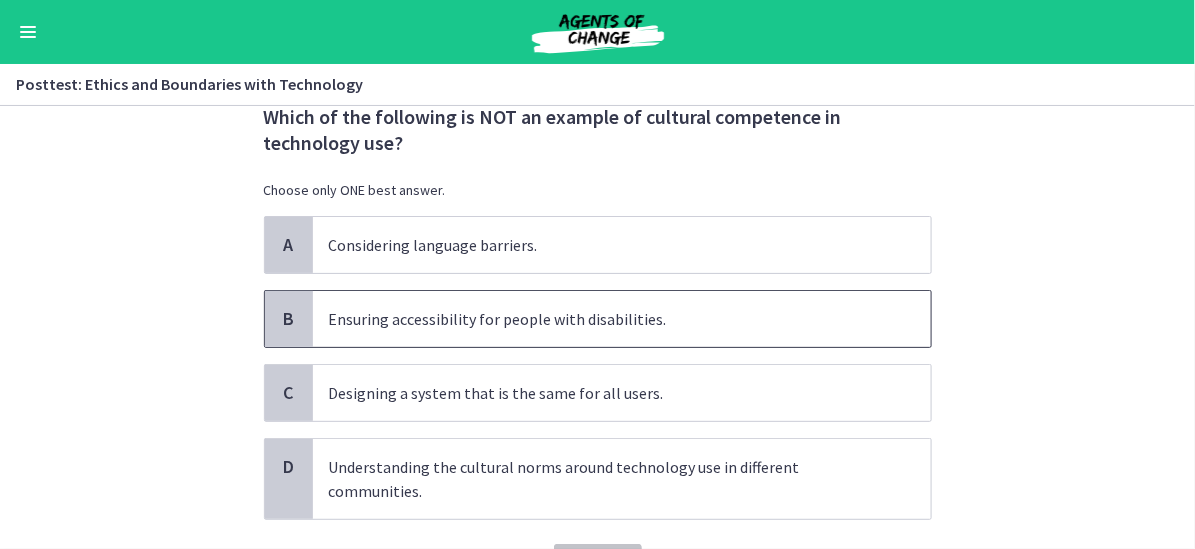 scroll, scrollTop: 100, scrollLeft: 0, axis: vertical 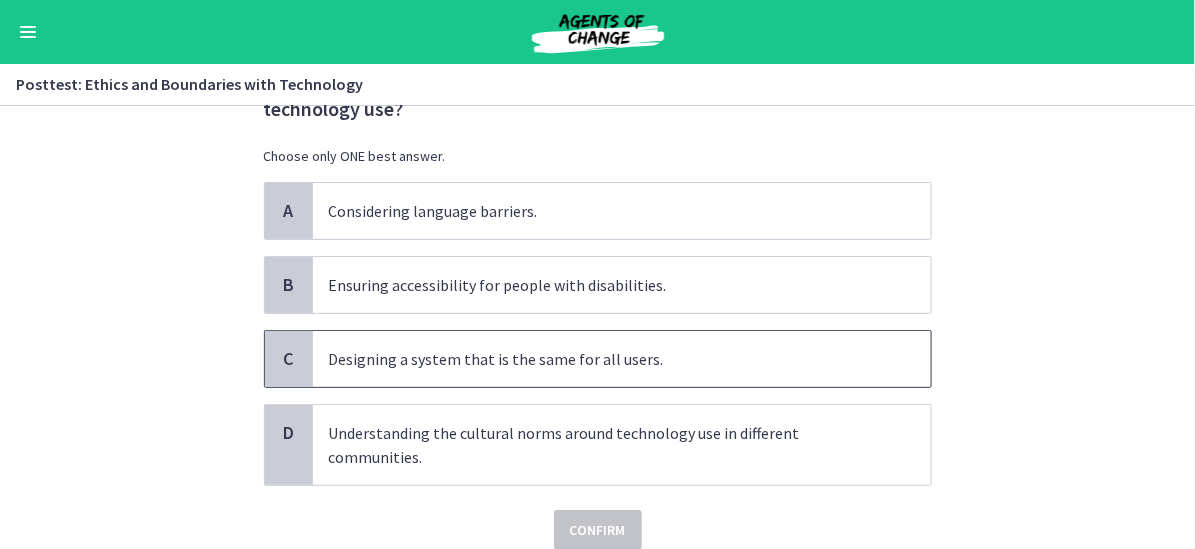 click on "Designing a system that is the same for all users." at bounding box center (602, 359) 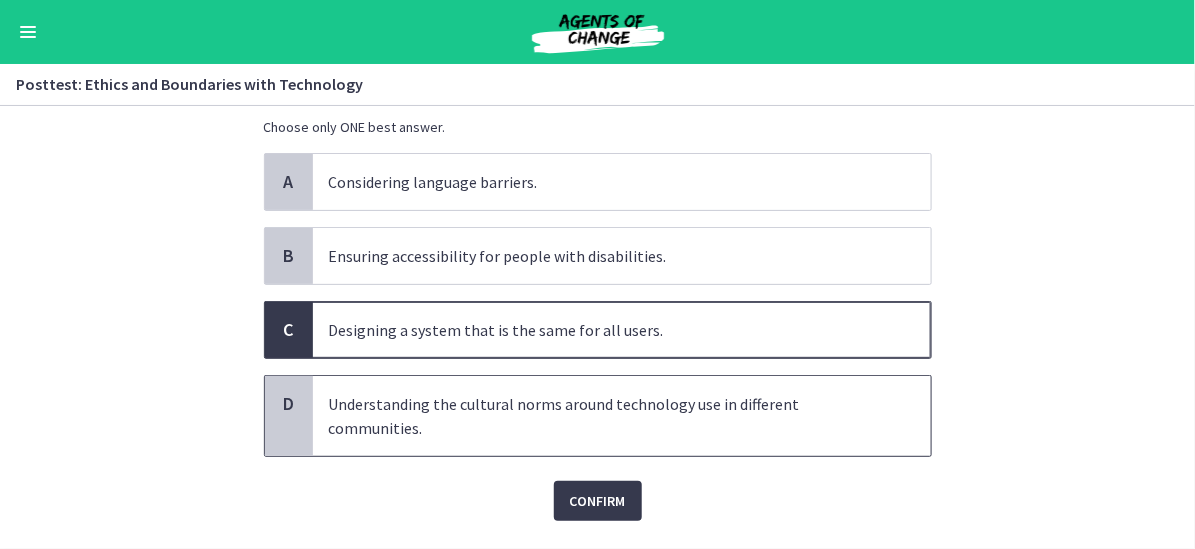 scroll, scrollTop: 178, scrollLeft: 0, axis: vertical 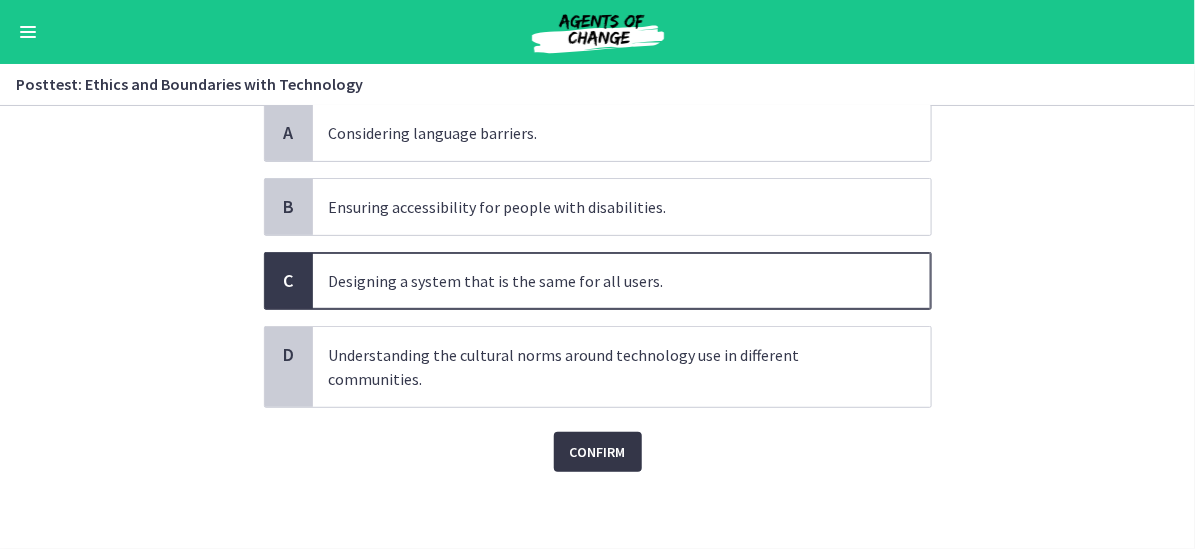 click on "Confirm" at bounding box center (598, 452) 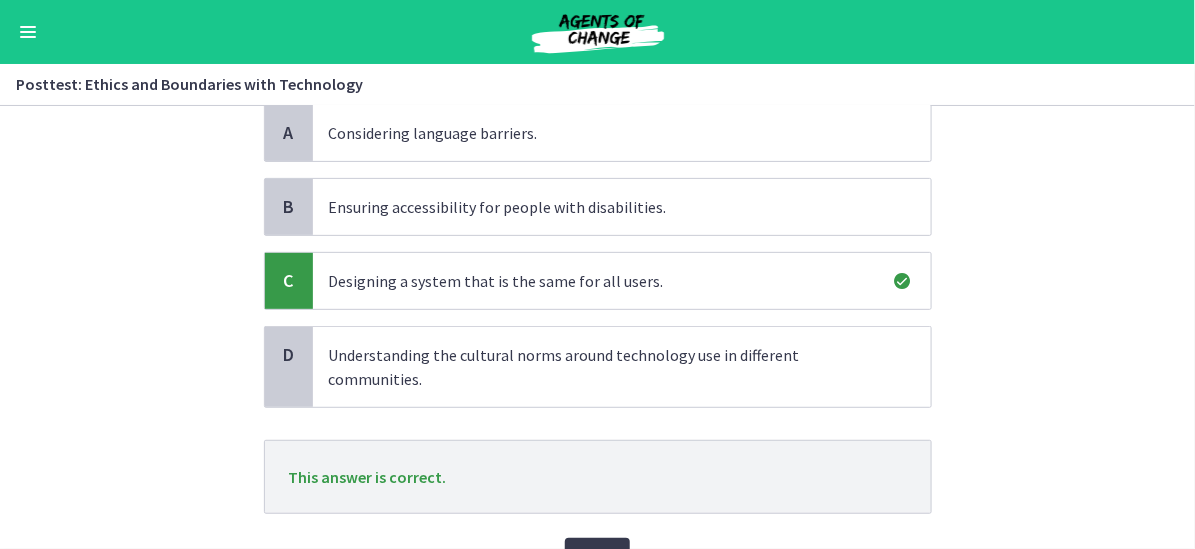 scroll, scrollTop: 278, scrollLeft: 0, axis: vertical 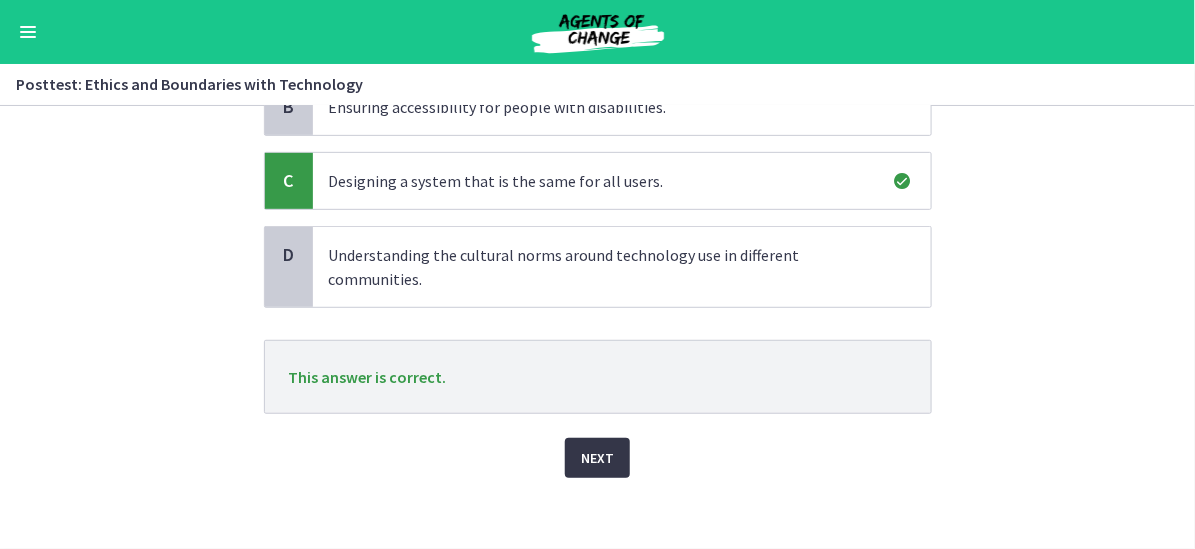 click on "Next" at bounding box center [597, 458] 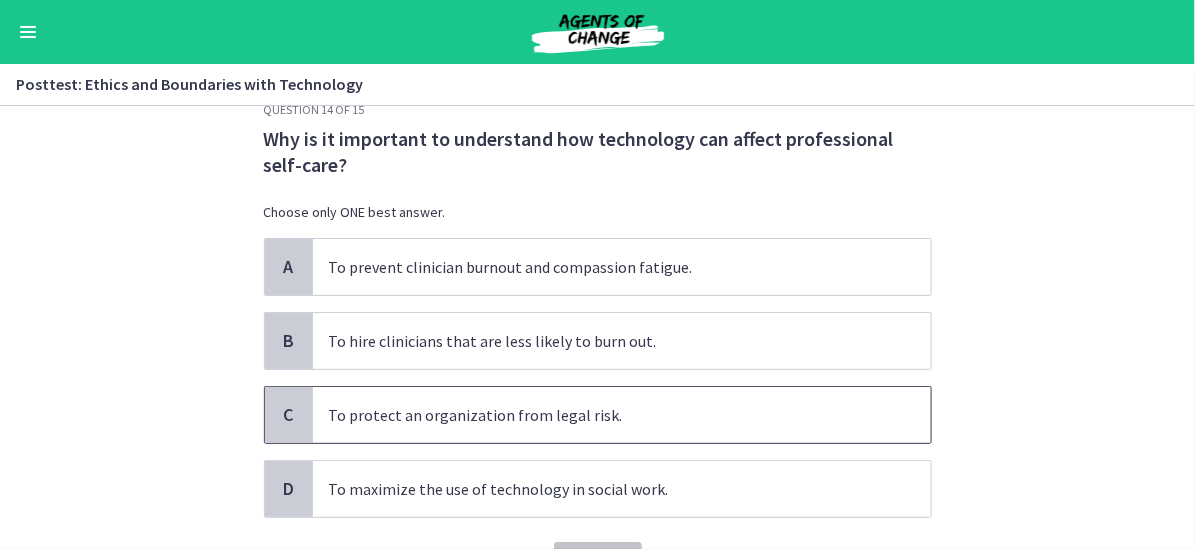 scroll, scrollTop: 0, scrollLeft: 0, axis: both 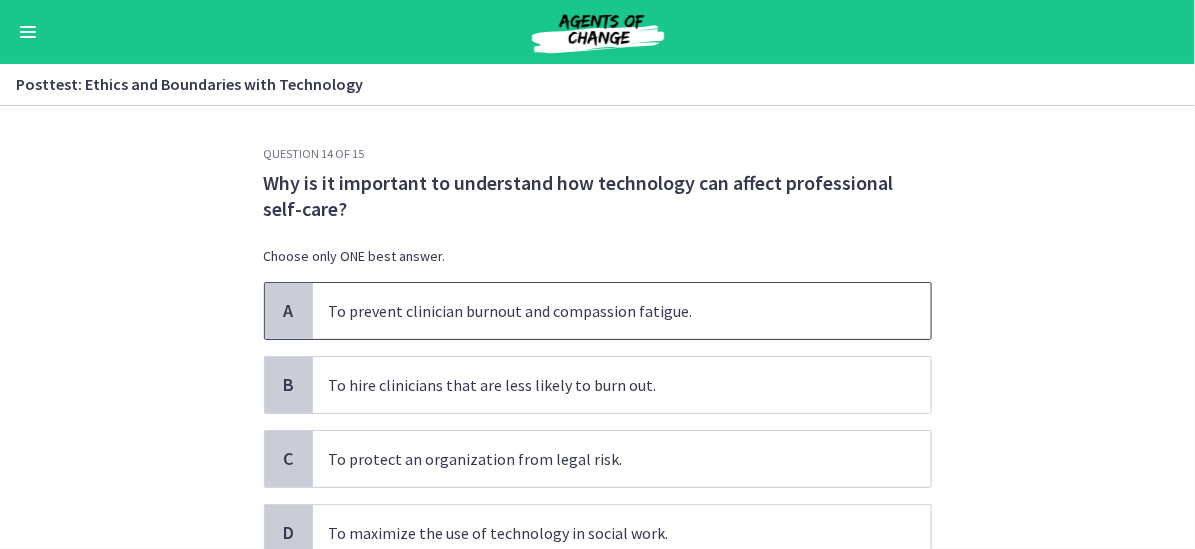 click on "To prevent clinician burnout and compassion fatigue." at bounding box center (602, 311) 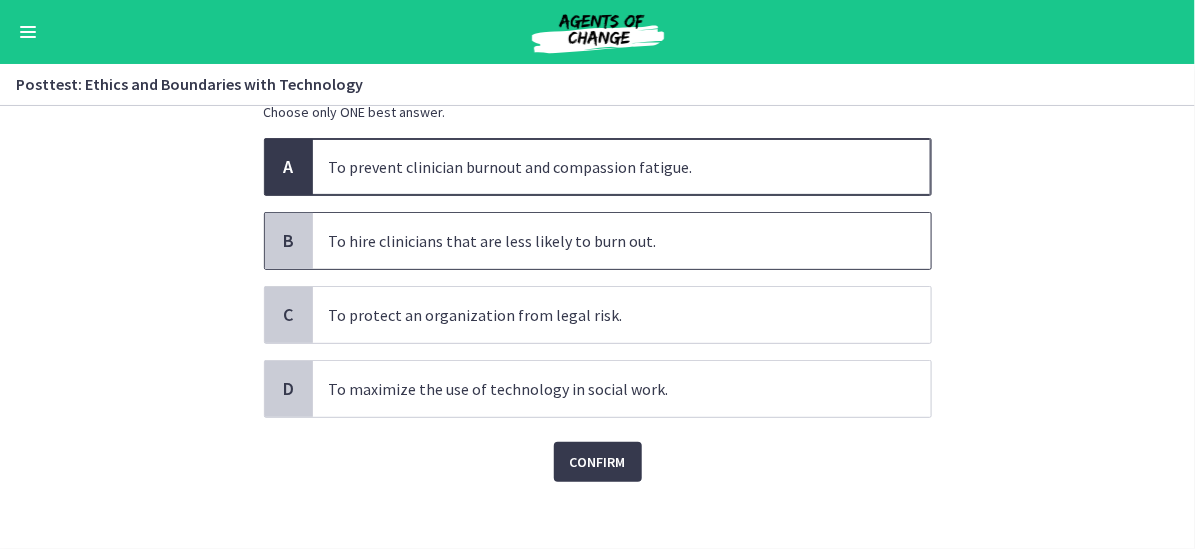 scroll, scrollTop: 154, scrollLeft: 0, axis: vertical 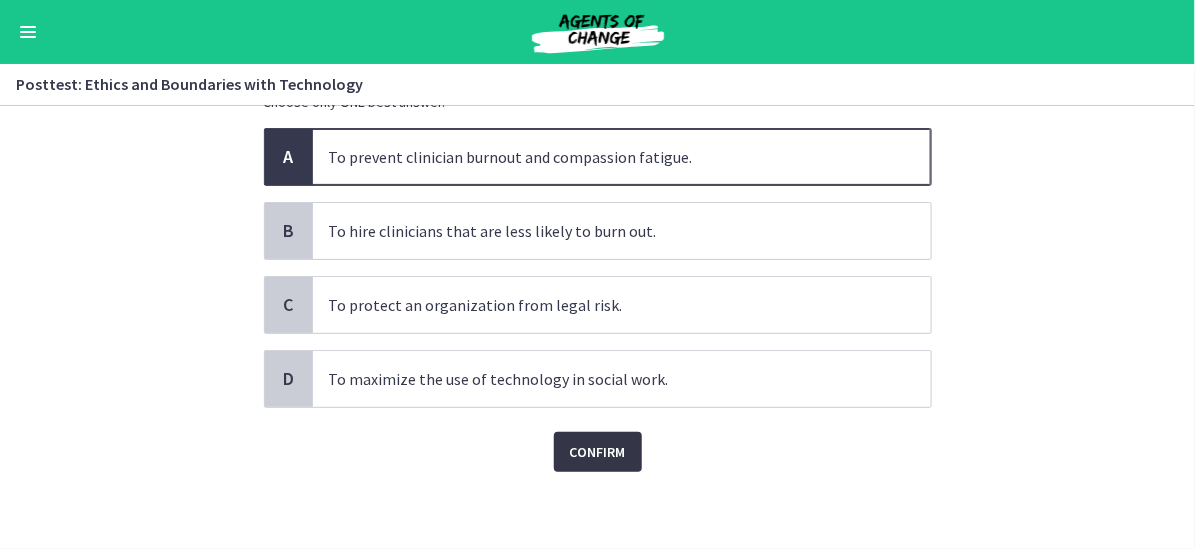 click on "Confirm" at bounding box center [598, 452] 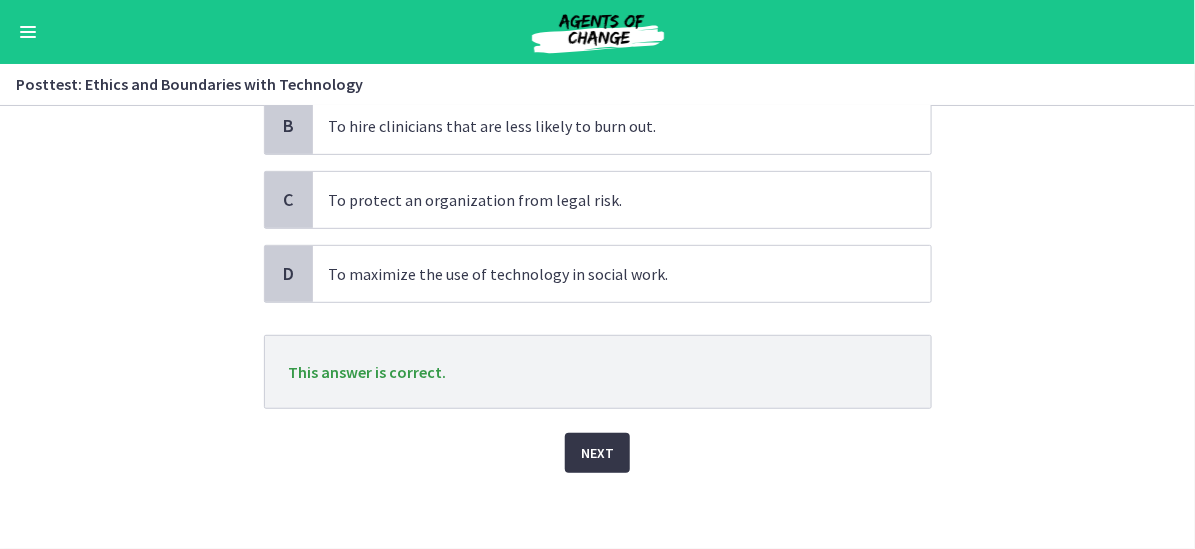 scroll, scrollTop: 260, scrollLeft: 0, axis: vertical 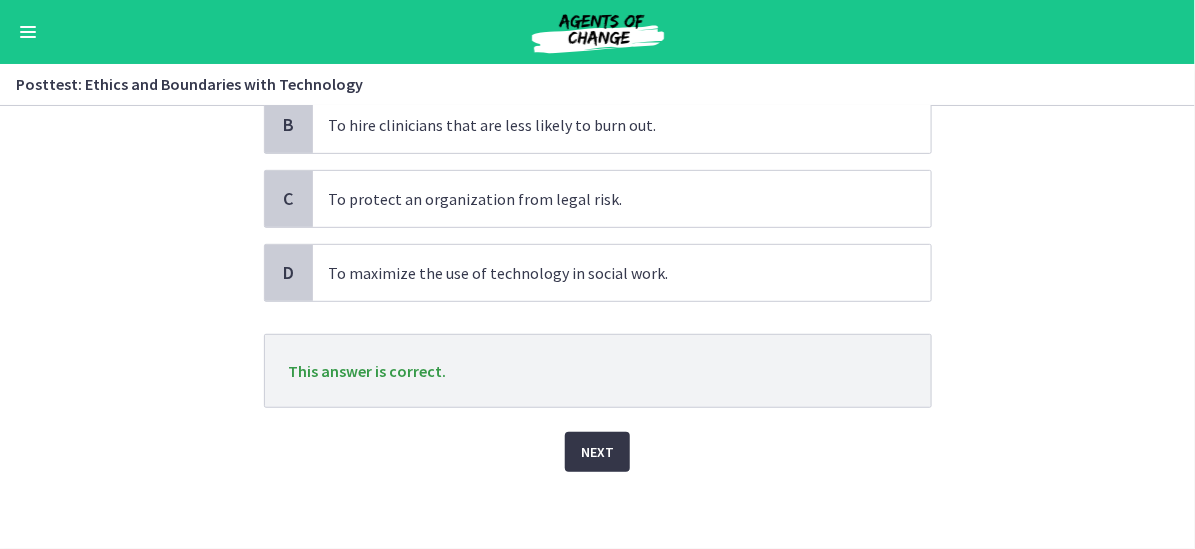 click on "Next" at bounding box center [597, 452] 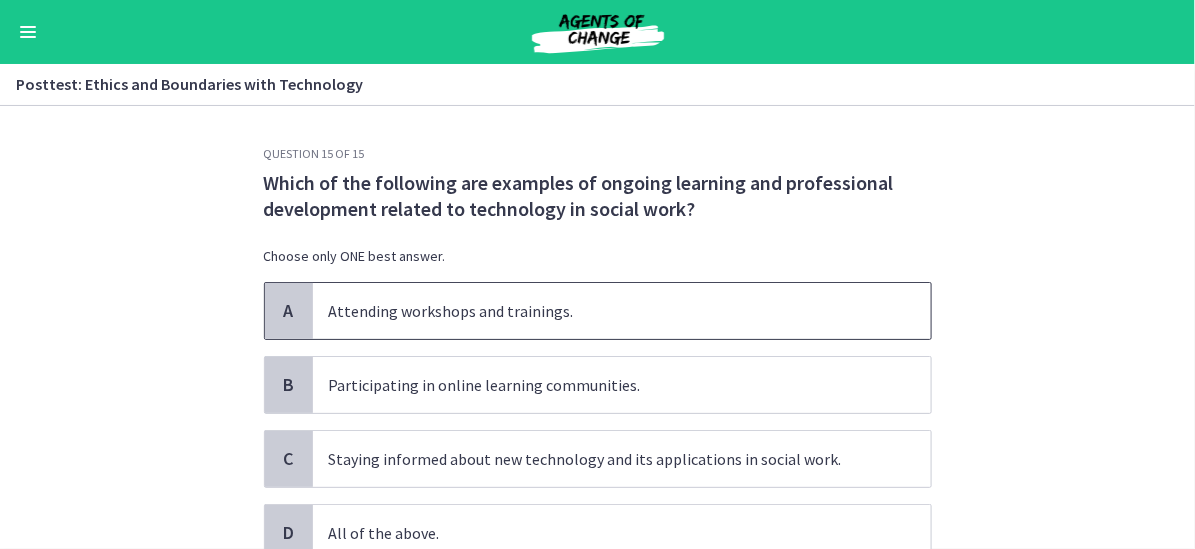 scroll, scrollTop: 100, scrollLeft: 0, axis: vertical 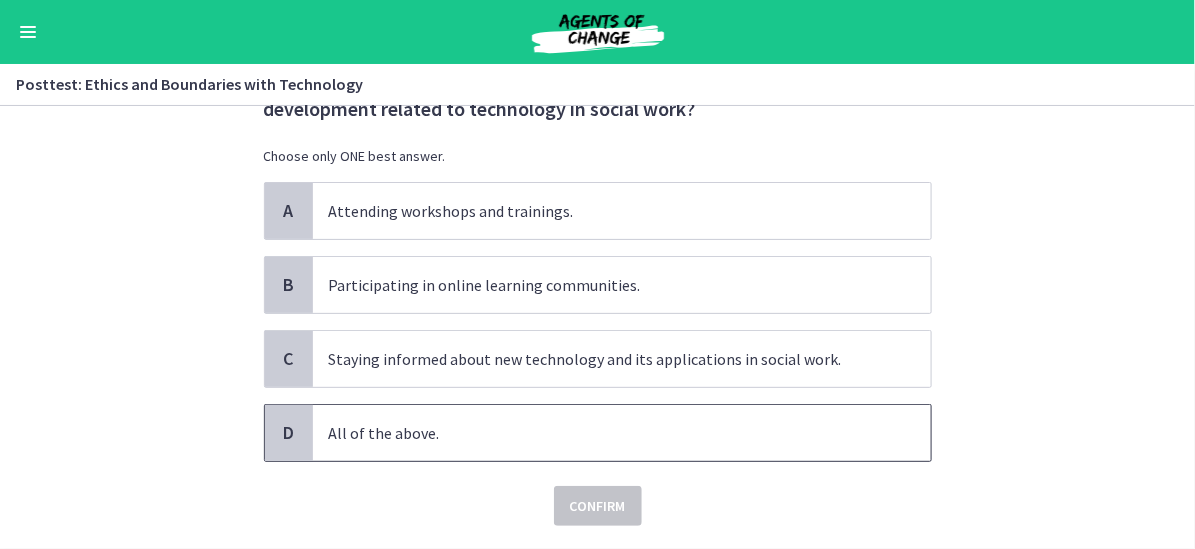 click on "All of the above." at bounding box center (622, 433) 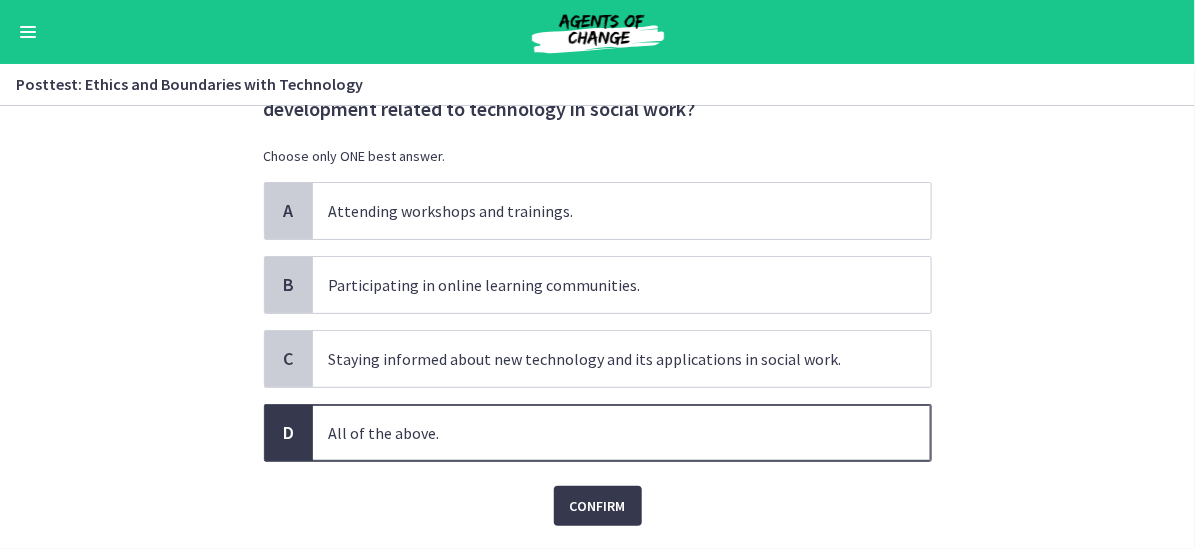 scroll, scrollTop: 154, scrollLeft: 0, axis: vertical 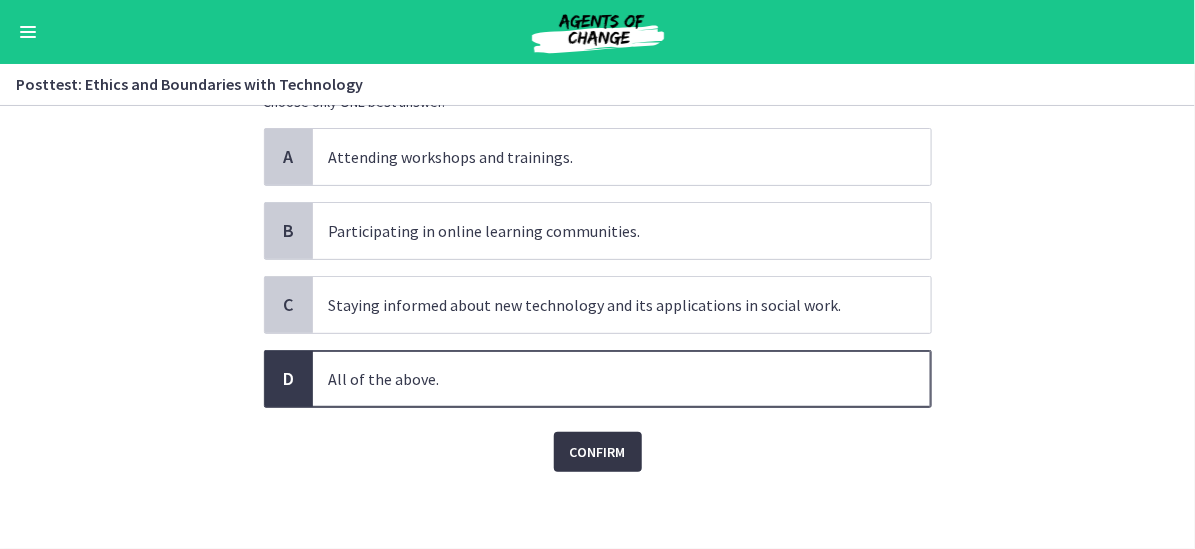 click on "Confirm" at bounding box center [598, 452] 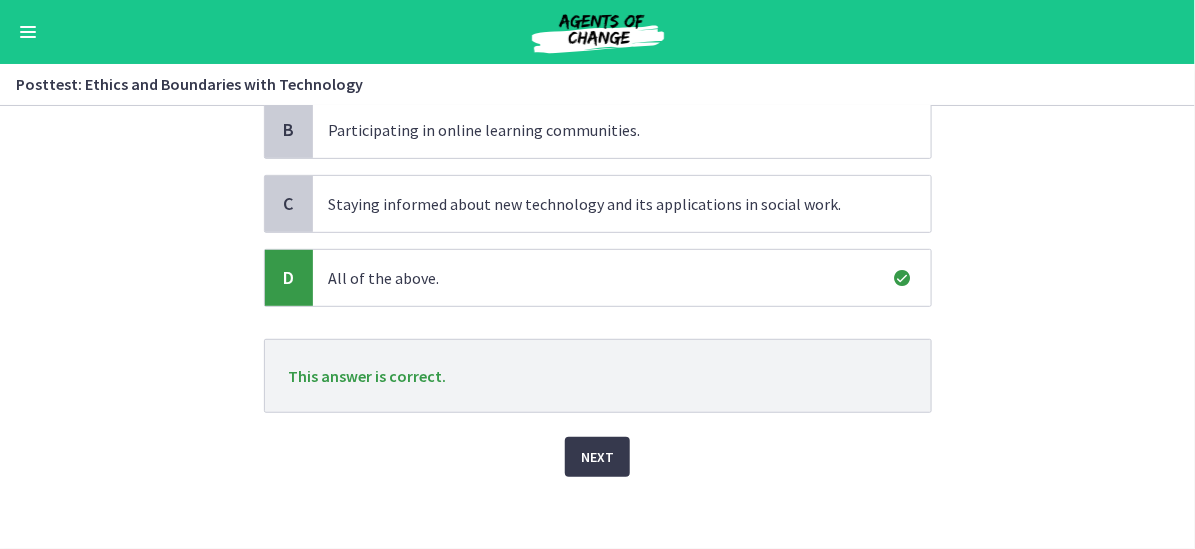 scroll, scrollTop: 260, scrollLeft: 0, axis: vertical 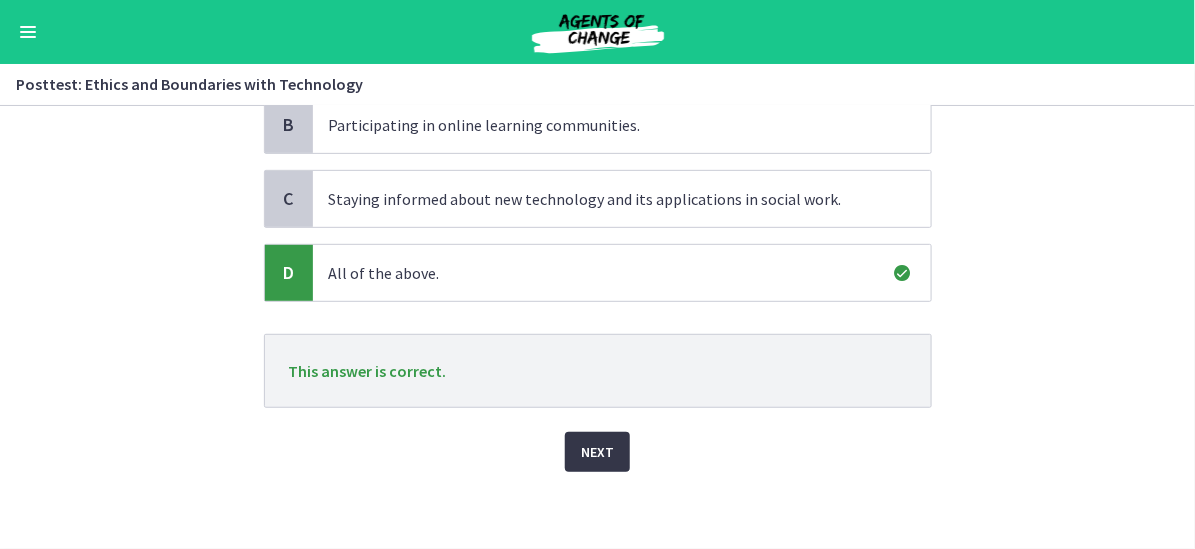 click on "Next" at bounding box center (597, 452) 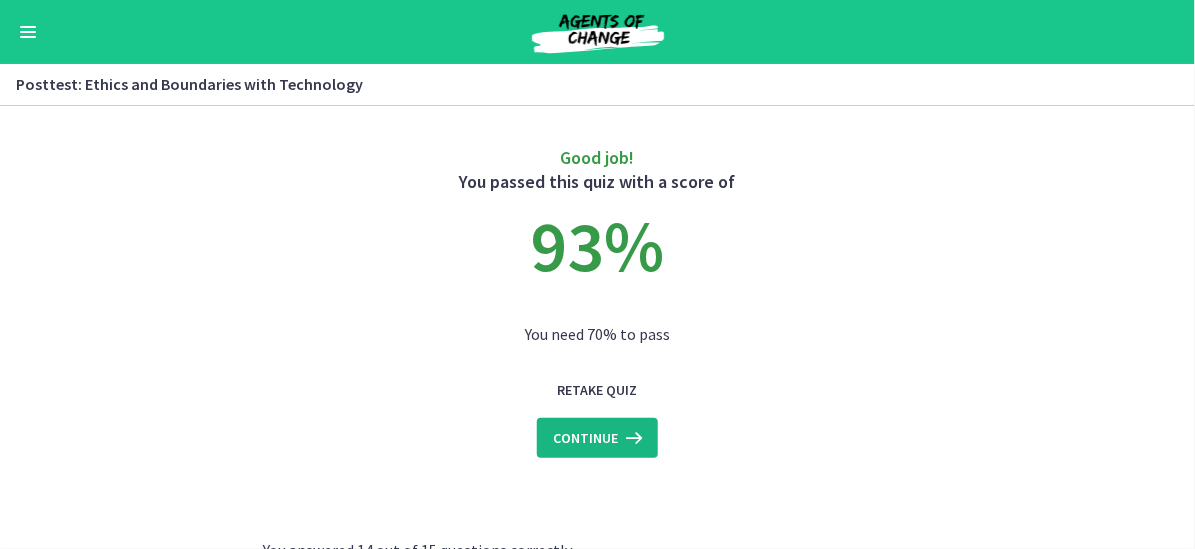 click on "Continue" at bounding box center (585, 438) 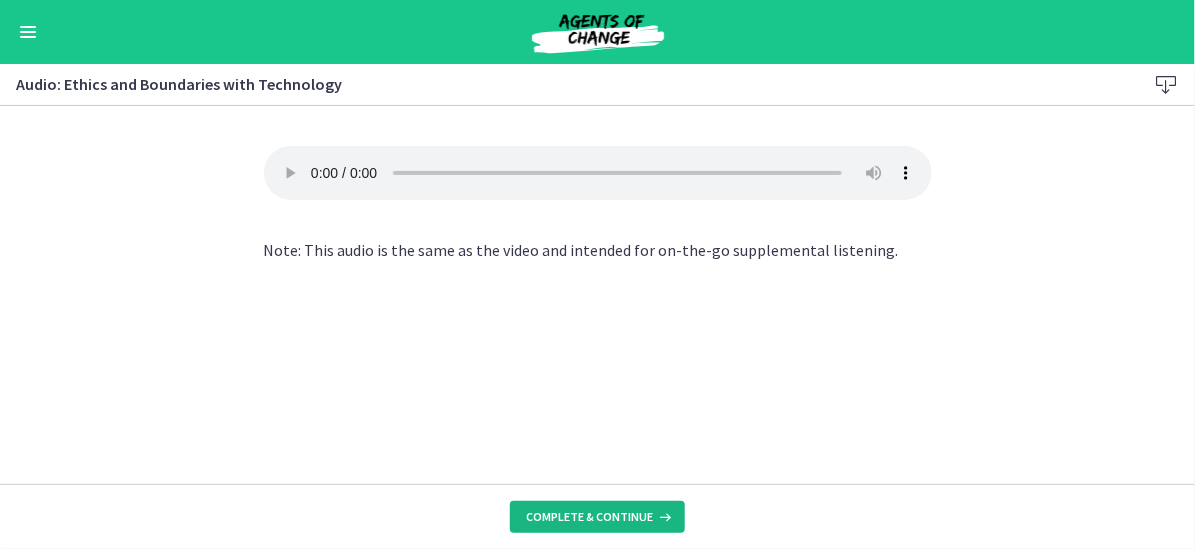 click on "Complete & continue" at bounding box center (589, 517) 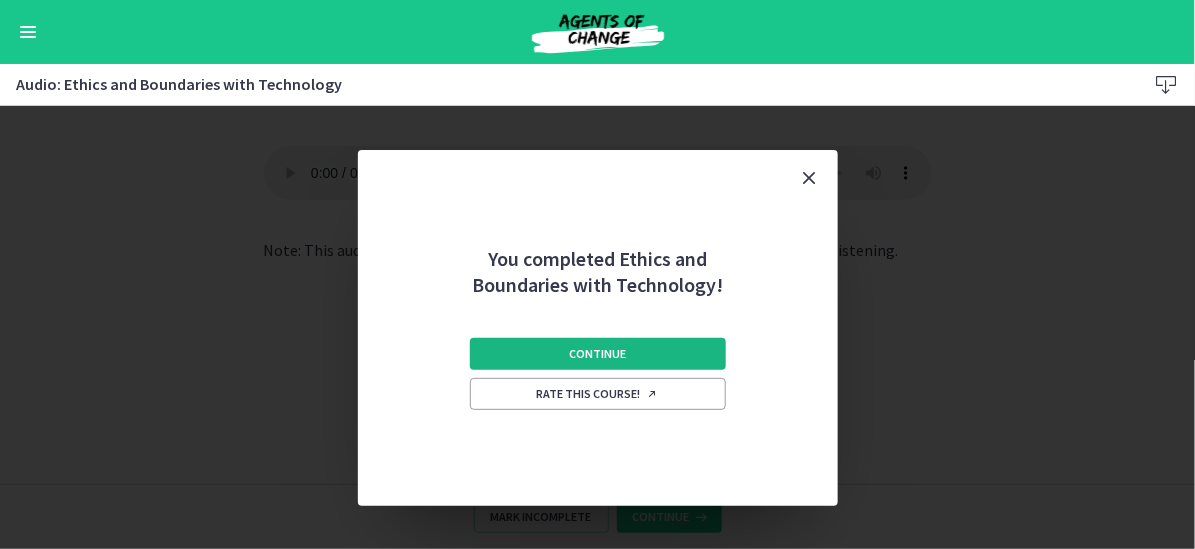 click on "Continue" at bounding box center (597, 354) 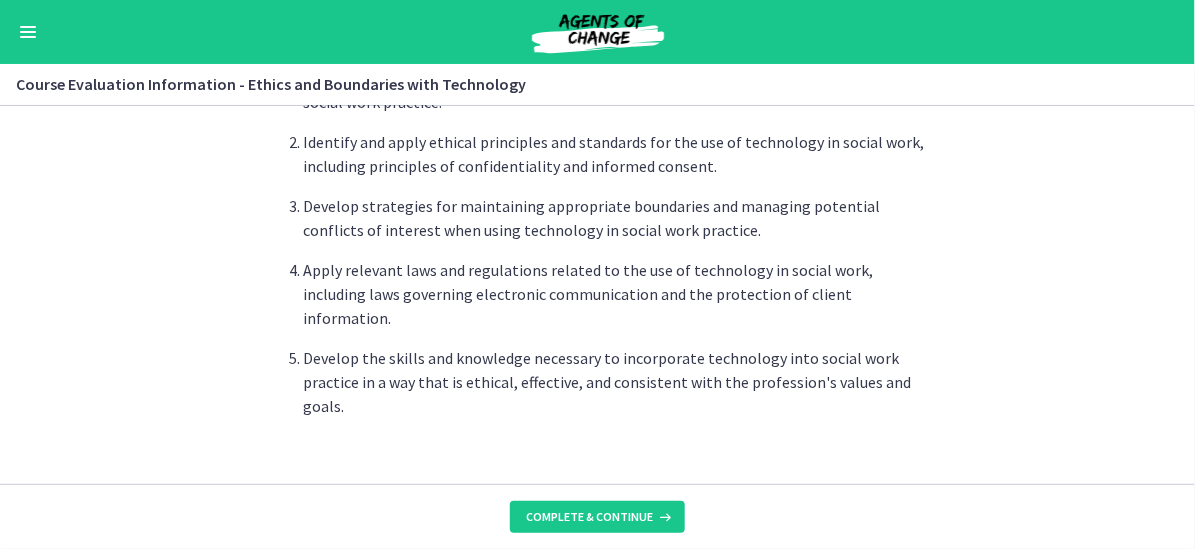 scroll, scrollTop: 205, scrollLeft: 0, axis: vertical 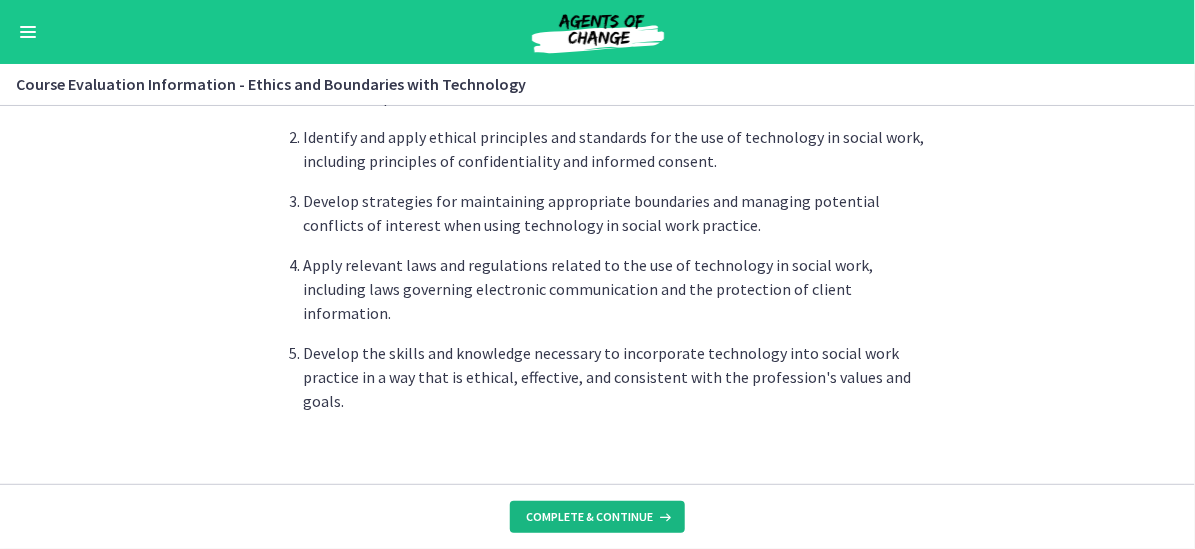 click on "Complete & continue" at bounding box center [589, 517] 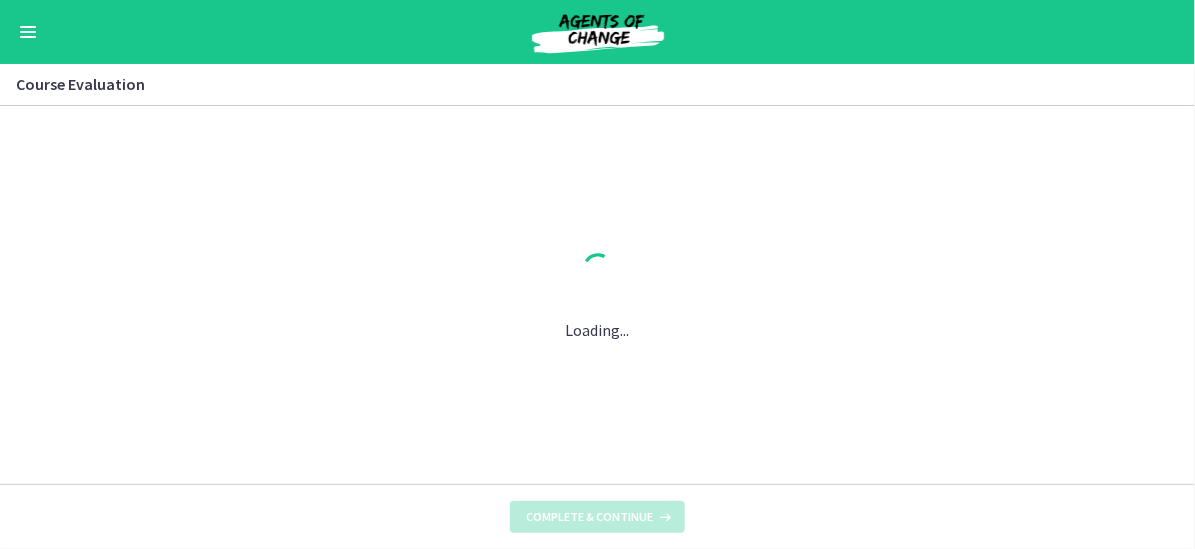 scroll, scrollTop: 0, scrollLeft: 0, axis: both 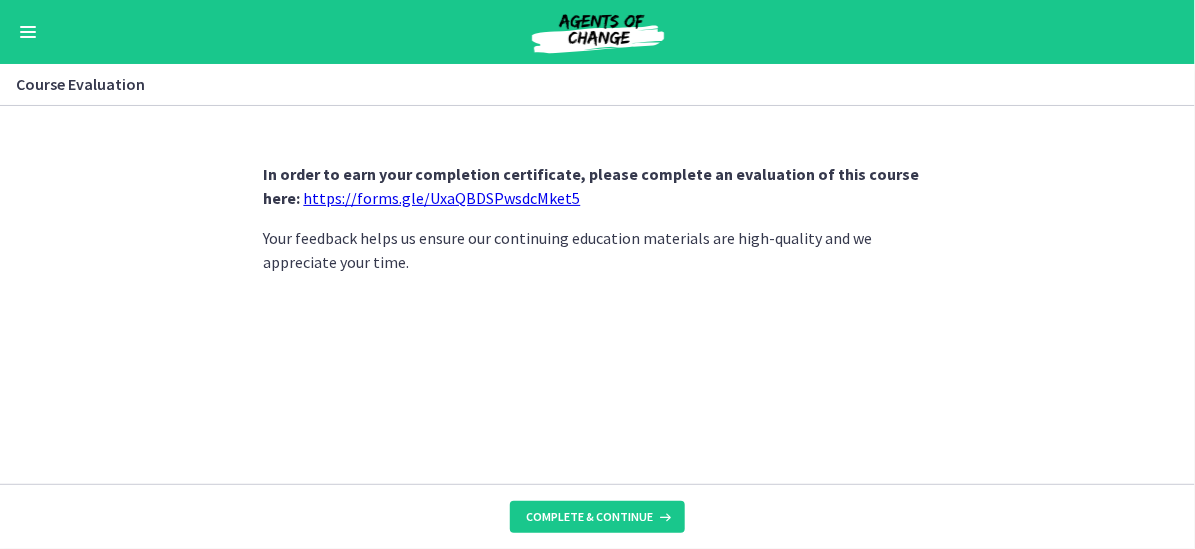 click on "https://forms.gle/UxaQBDSPwsdcMket5" at bounding box center [442, 198] 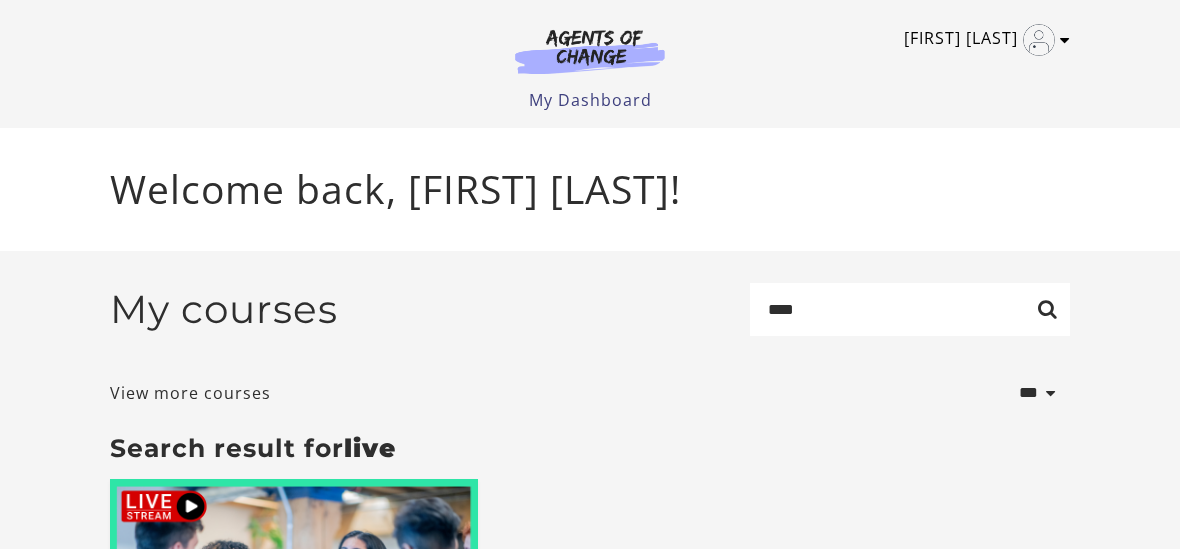 scroll, scrollTop: 0, scrollLeft: 0, axis: both 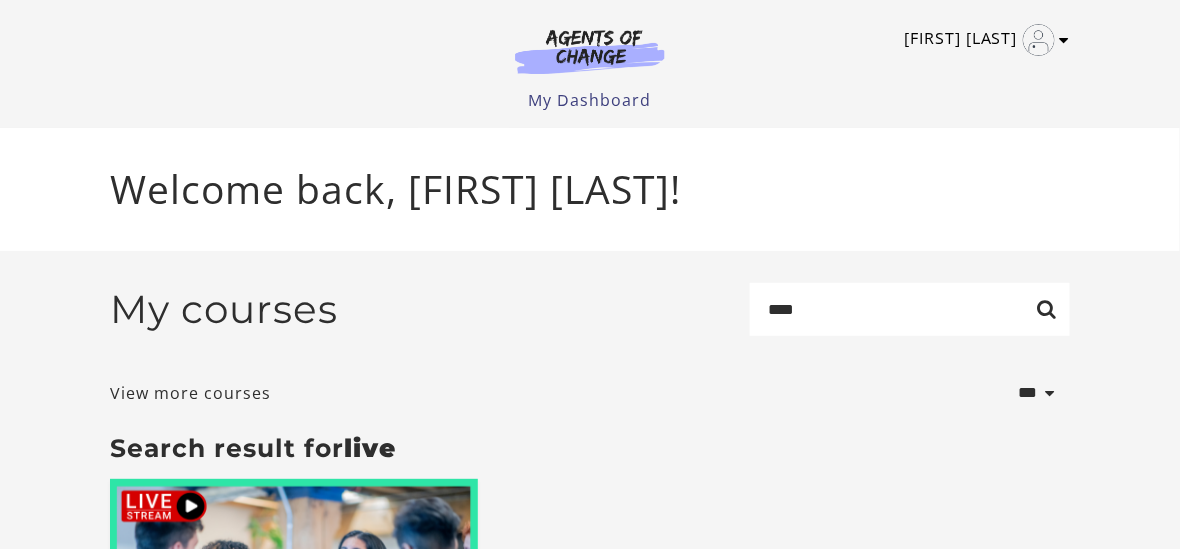 click at bounding box center [1065, 40] 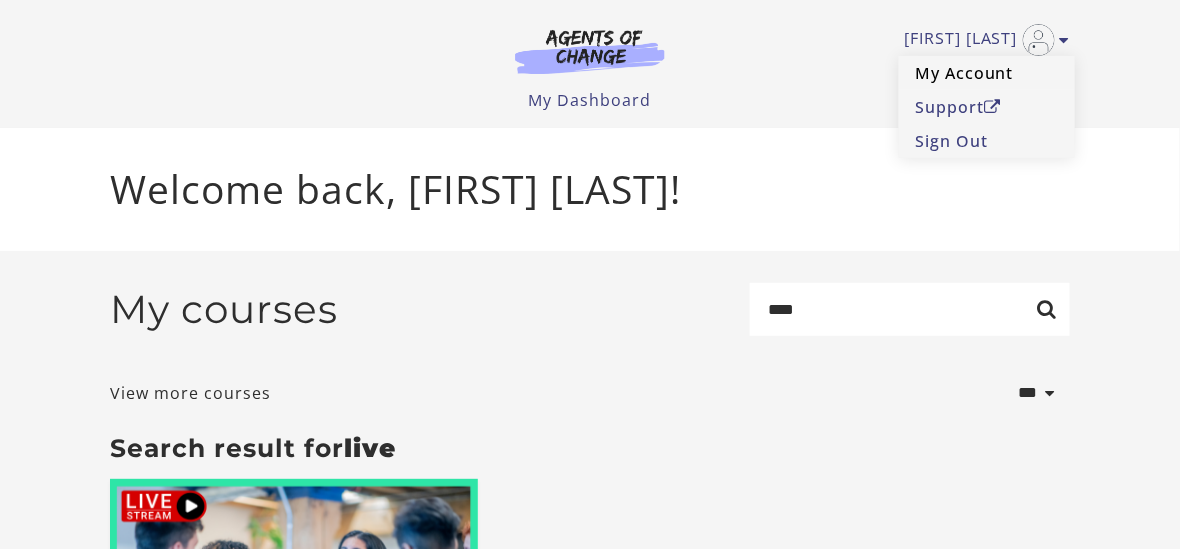 click on "My Account" at bounding box center (987, 73) 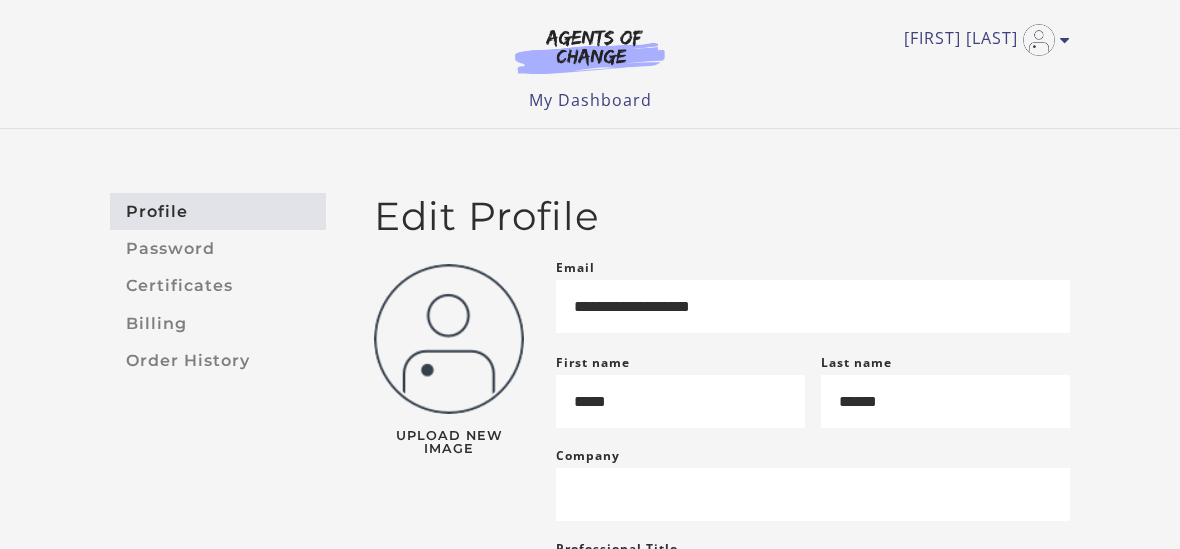 scroll, scrollTop: 0, scrollLeft: 0, axis: both 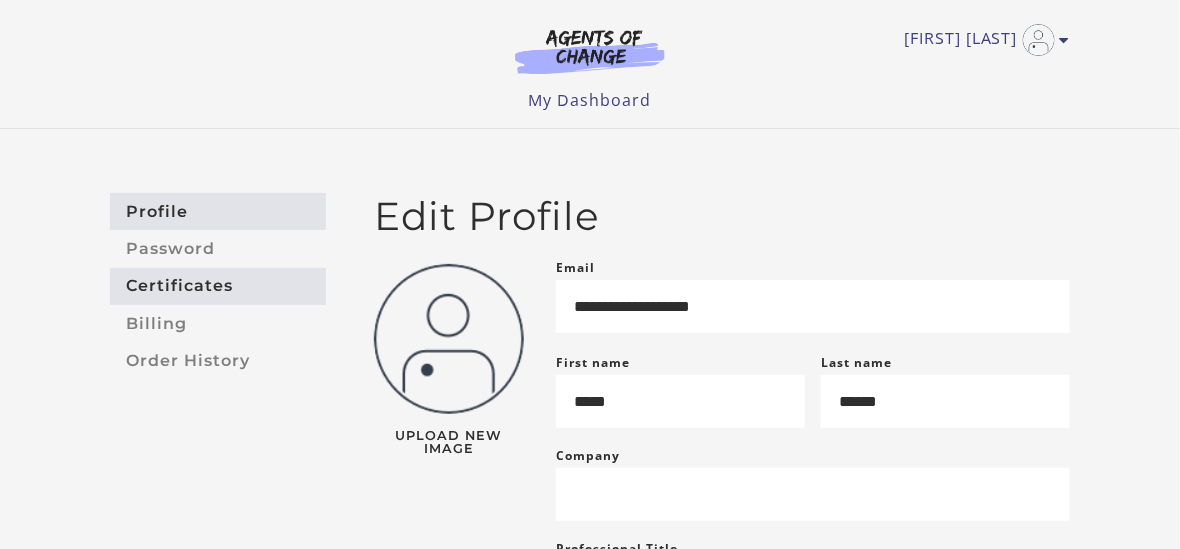 click on "Certificates" at bounding box center [218, 286] 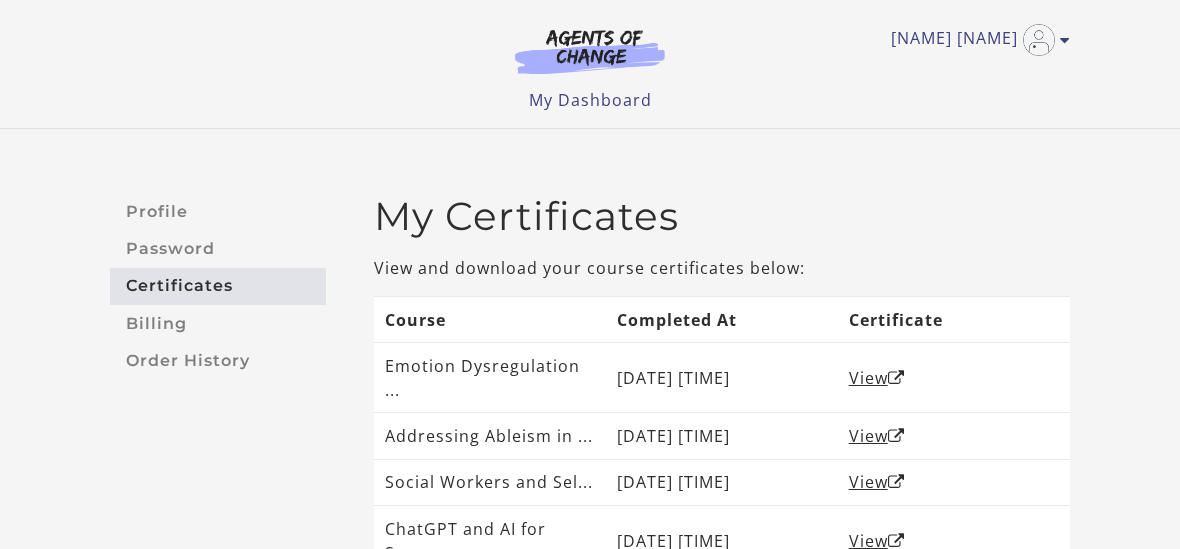 scroll, scrollTop: 0, scrollLeft: 0, axis: both 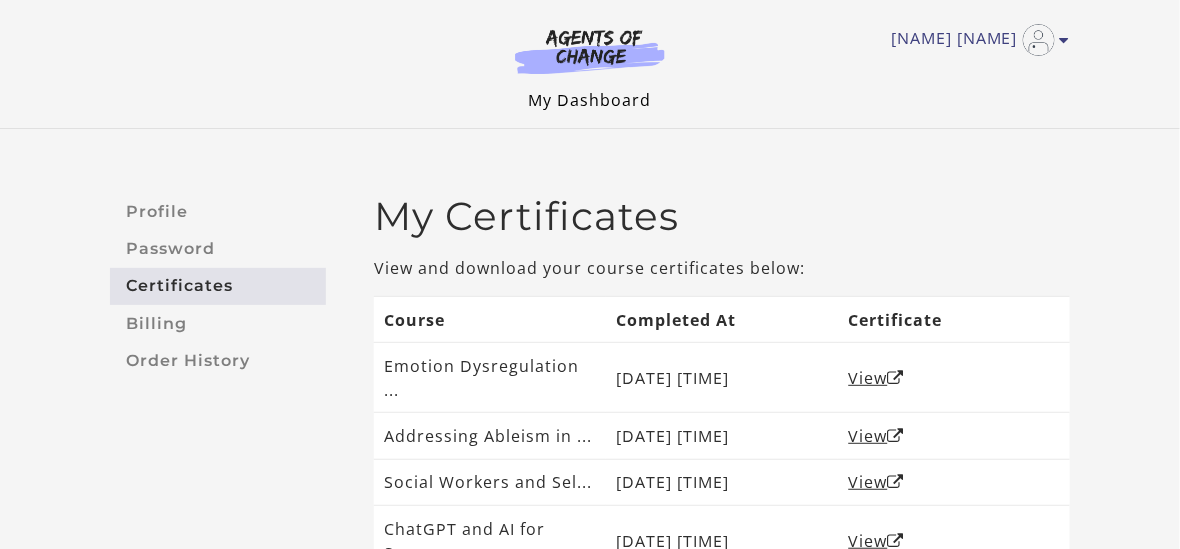 click on "My Dashboard" at bounding box center [590, 100] 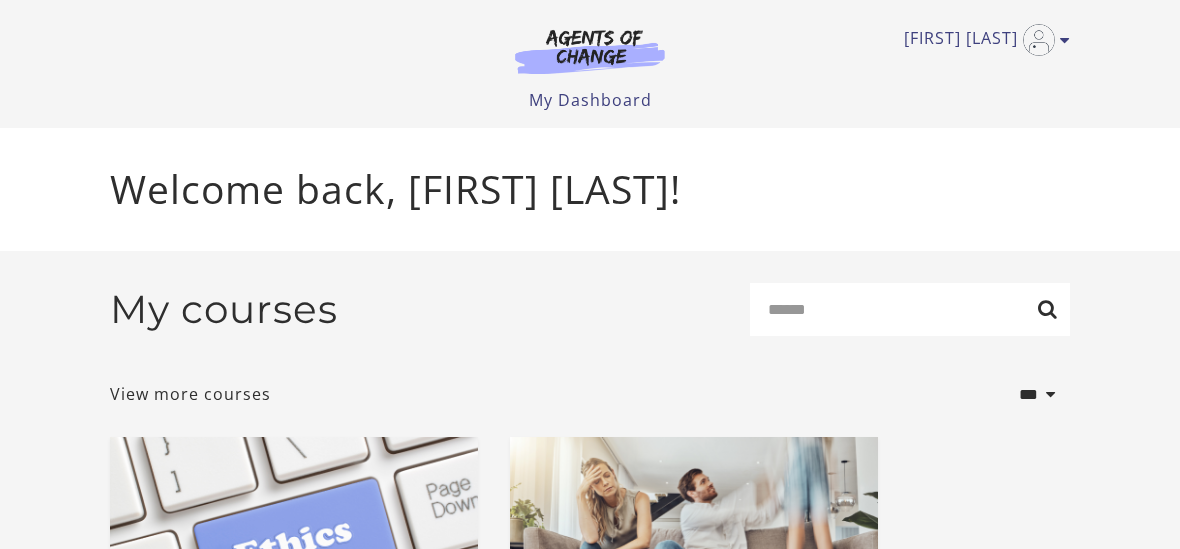 scroll, scrollTop: 0, scrollLeft: 0, axis: both 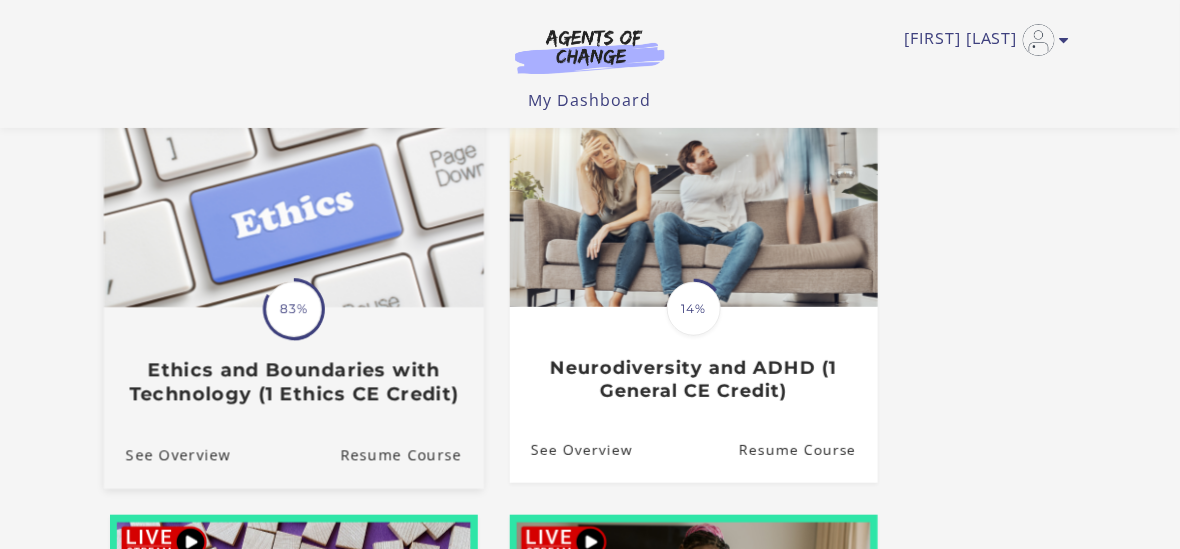 click on "Ethics and Boundaries with Technology (1 Ethics CE Credit)" at bounding box center [294, 382] 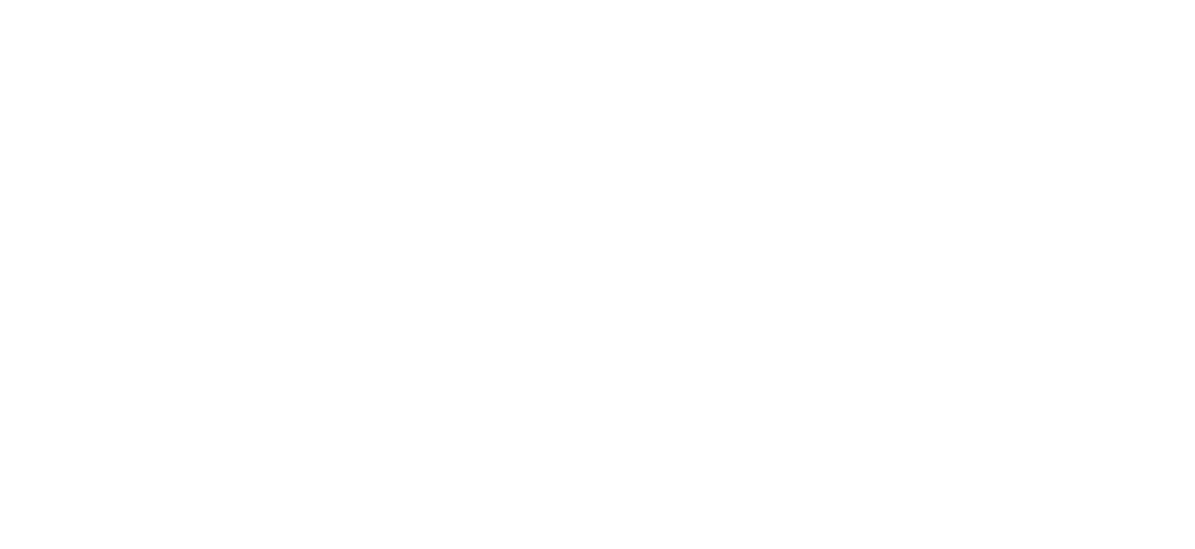 scroll, scrollTop: 0, scrollLeft: 0, axis: both 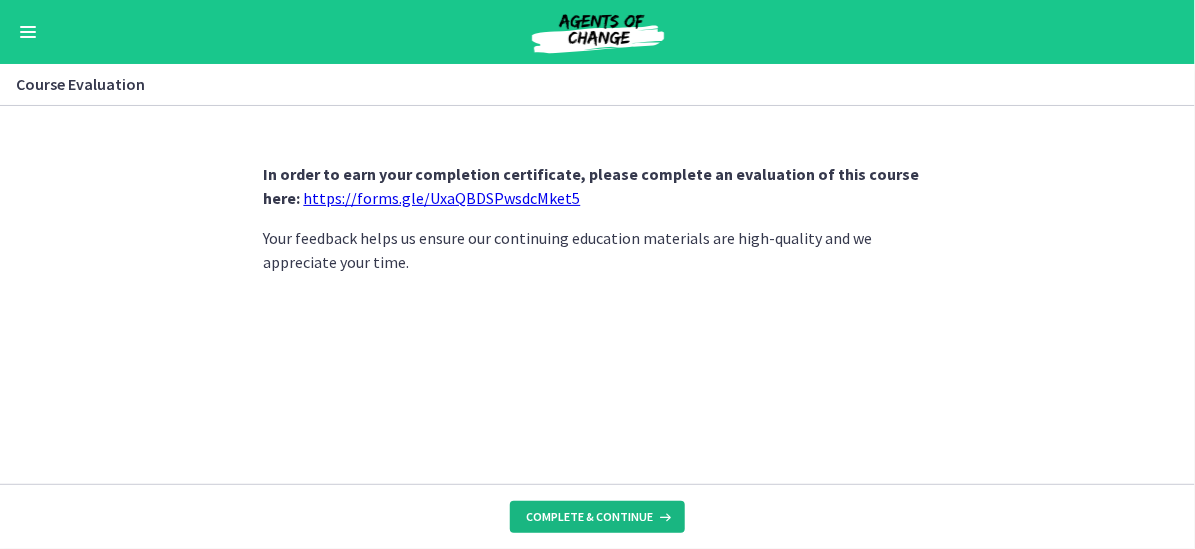 click on "Complete & continue" at bounding box center (589, 517) 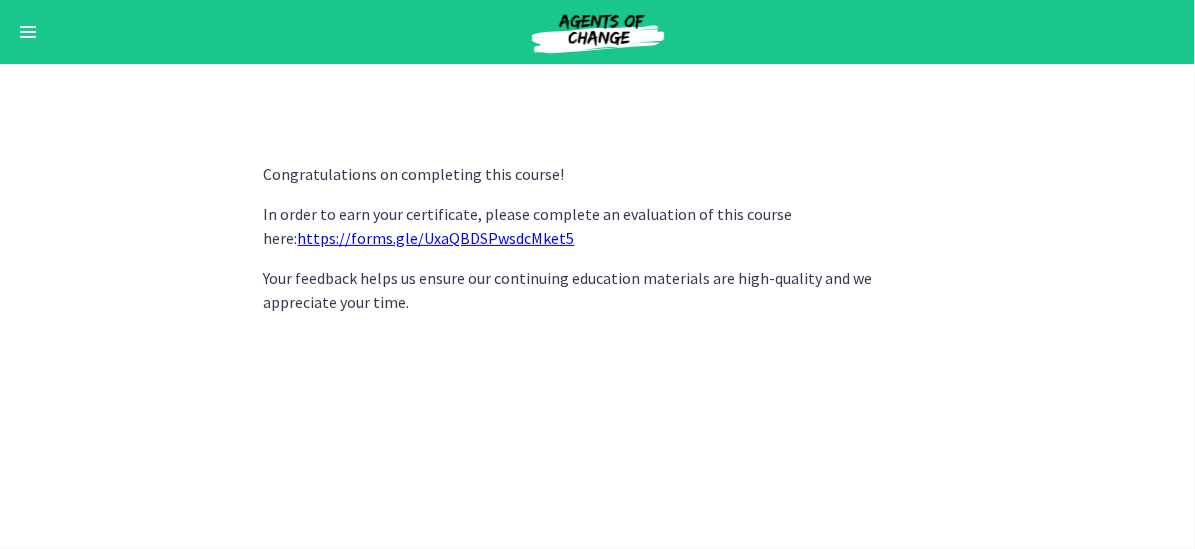 click at bounding box center [28, 32] 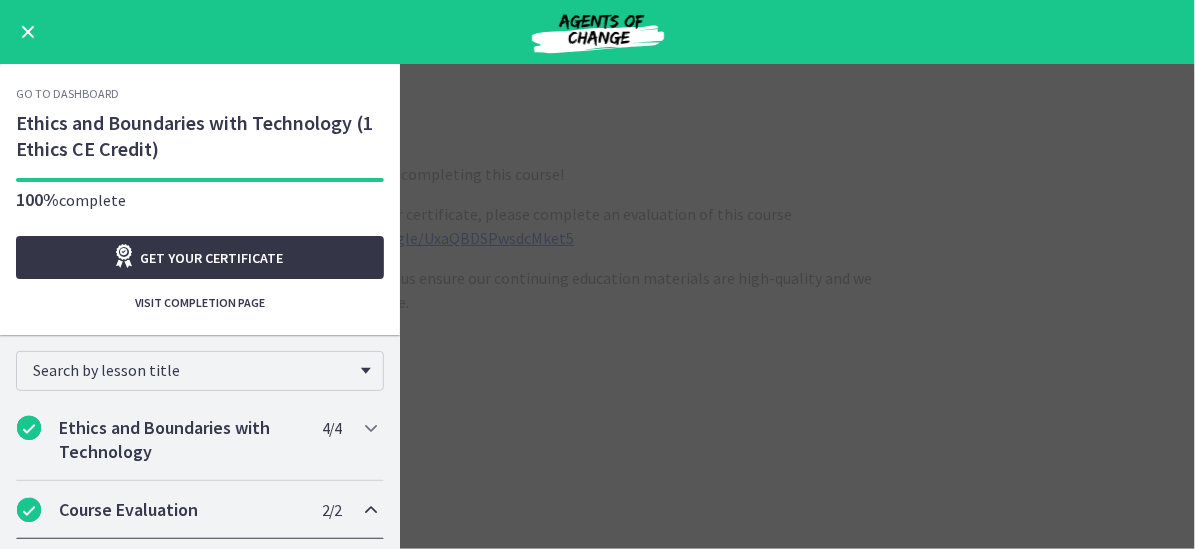 click on "Get your certificate" at bounding box center (212, 258) 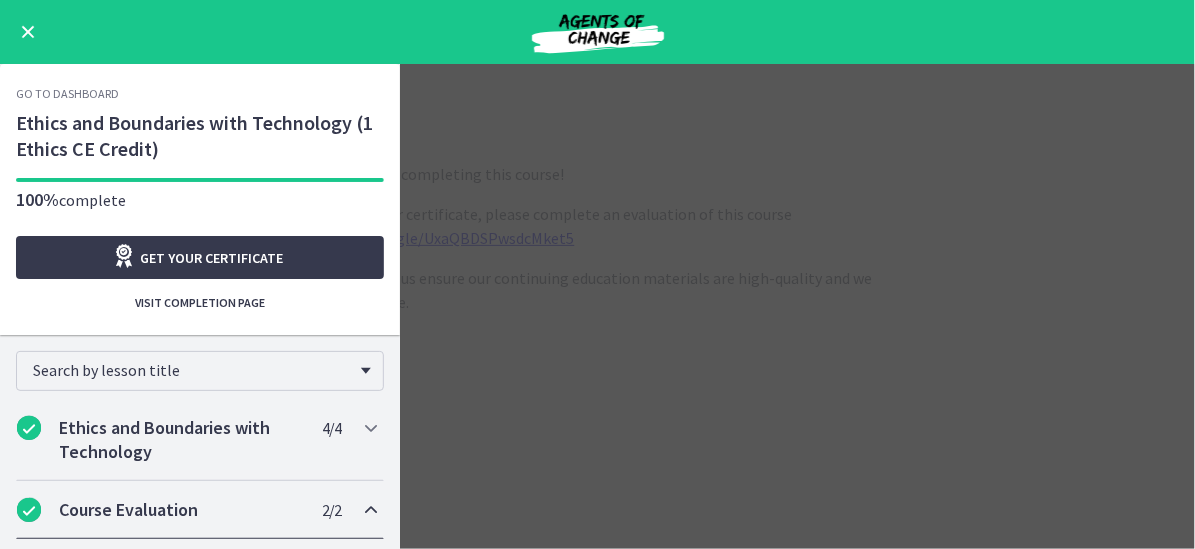click at bounding box center [28, 32] 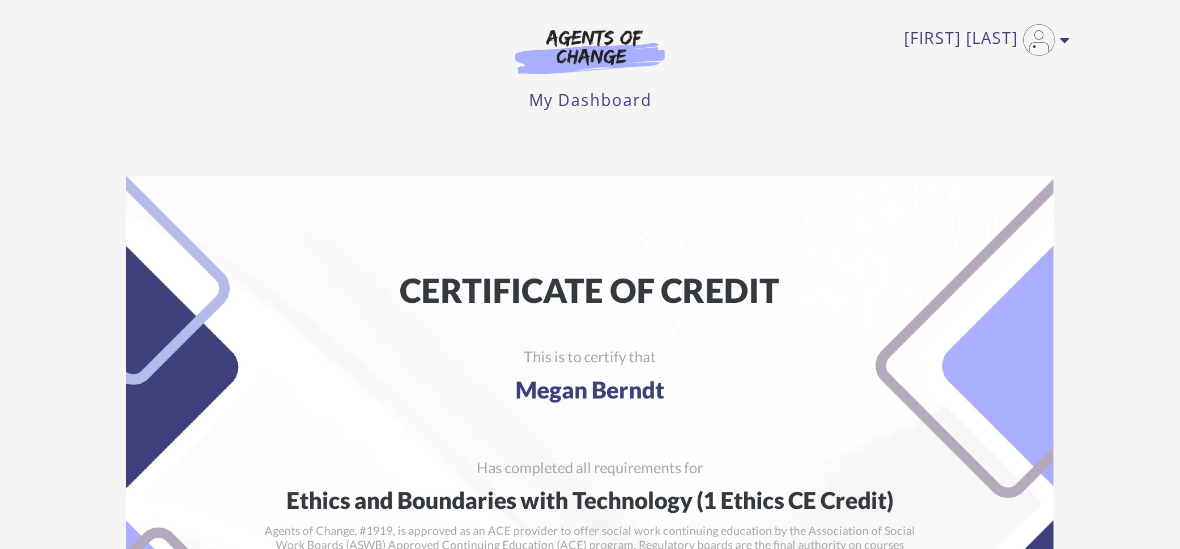 scroll, scrollTop: 0, scrollLeft: 0, axis: both 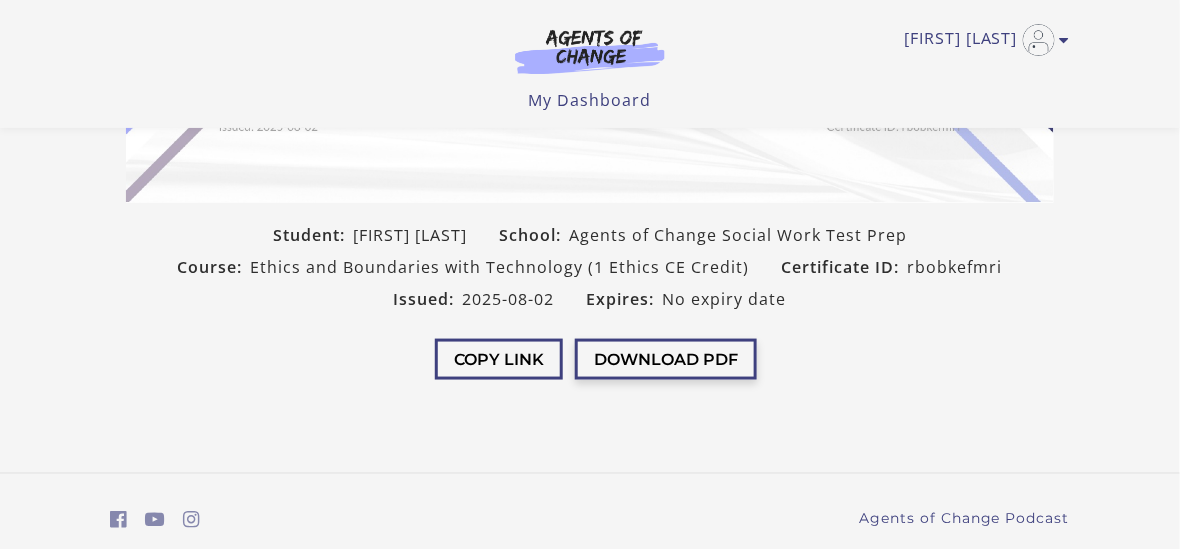 click on "Download PDF" at bounding box center (666, 359) 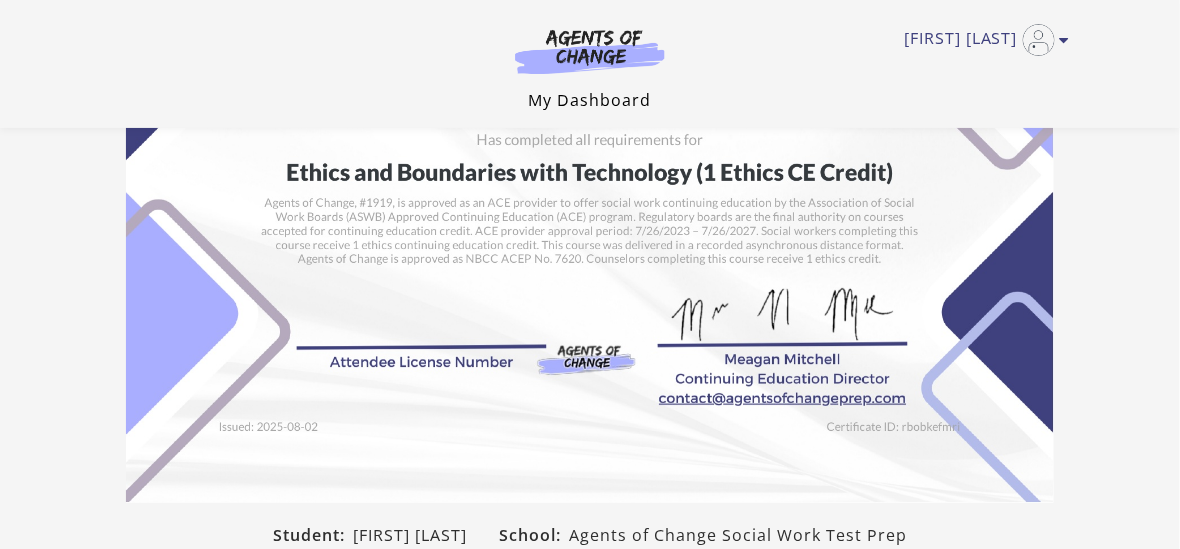 click on "My Dashboard" at bounding box center (590, 100) 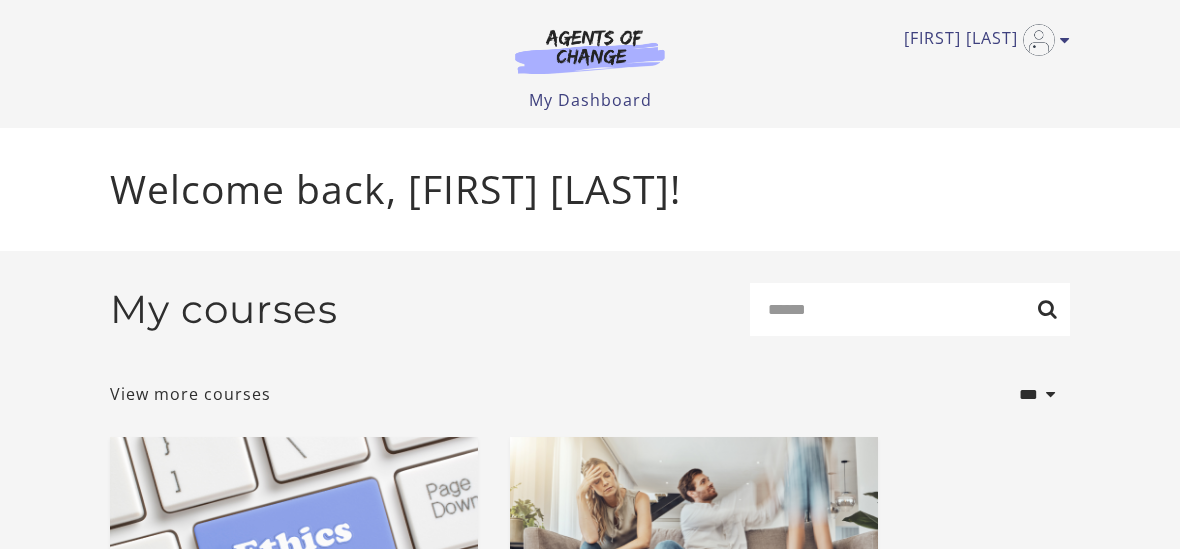 scroll, scrollTop: 0, scrollLeft: 0, axis: both 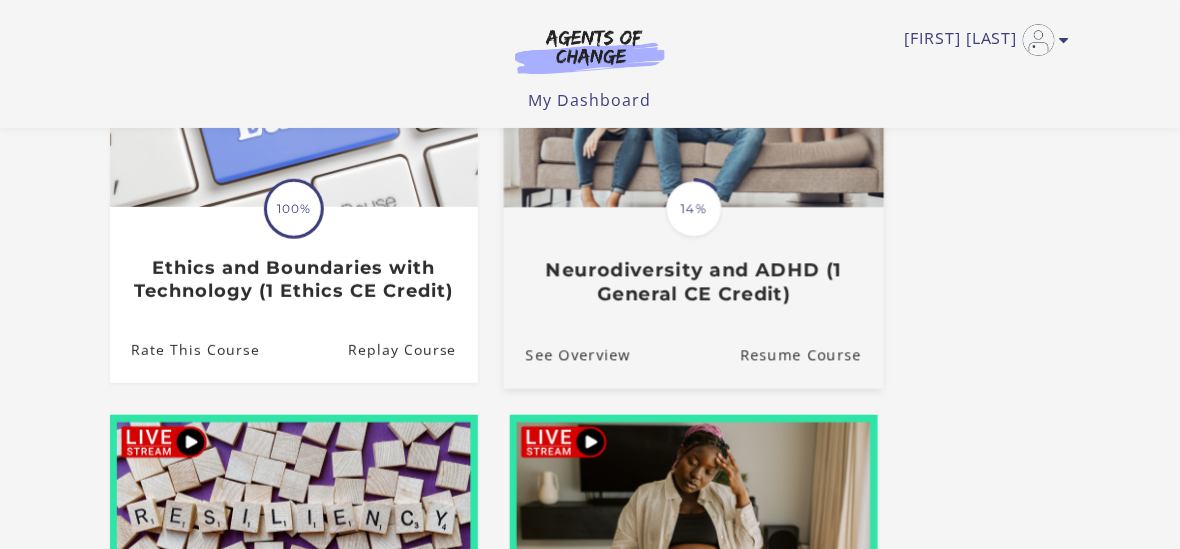 click on "Translation missing: en.liquid.partials.dashboard_course_card.progress_description: 14%
14%
Neurodiversity and ADHD (1 General CE Credit)" at bounding box center [694, 258] 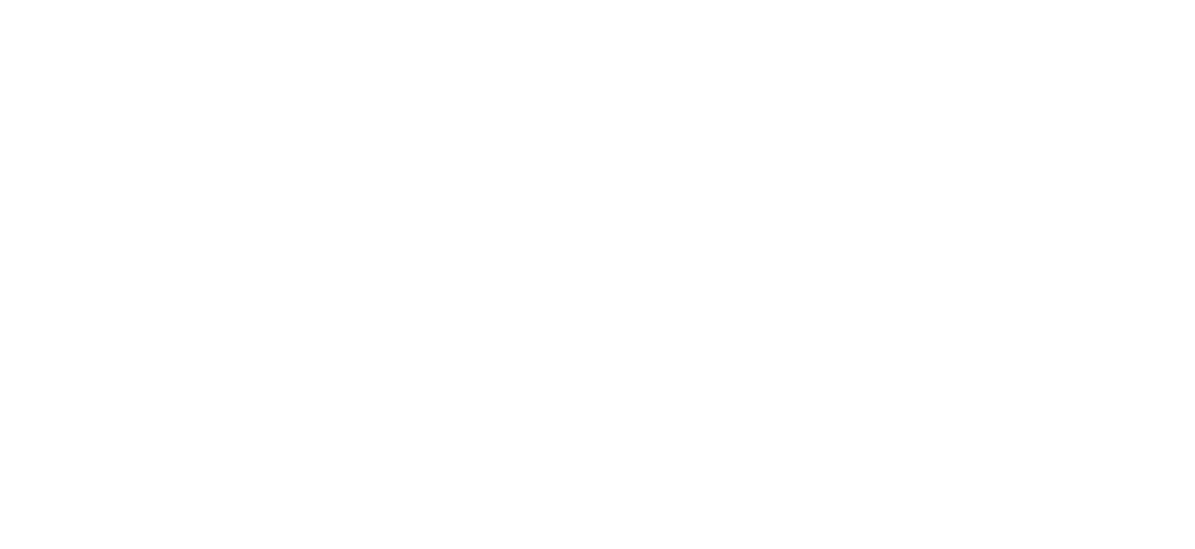 scroll, scrollTop: 0, scrollLeft: 0, axis: both 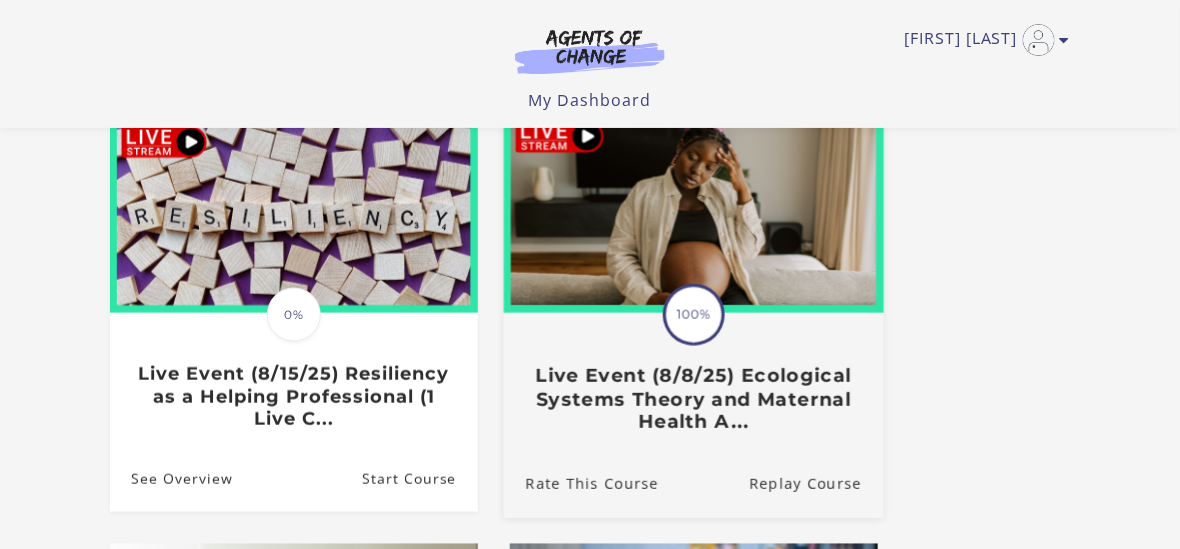 click on "Live Event (8/8/25) Ecological Systems Theory and Maternal Health A..." at bounding box center [694, 400] 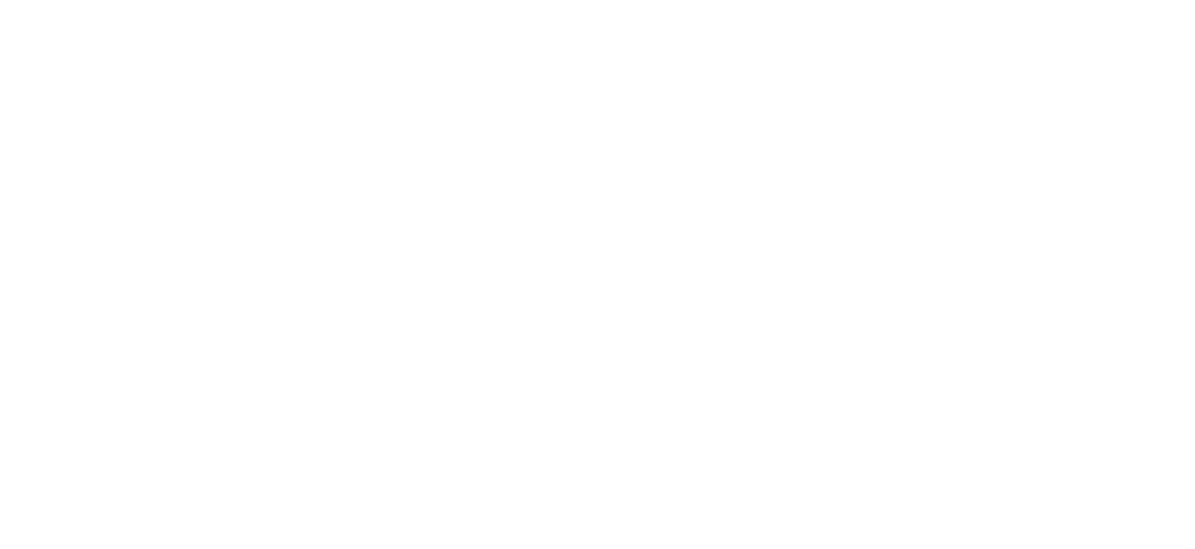 scroll, scrollTop: 0, scrollLeft: 0, axis: both 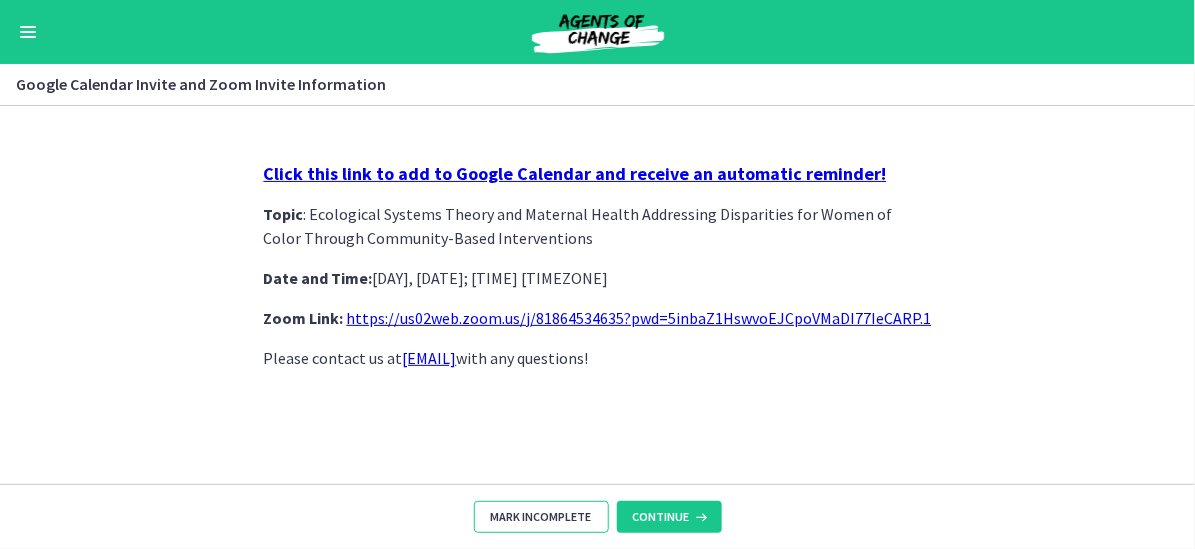 click on "Mark Incomplete" at bounding box center (541, 517) 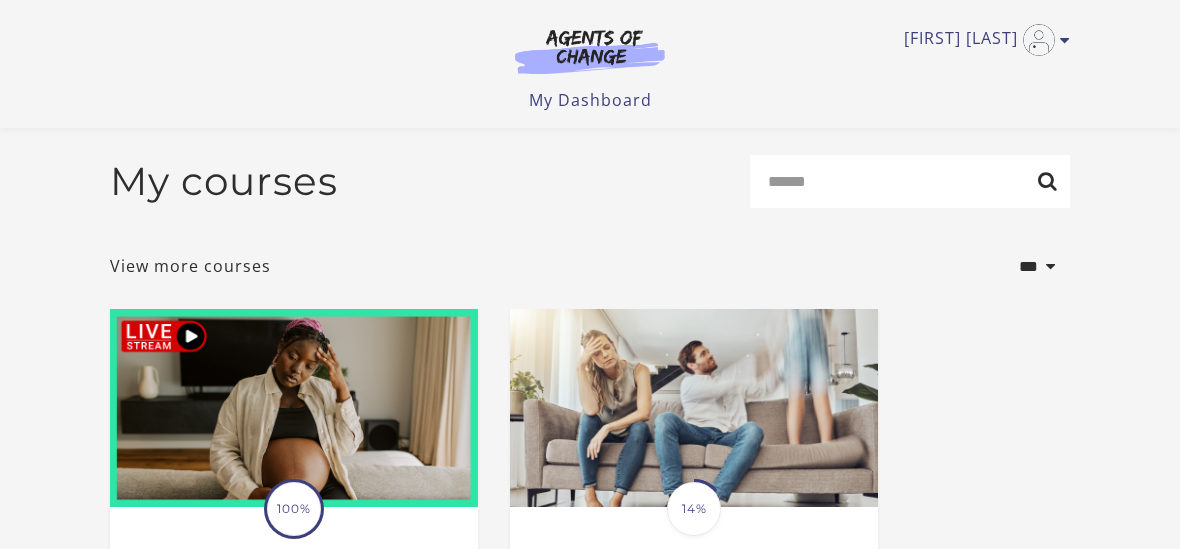 scroll, scrollTop: 600, scrollLeft: 0, axis: vertical 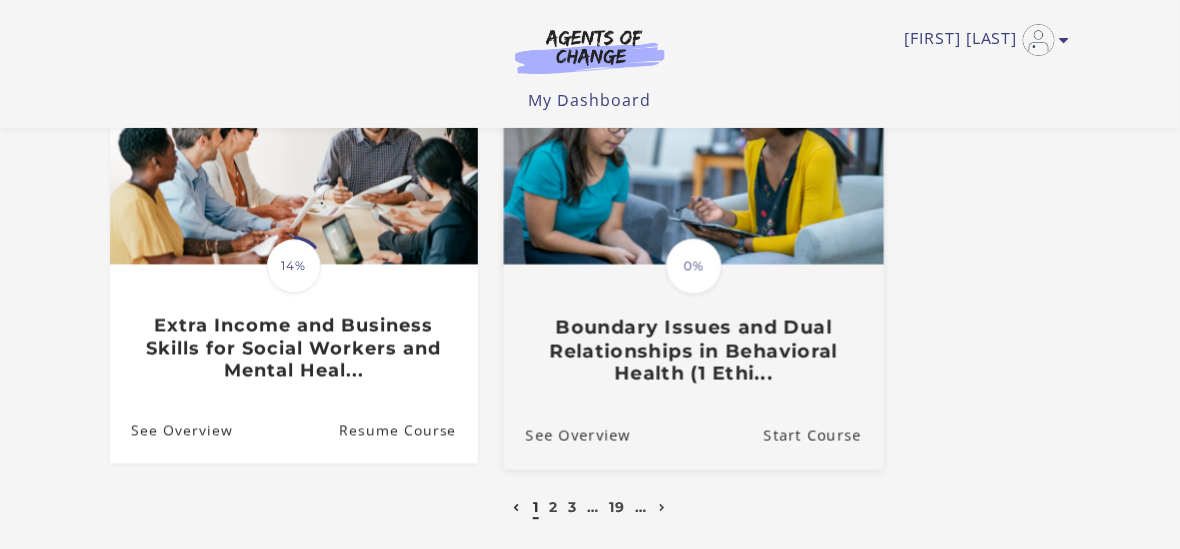 click on "Boundary Issues and Dual Relationships in Behavioral Health (1 Ethi..." at bounding box center [694, 351] 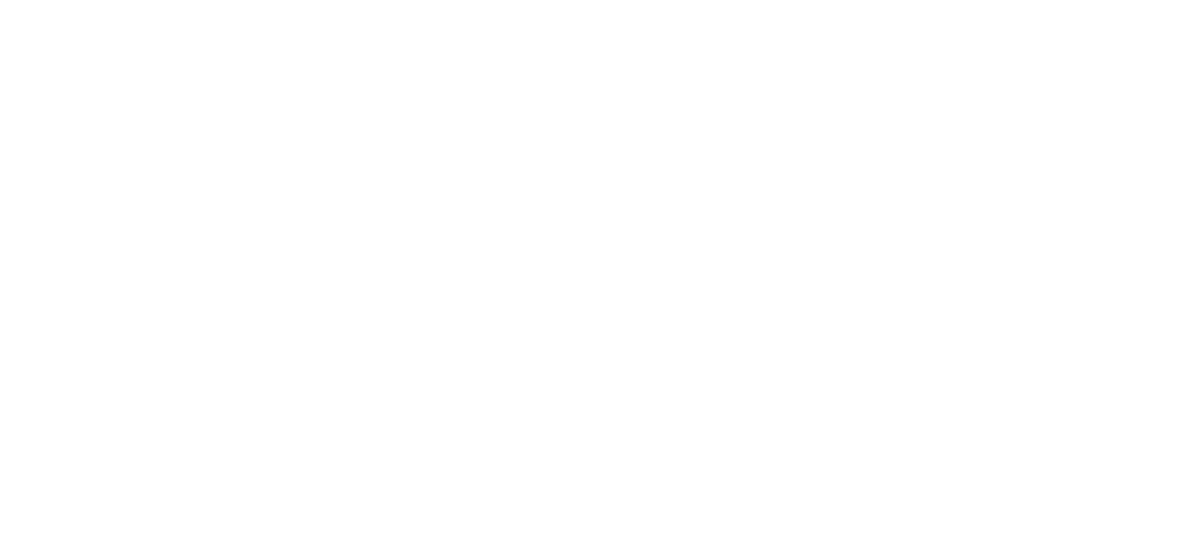 scroll, scrollTop: 0, scrollLeft: 0, axis: both 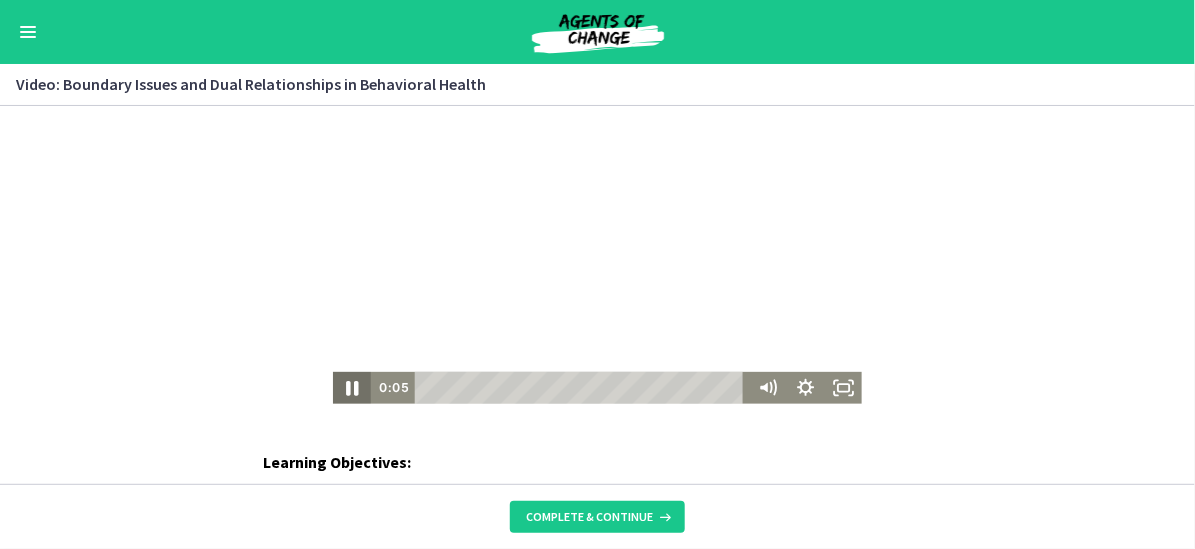 click 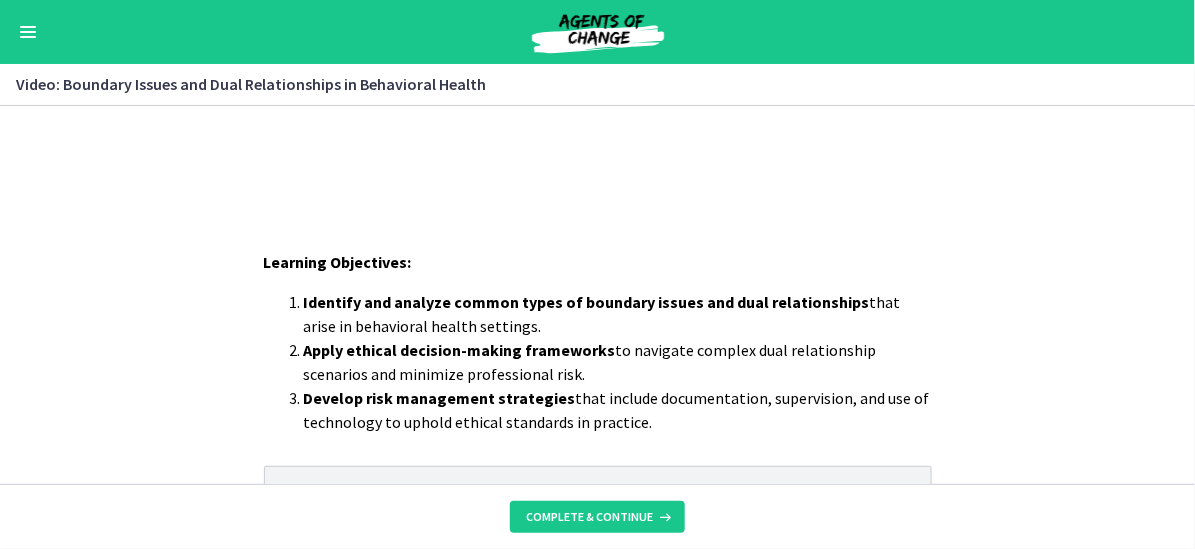 scroll, scrollTop: 100, scrollLeft: 0, axis: vertical 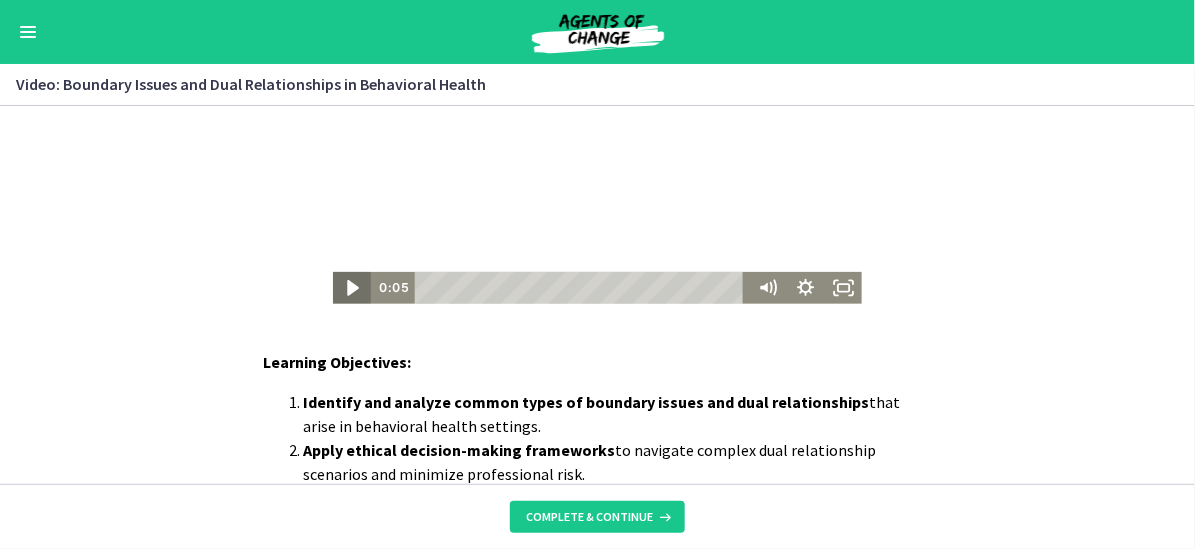 click 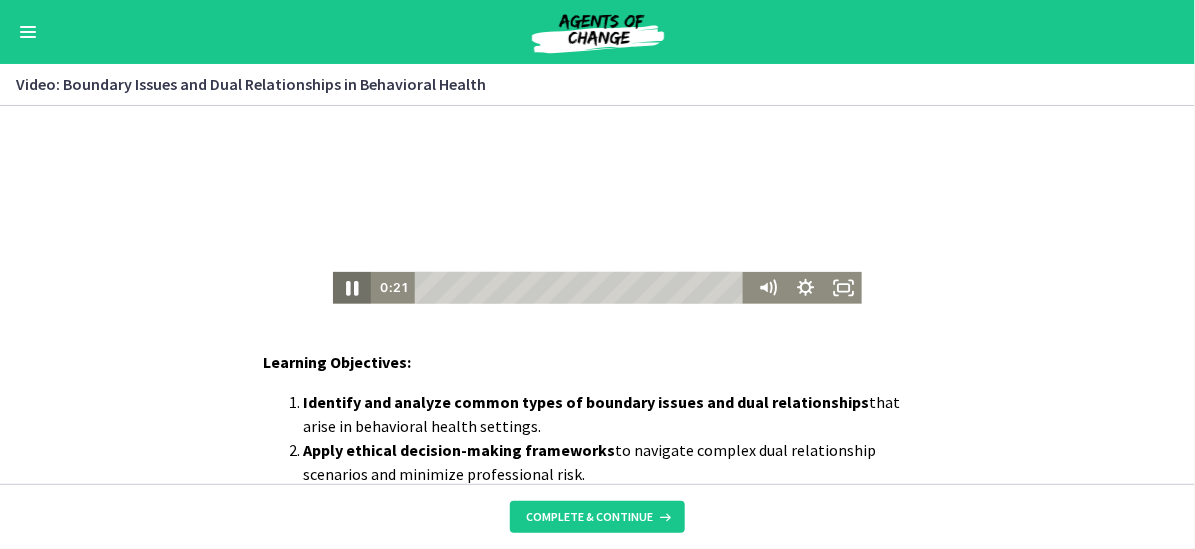 click 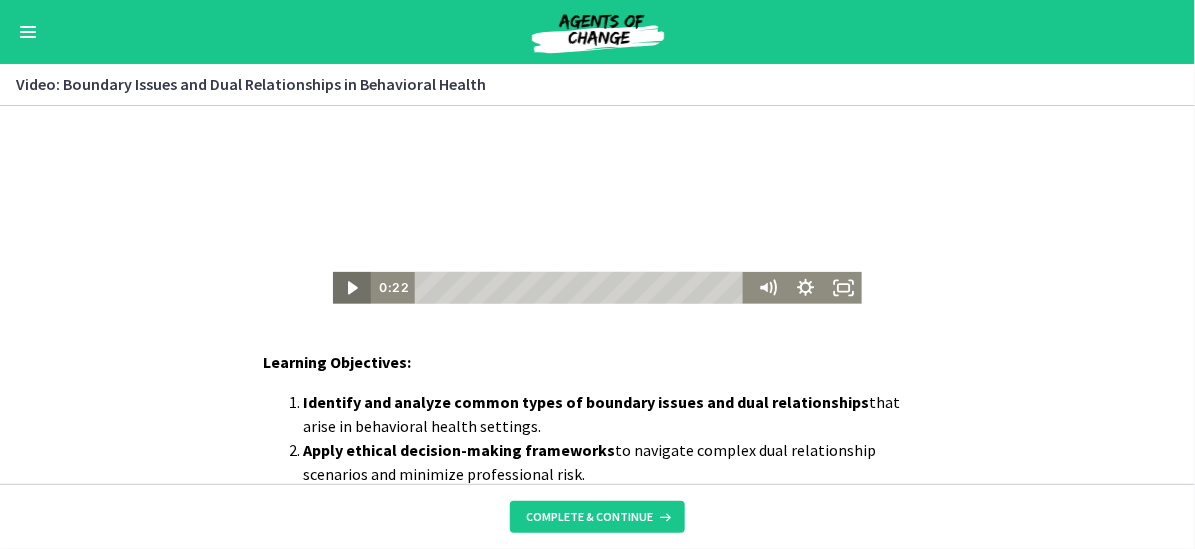 click 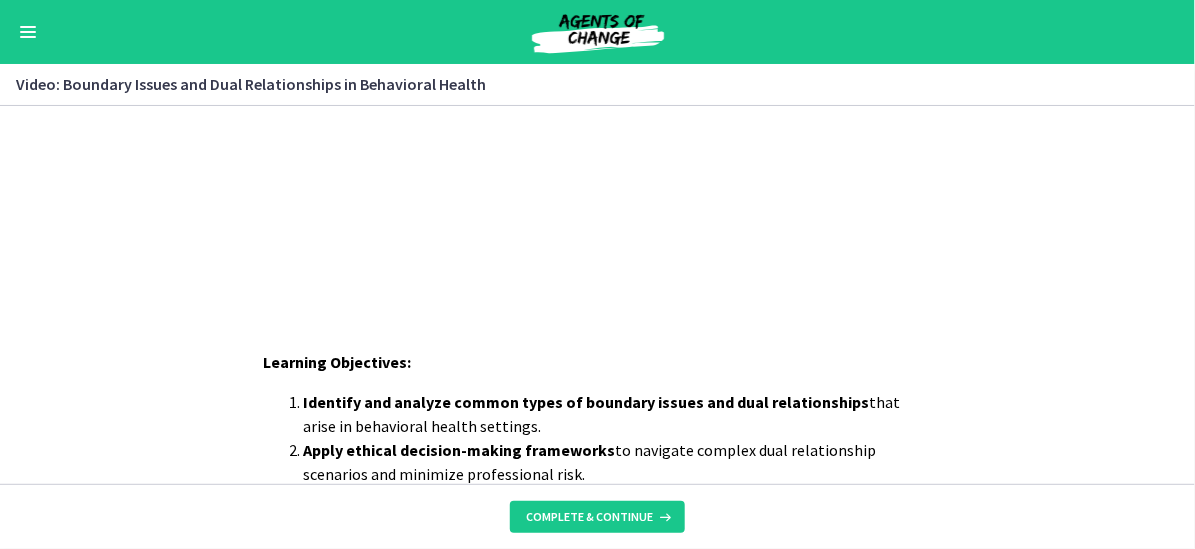 scroll, scrollTop: 67, scrollLeft: 0, axis: vertical 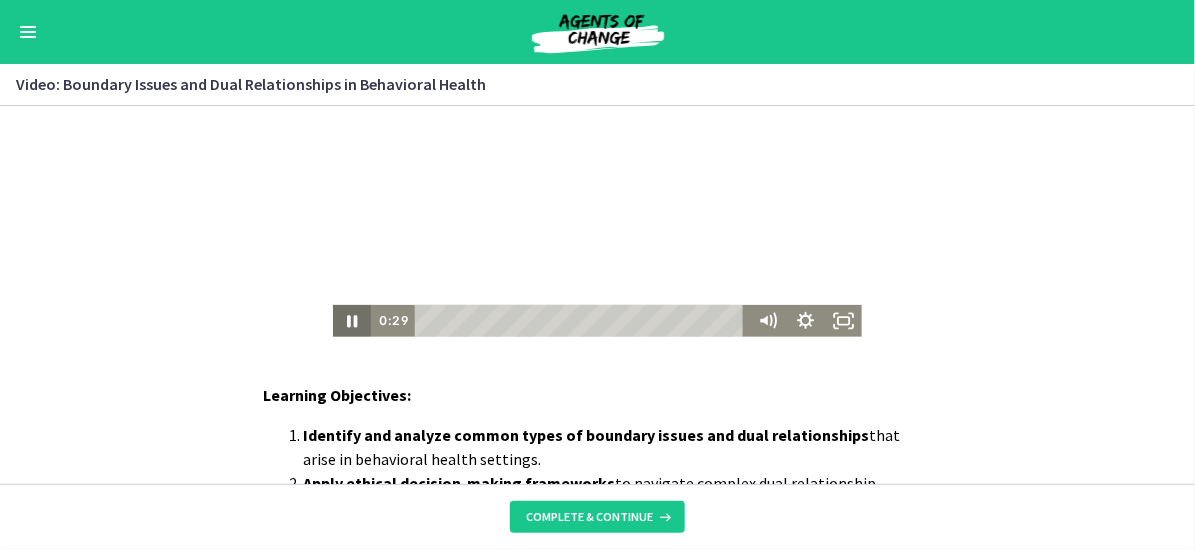 click 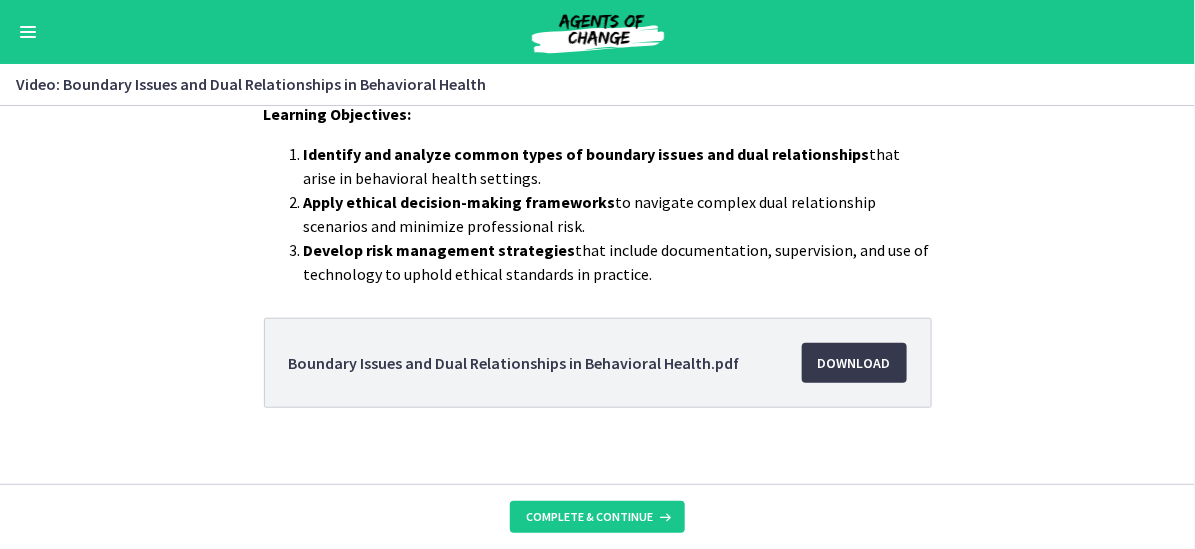 scroll, scrollTop: 367, scrollLeft: 0, axis: vertical 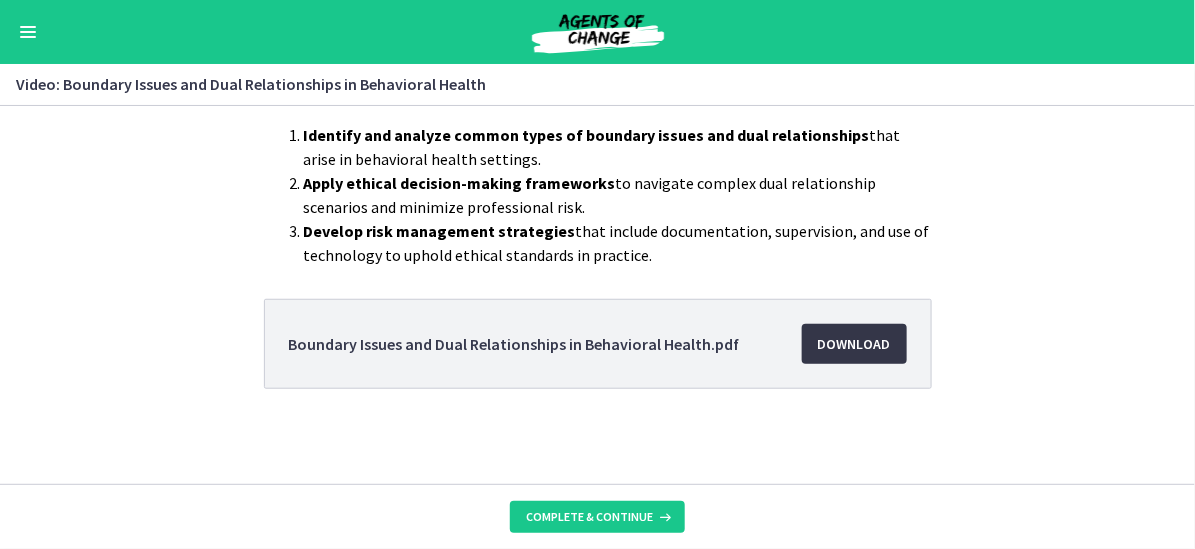 click on "Download
Opens in a new window" at bounding box center (854, 344) 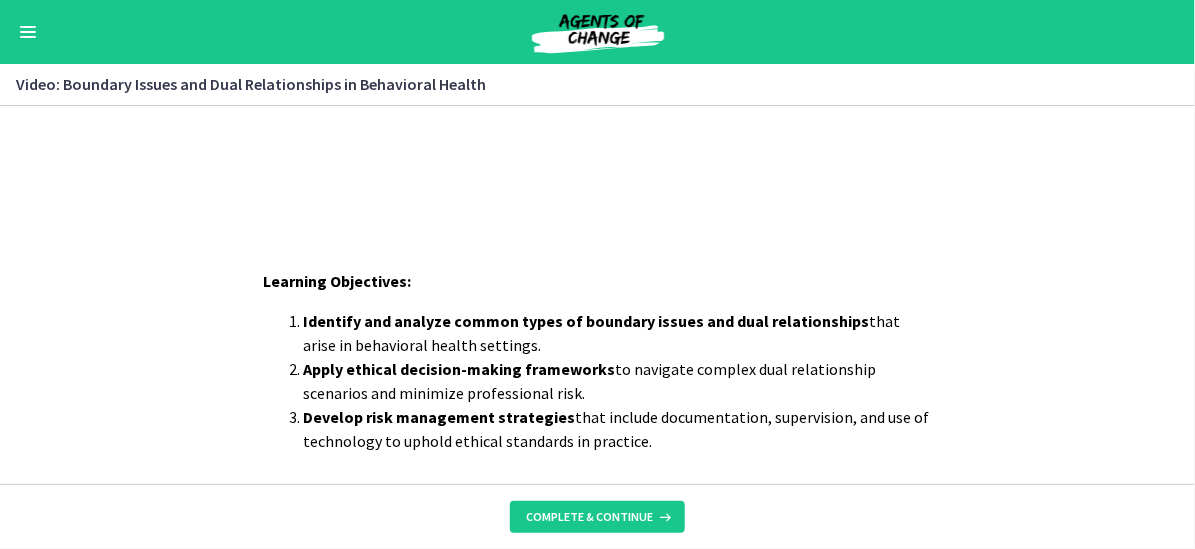 scroll, scrollTop: 67, scrollLeft: 0, axis: vertical 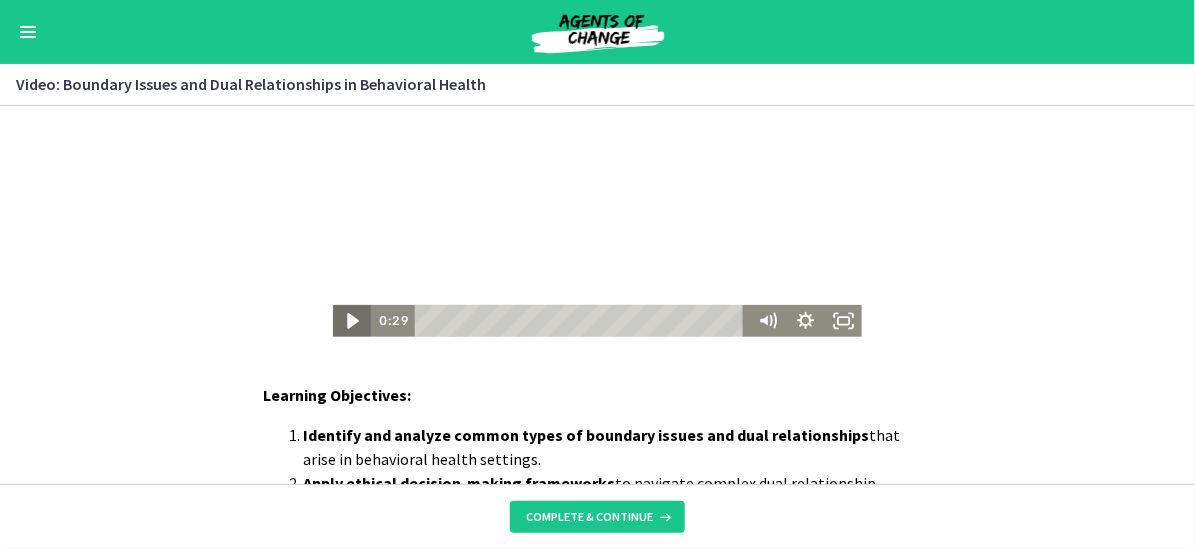 click 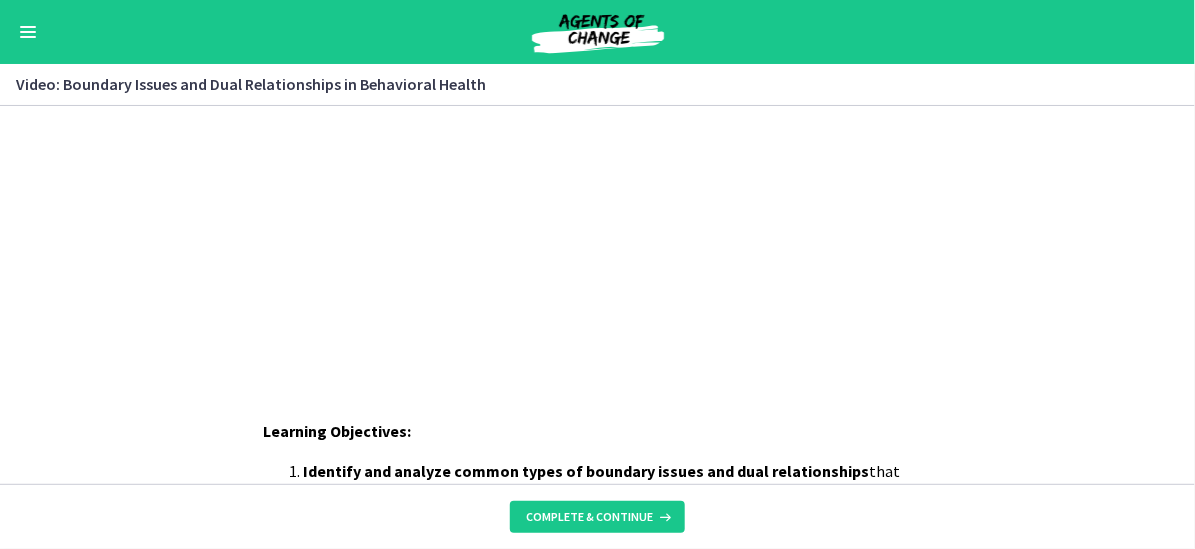 scroll, scrollTop: 0, scrollLeft: 0, axis: both 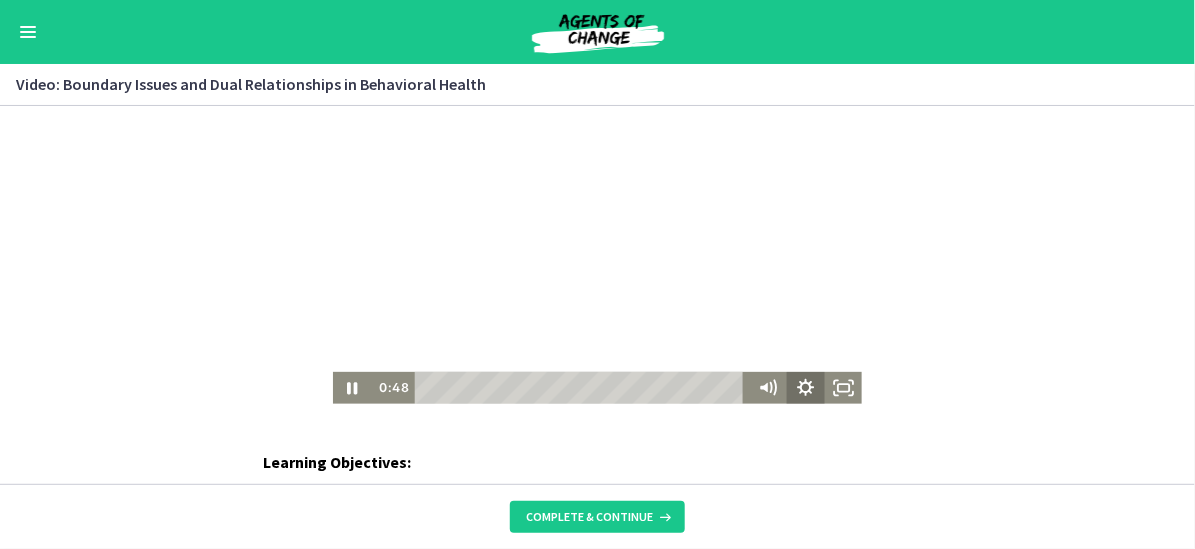 click 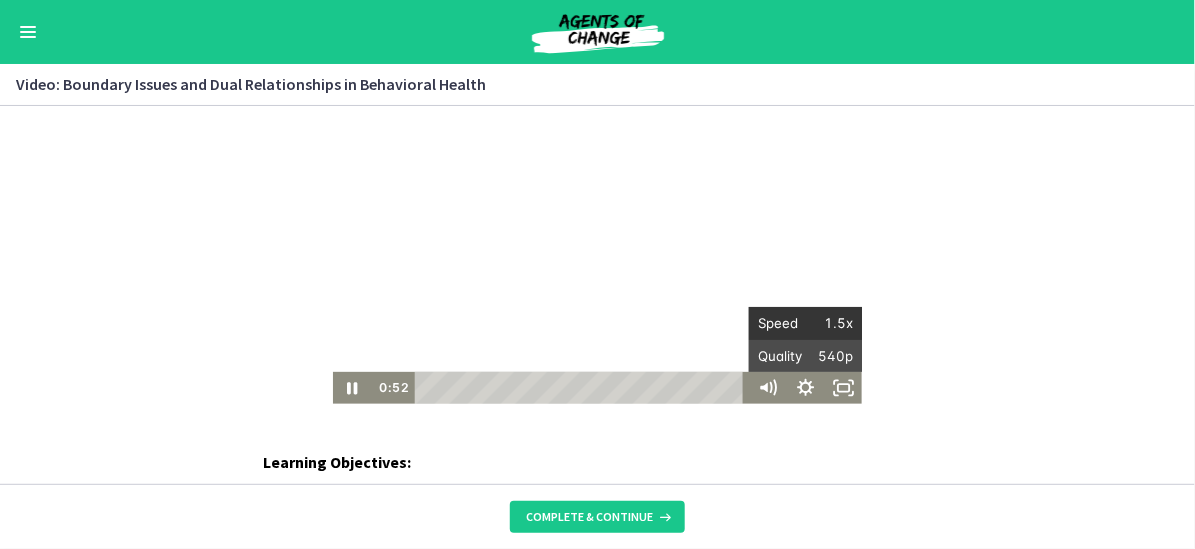 click on "1.5x" at bounding box center (829, 322) 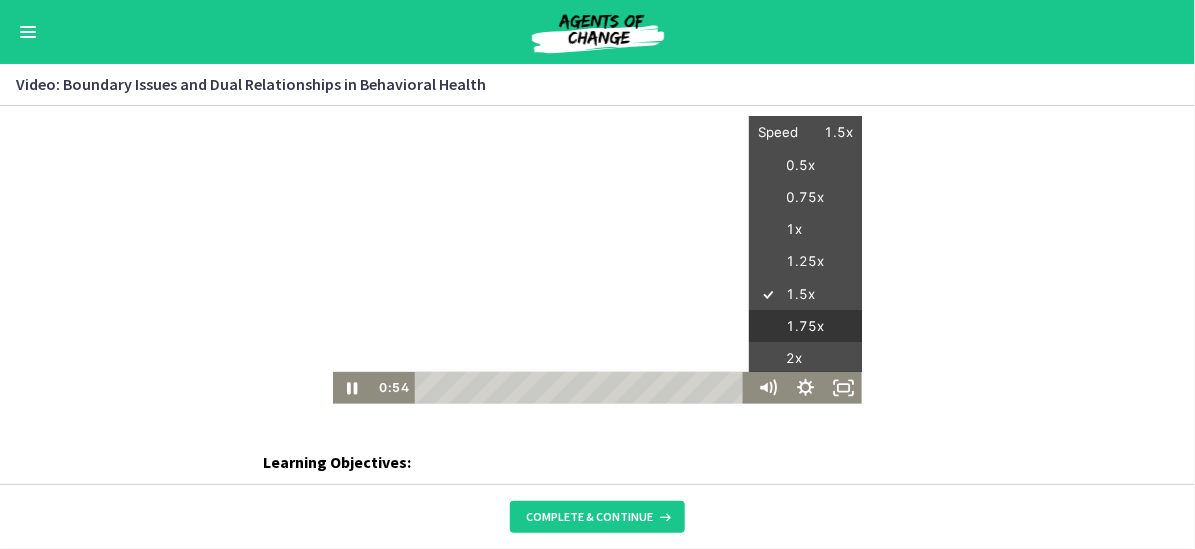 scroll, scrollTop: 35, scrollLeft: 0, axis: vertical 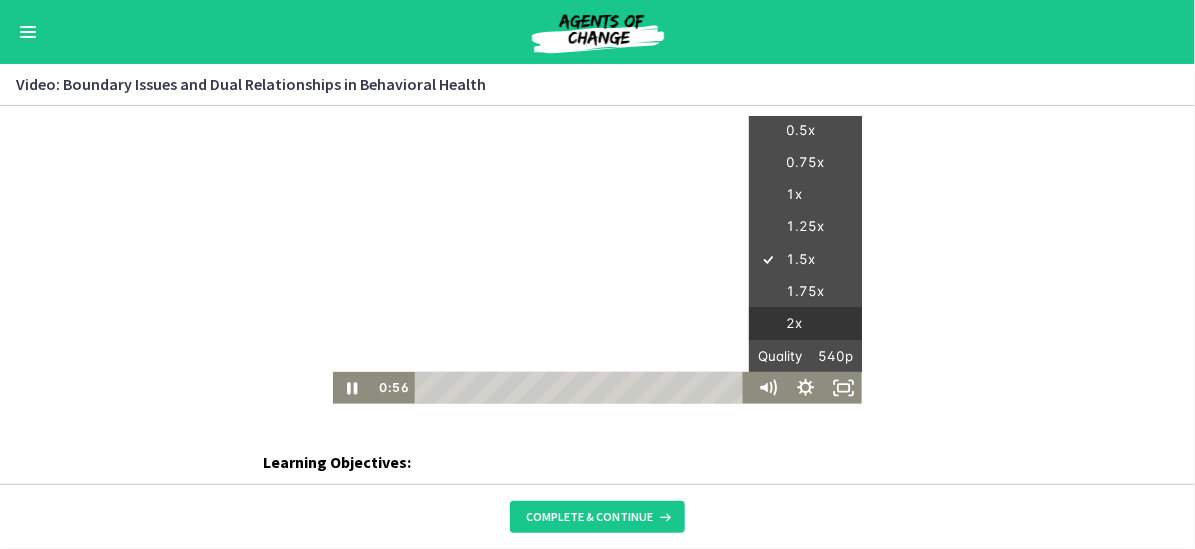 click on "2x" at bounding box center (805, 323) 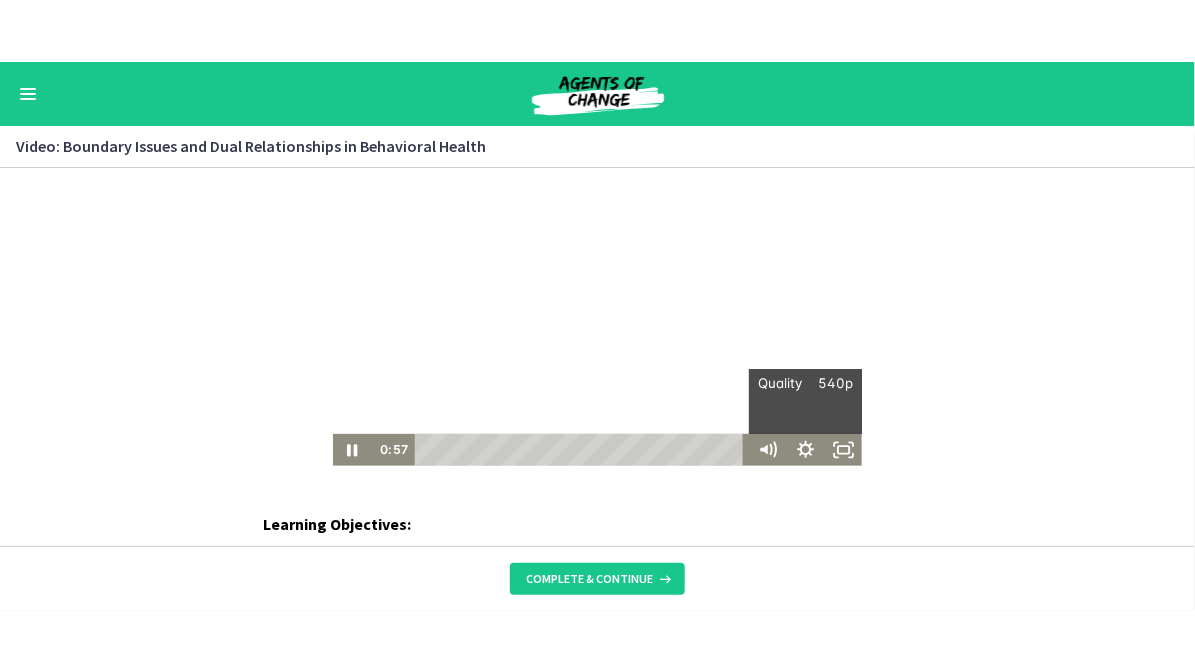 scroll, scrollTop: 0, scrollLeft: 0, axis: both 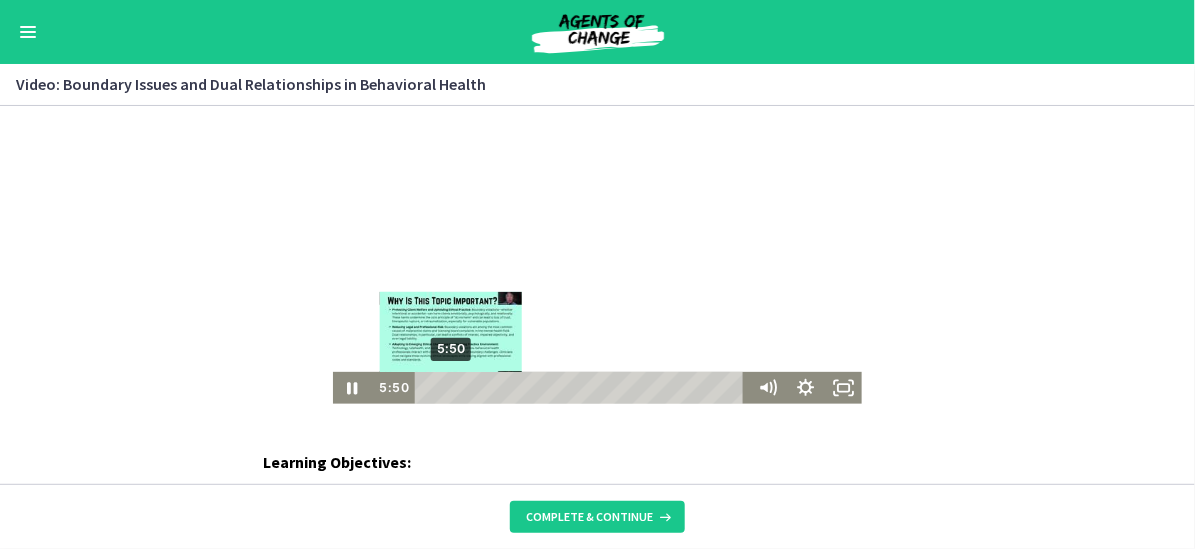 drag, startPoint x: 423, startPoint y: 383, endPoint x: 445, endPoint y: 385, distance: 22.090721 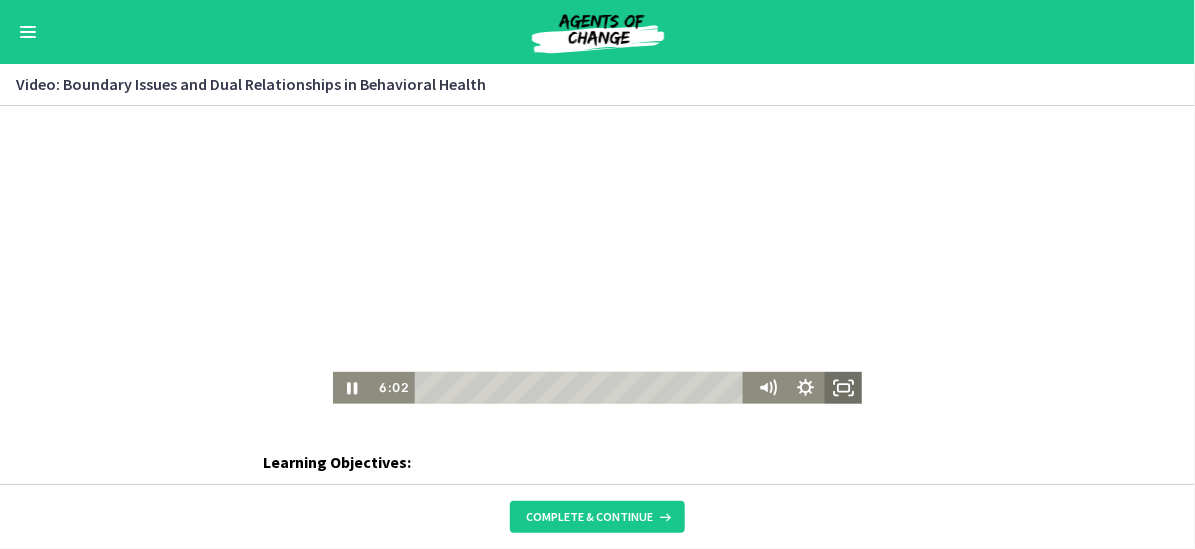 click 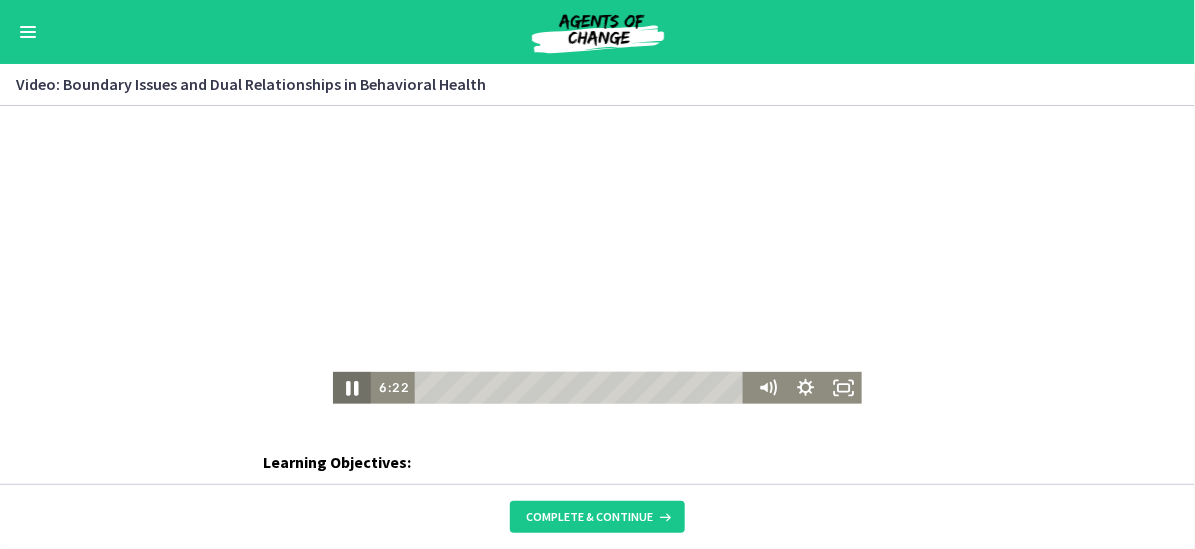 click 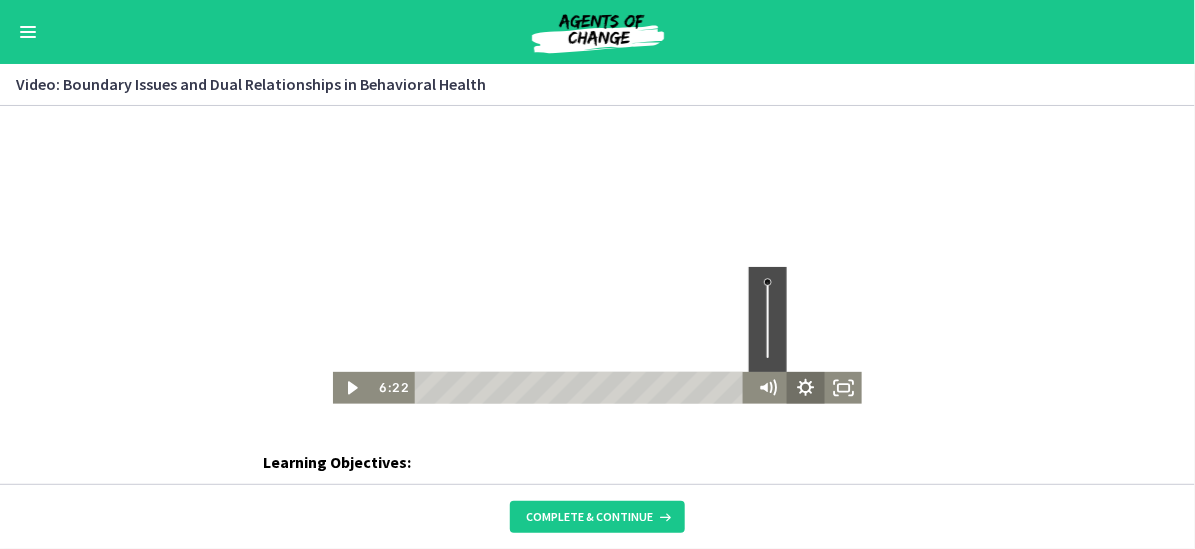 click 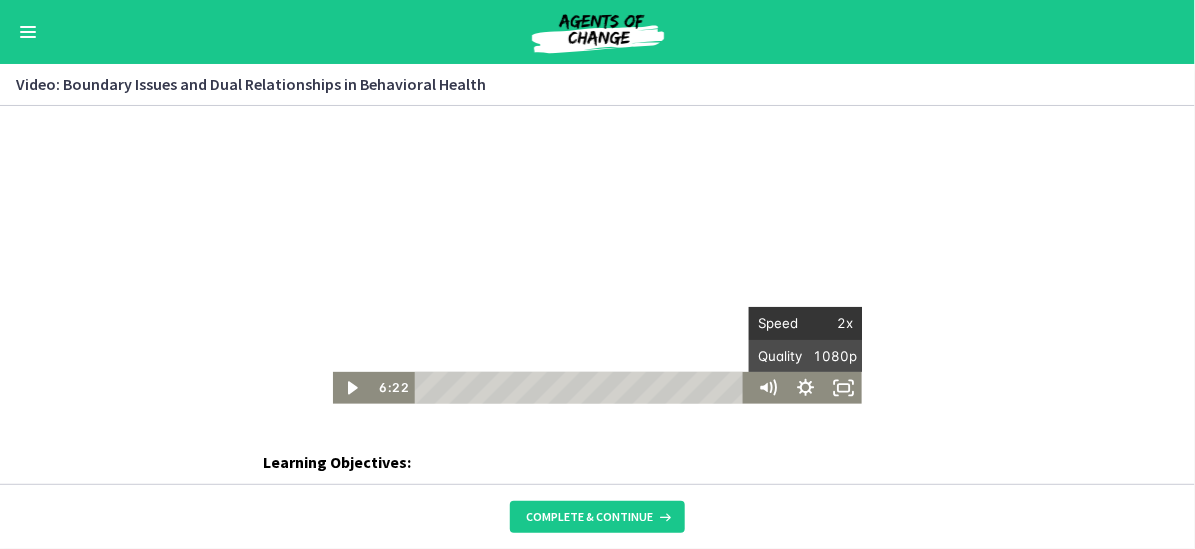 click on "Speed" at bounding box center (782, 322) 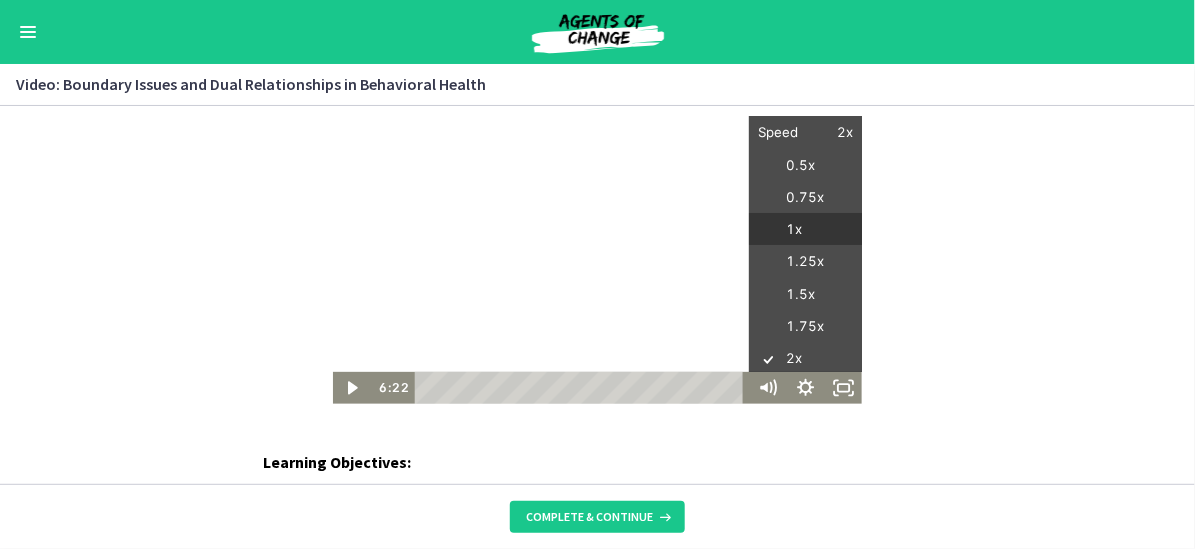 click on "1x" at bounding box center [805, 229] 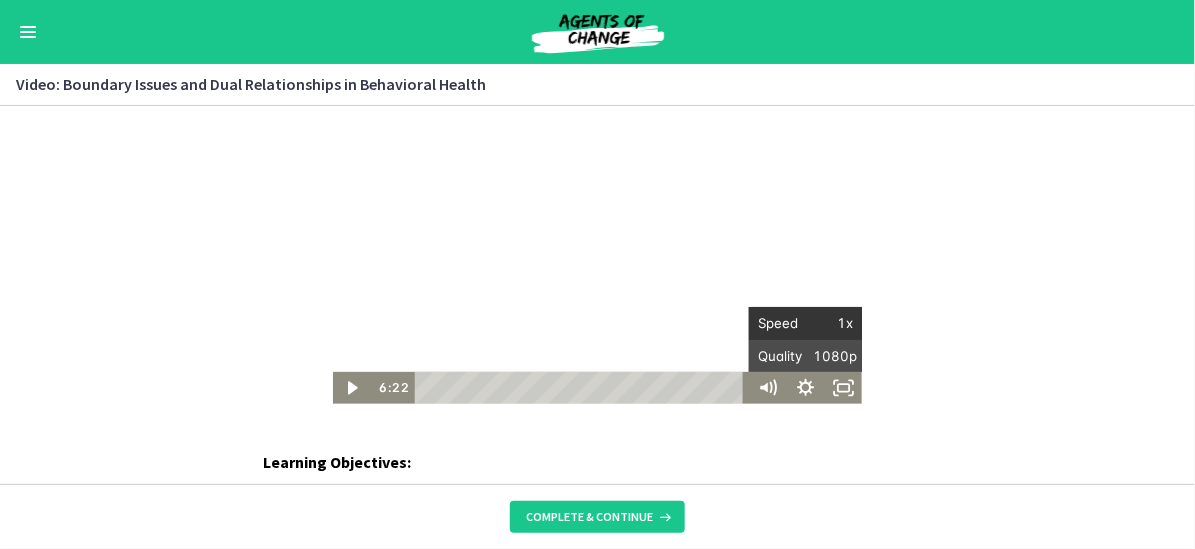 click on "Speed 1x" at bounding box center (805, 322) 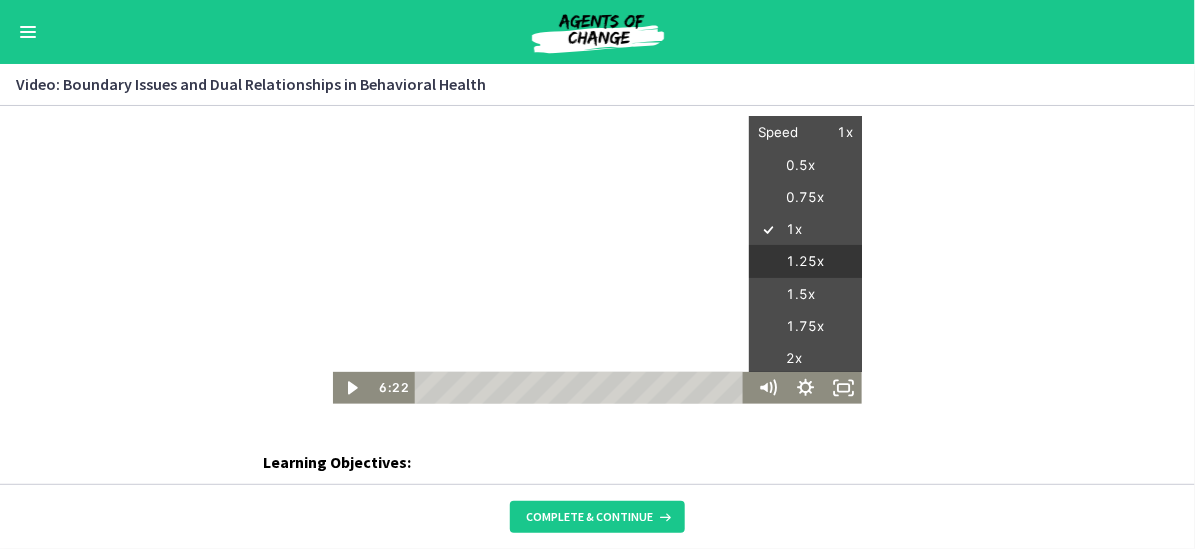click on "1.25x" at bounding box center [805, 261] 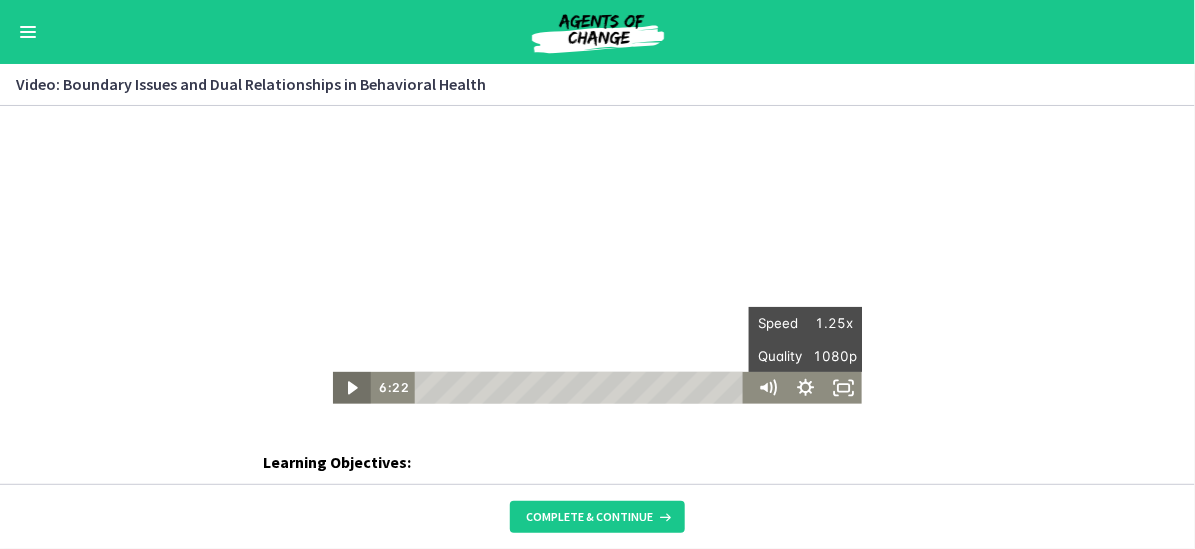 click 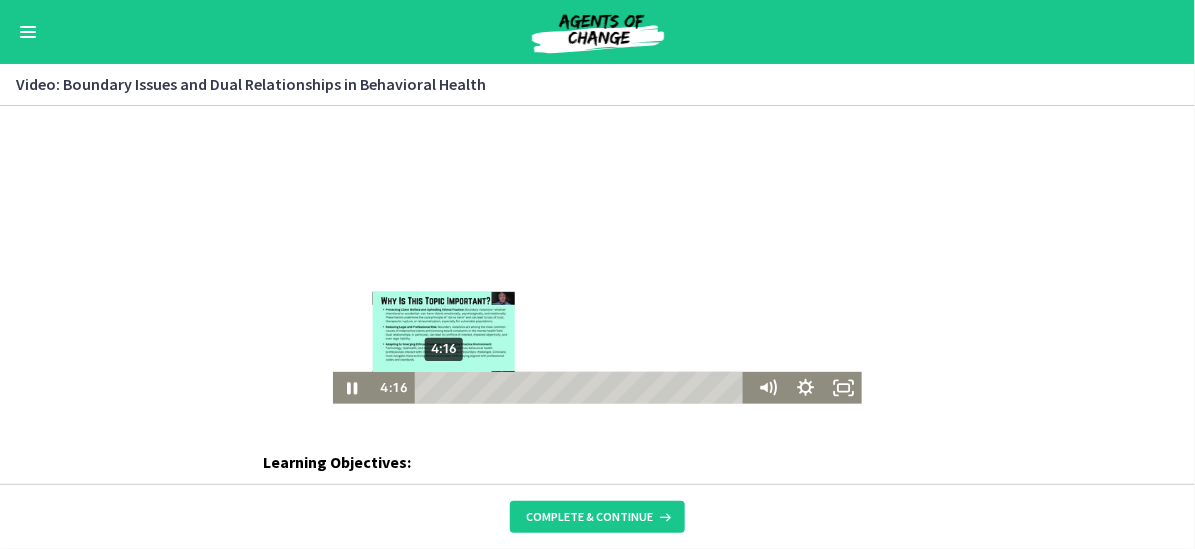 drag, startPoint x: 446, startPoint y: 385, endPoint x: 436, endPoint y: 387, distance: 10.198039 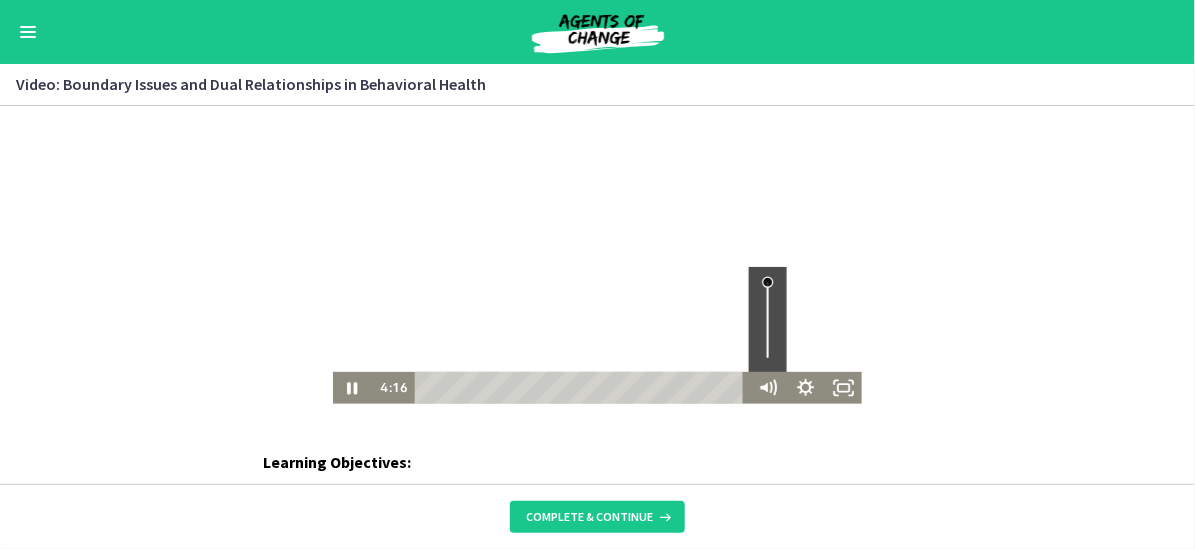 click at bounding box center [767, 281] 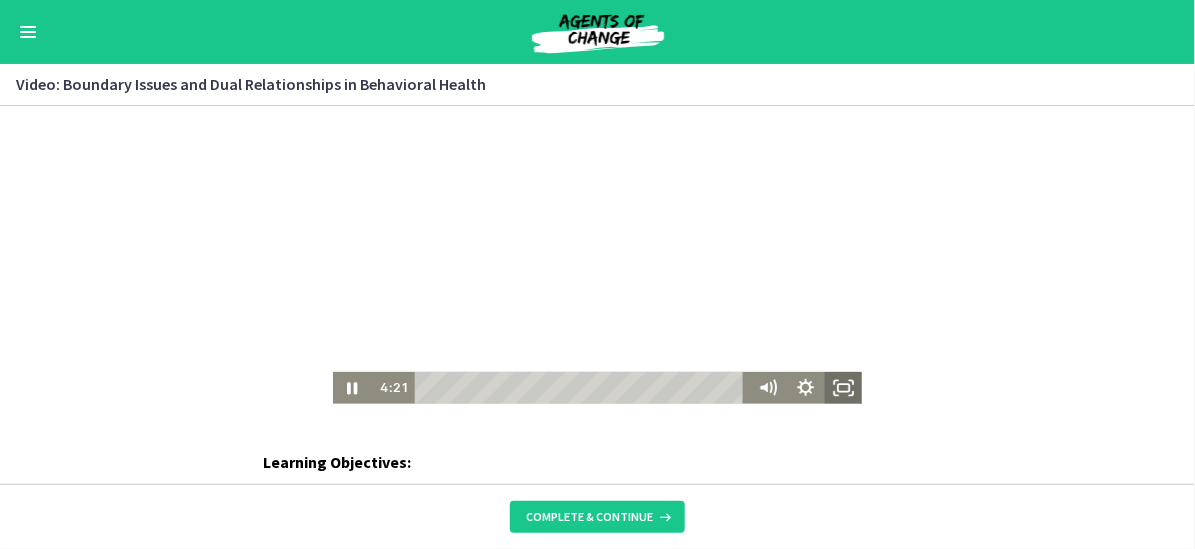 click 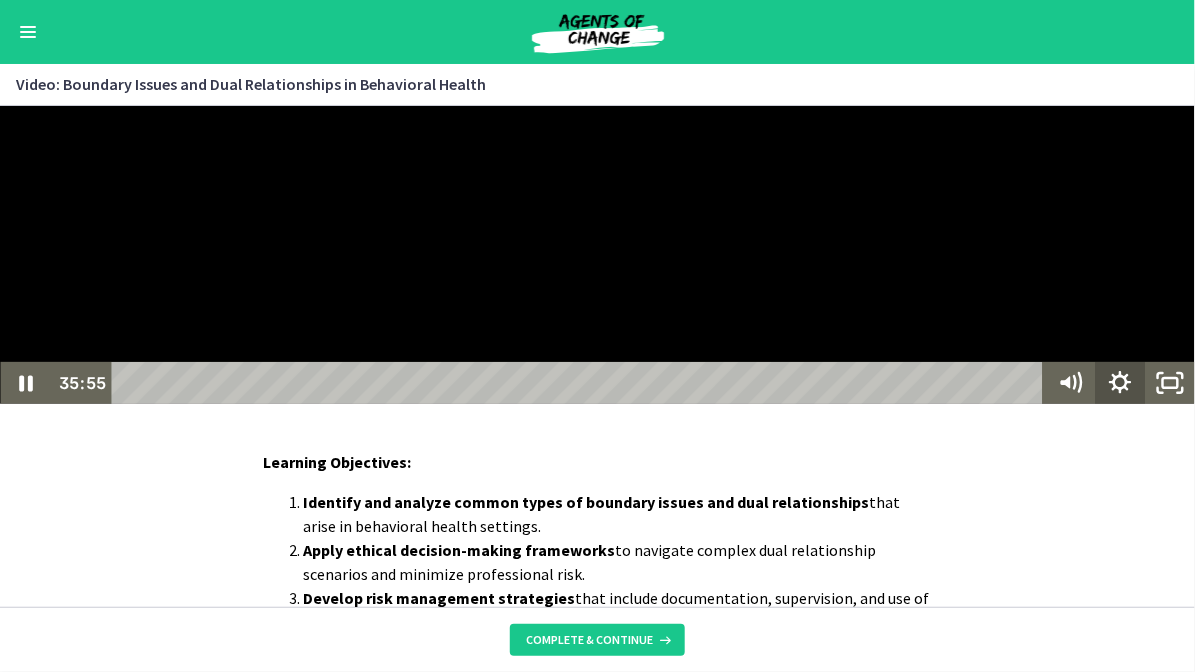 click 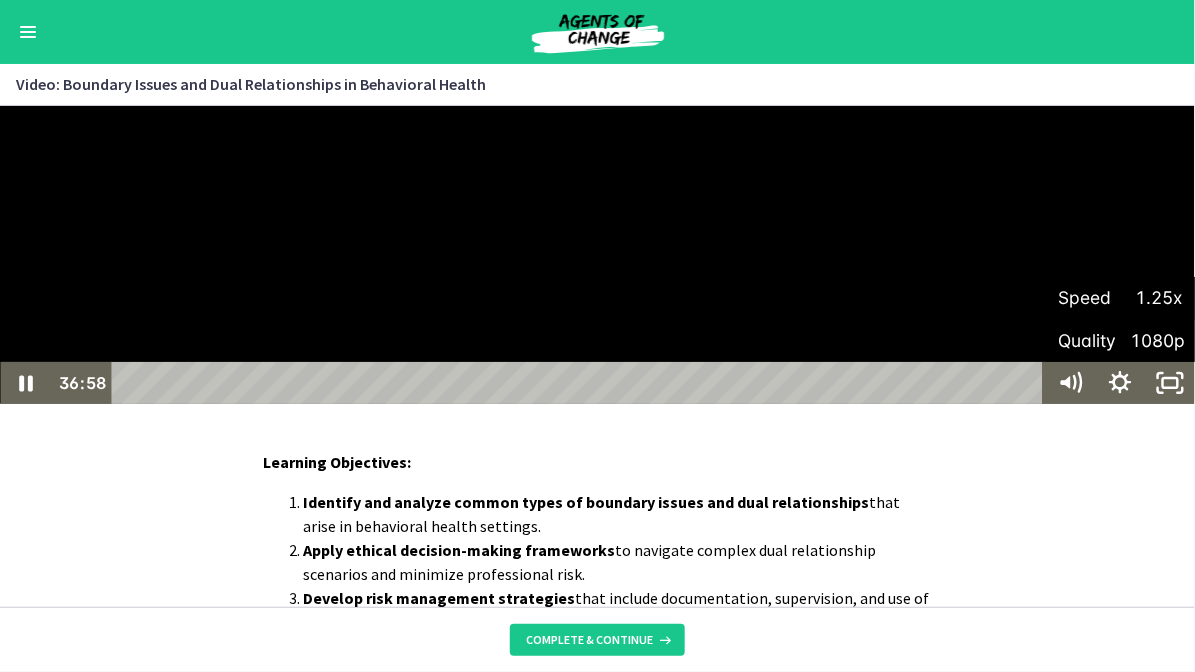 click on "Speed" at bounding box center (1089, 297) 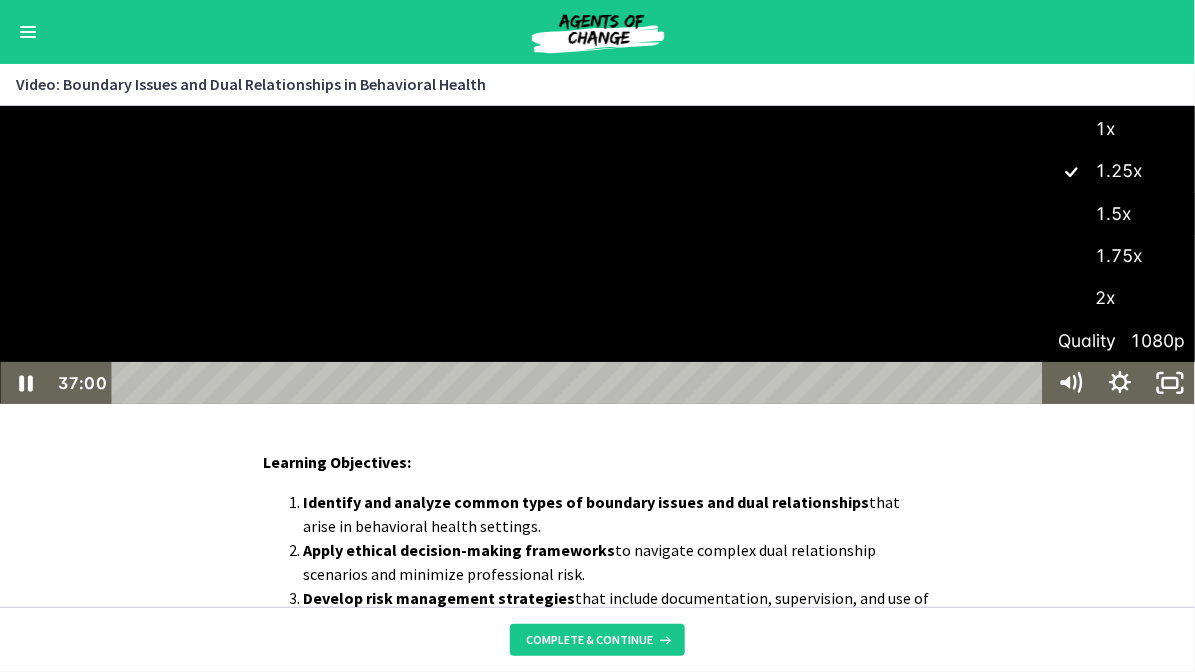 click on "1.5x" at bounding box center (1120, 213) 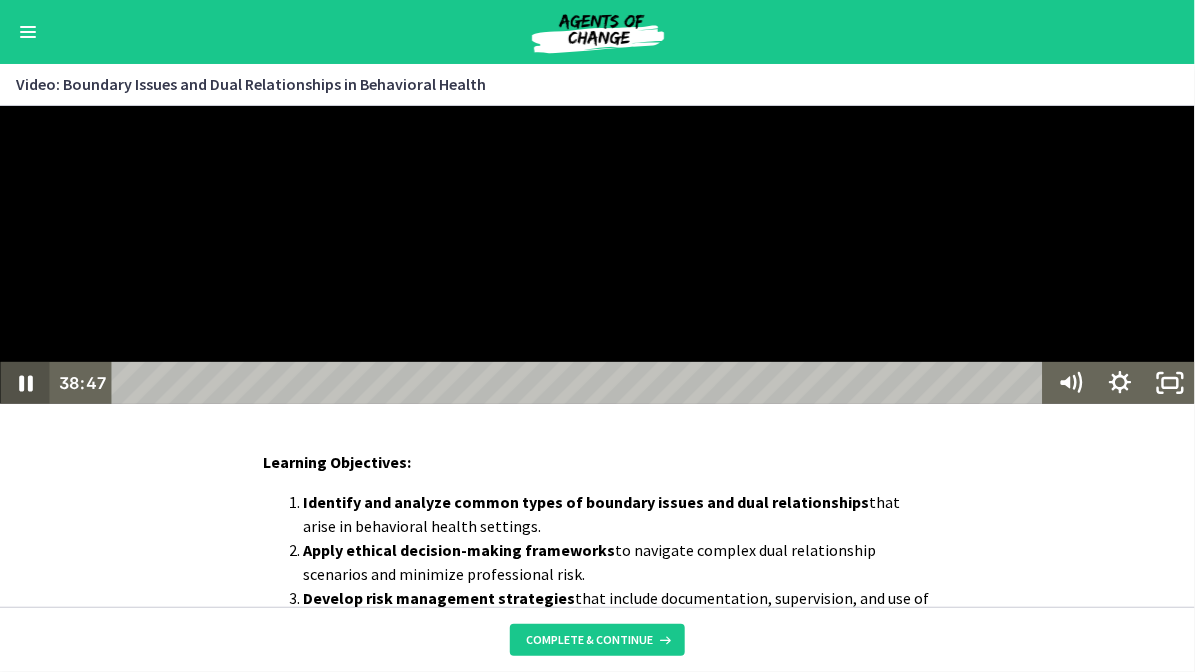 click 